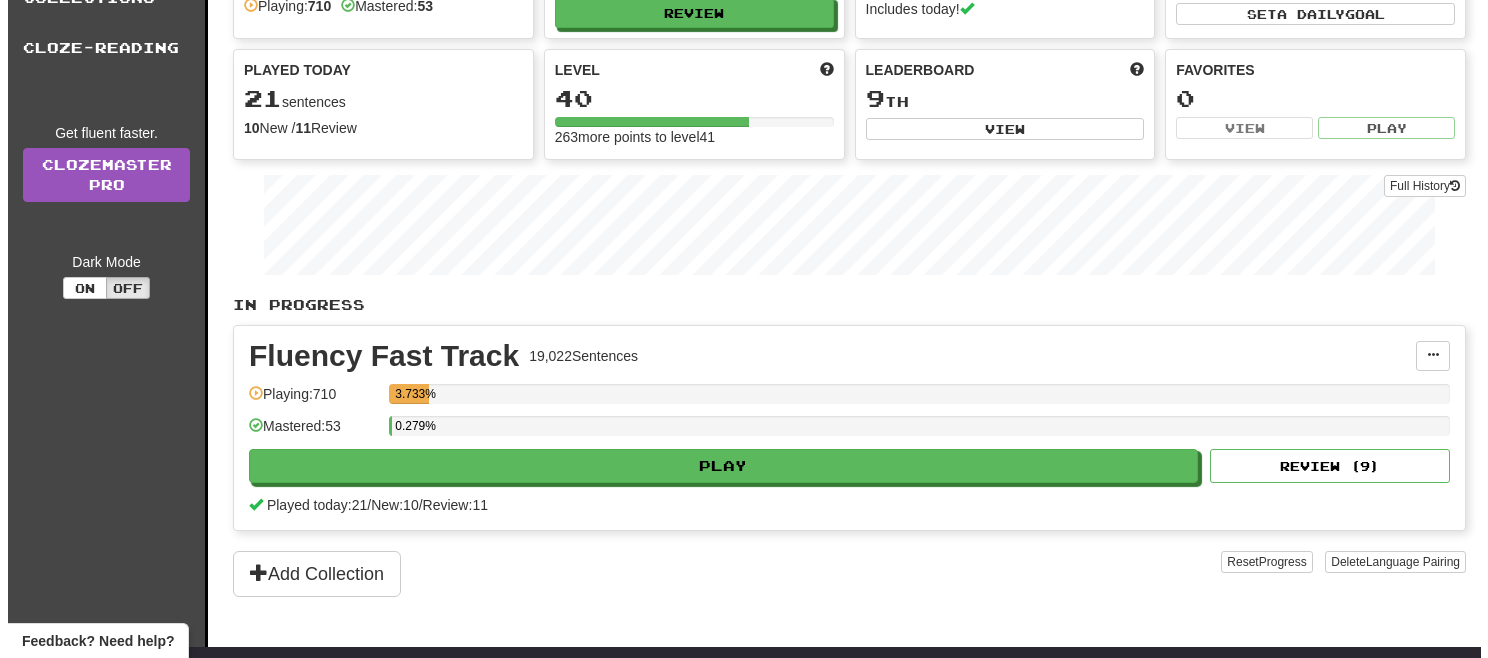 scroll, scrollTop: 136, scrollLeft: 0, axis: vertical 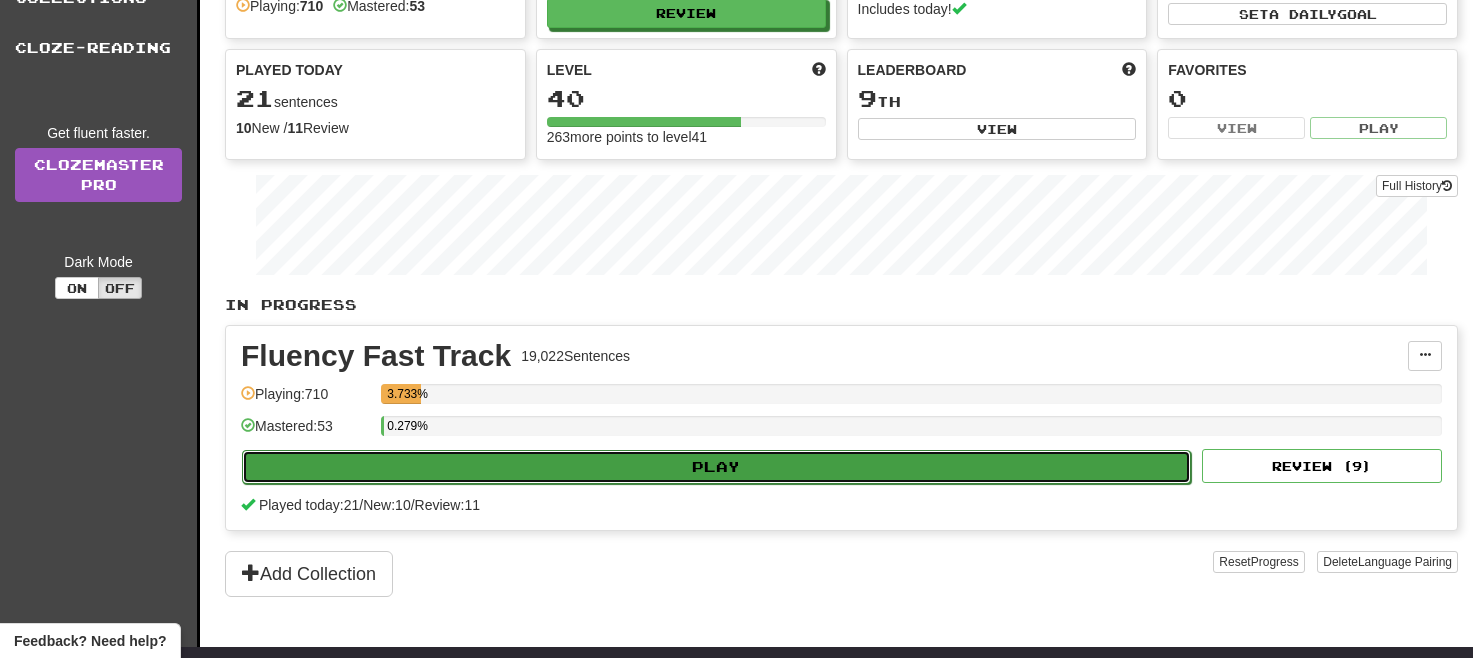 click on "Play" at bounding box center (716, 467) 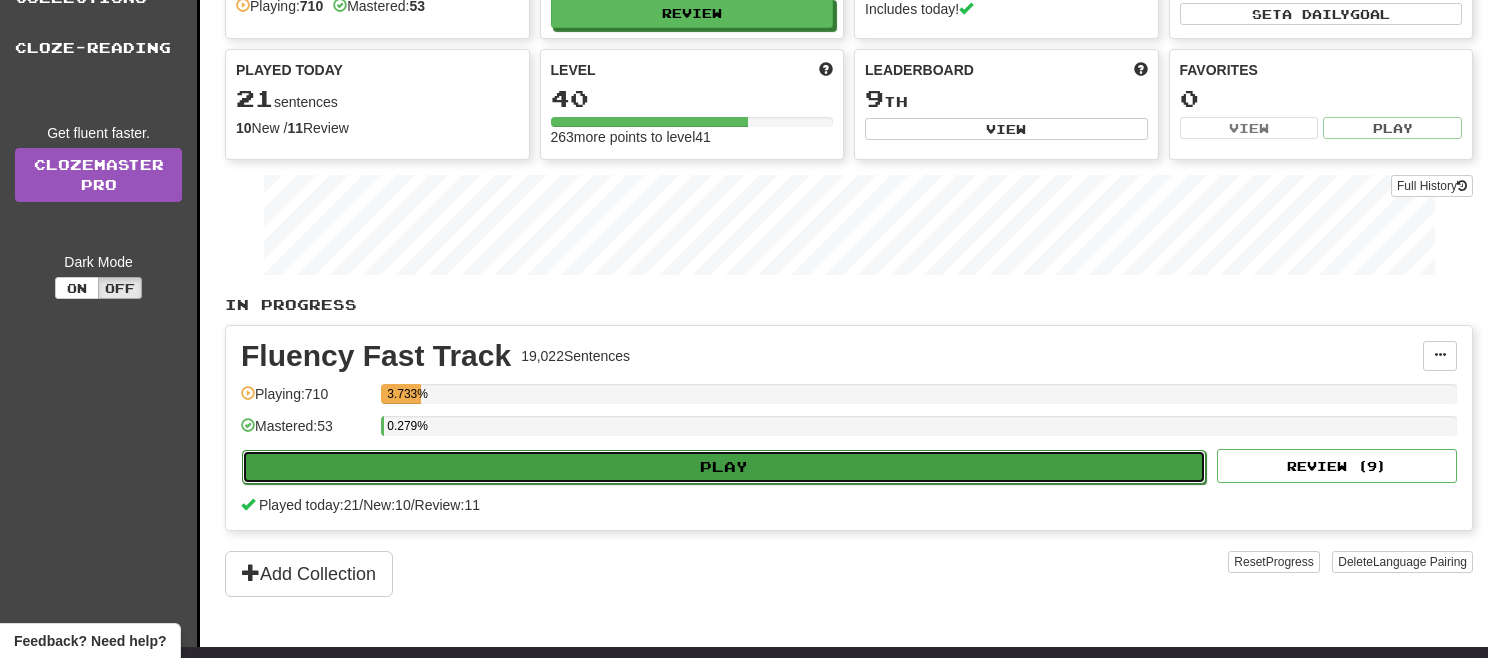 select on "**" 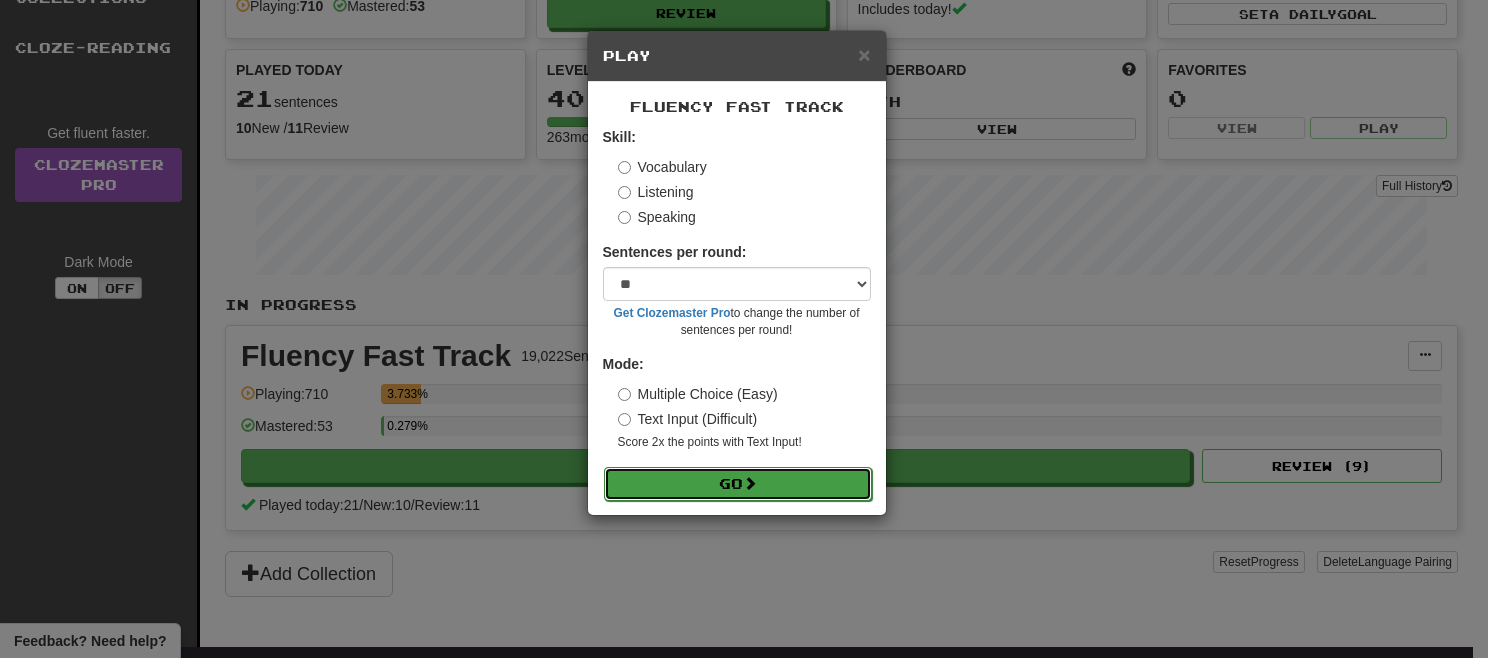 click on "Go" at bounding box center [738, 484] 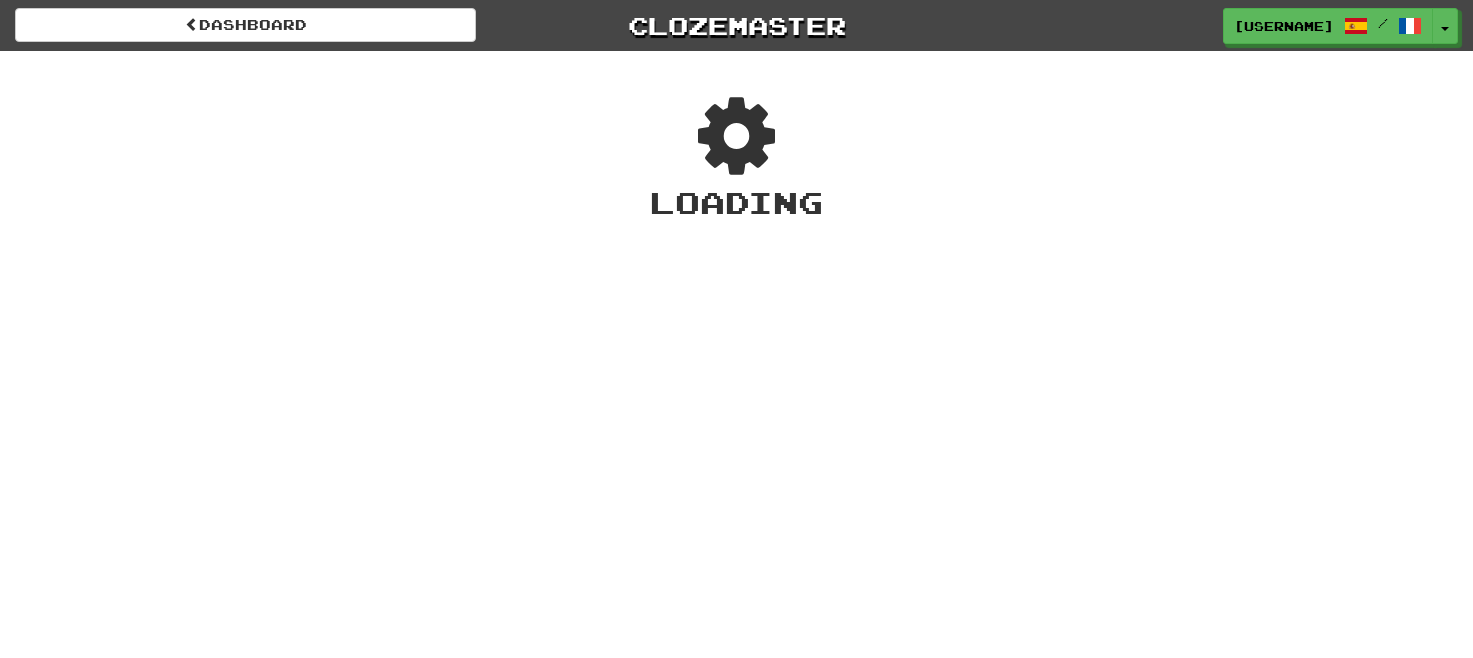 scroll, scrollTop: 0, scrollLeft: 0, axis: both 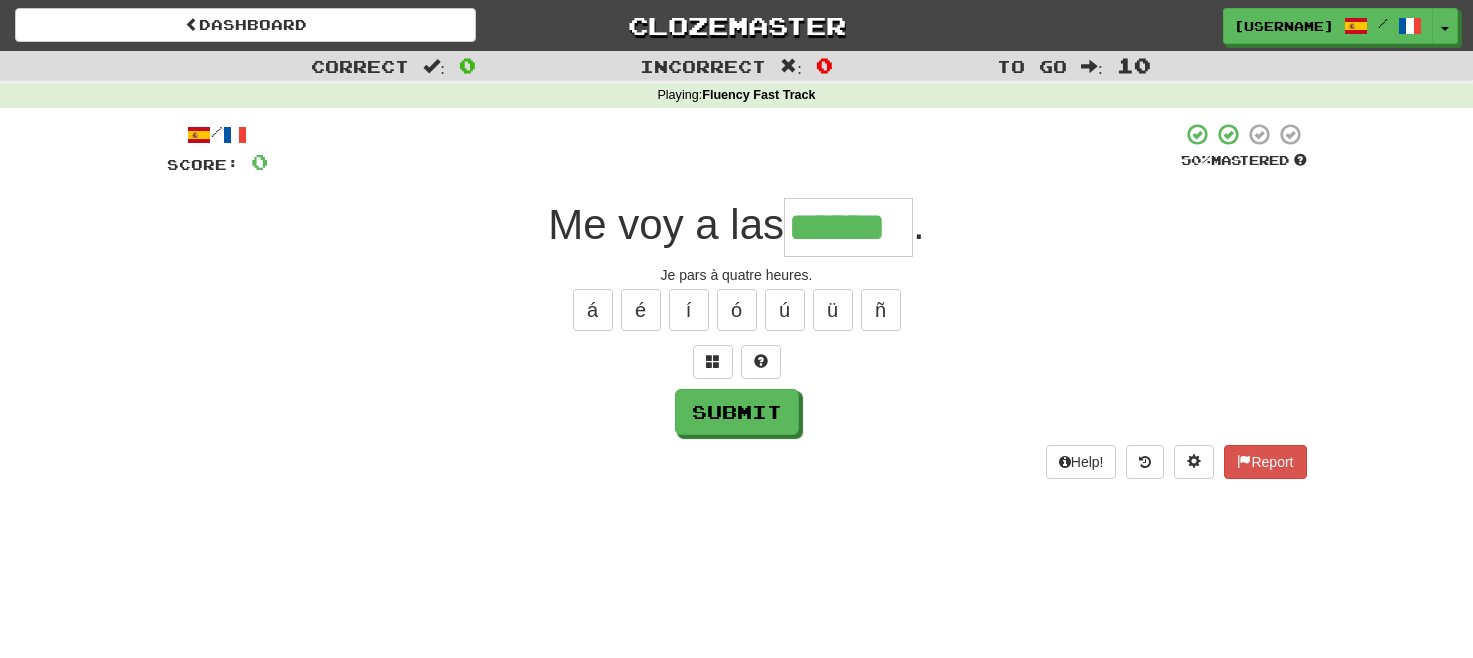 type on "******" 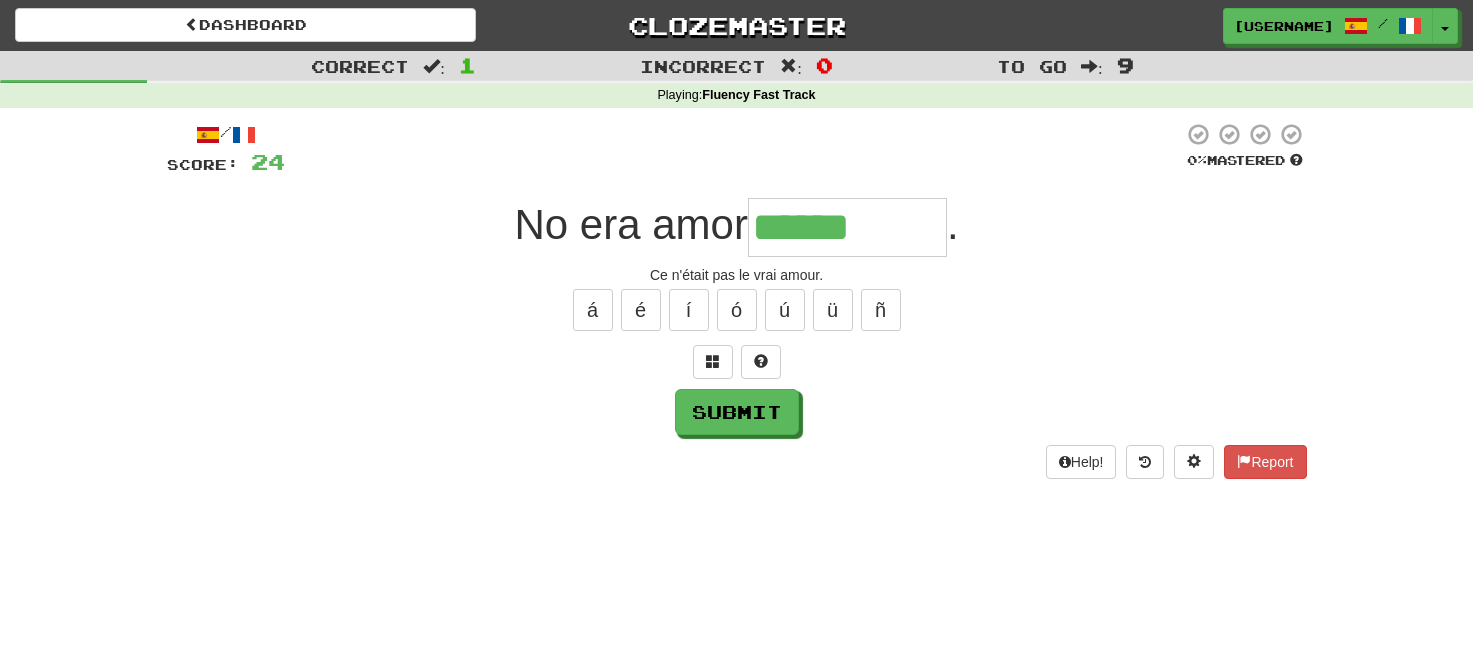 type on "*********" 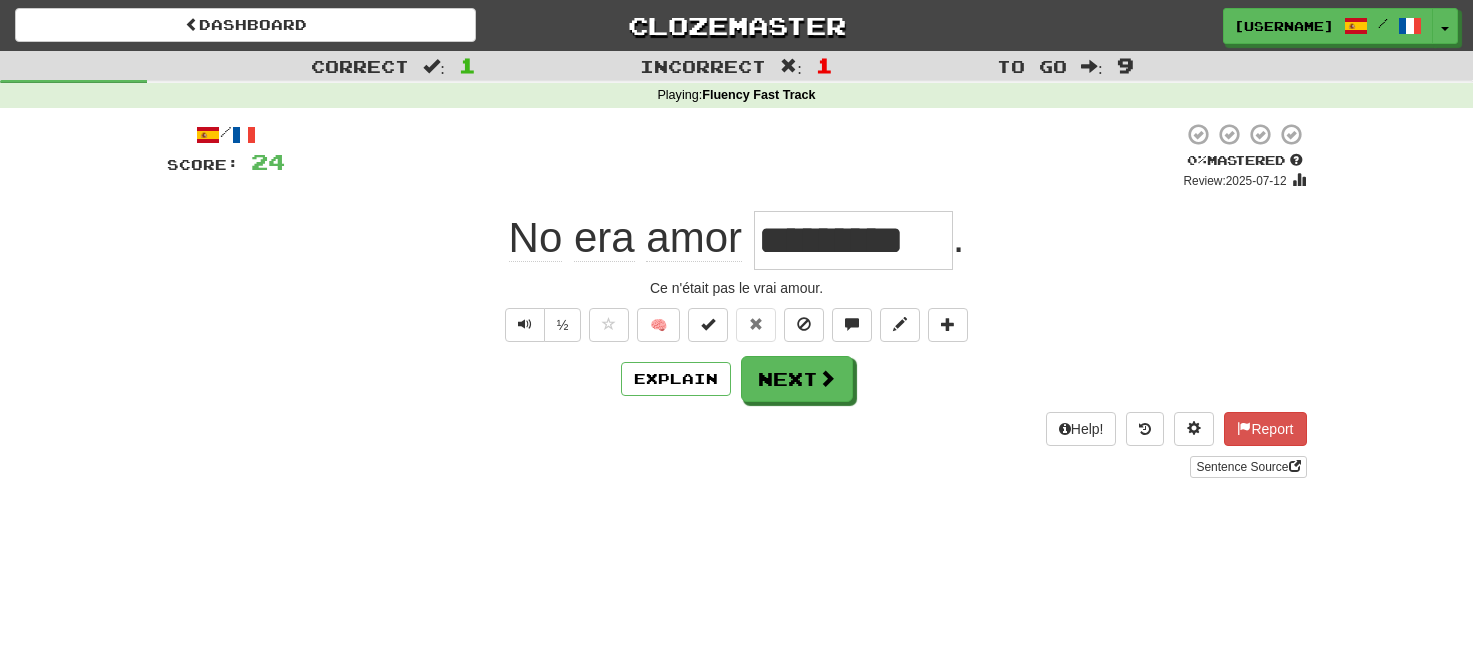 click on "*********" at bounding box center (853, 240) 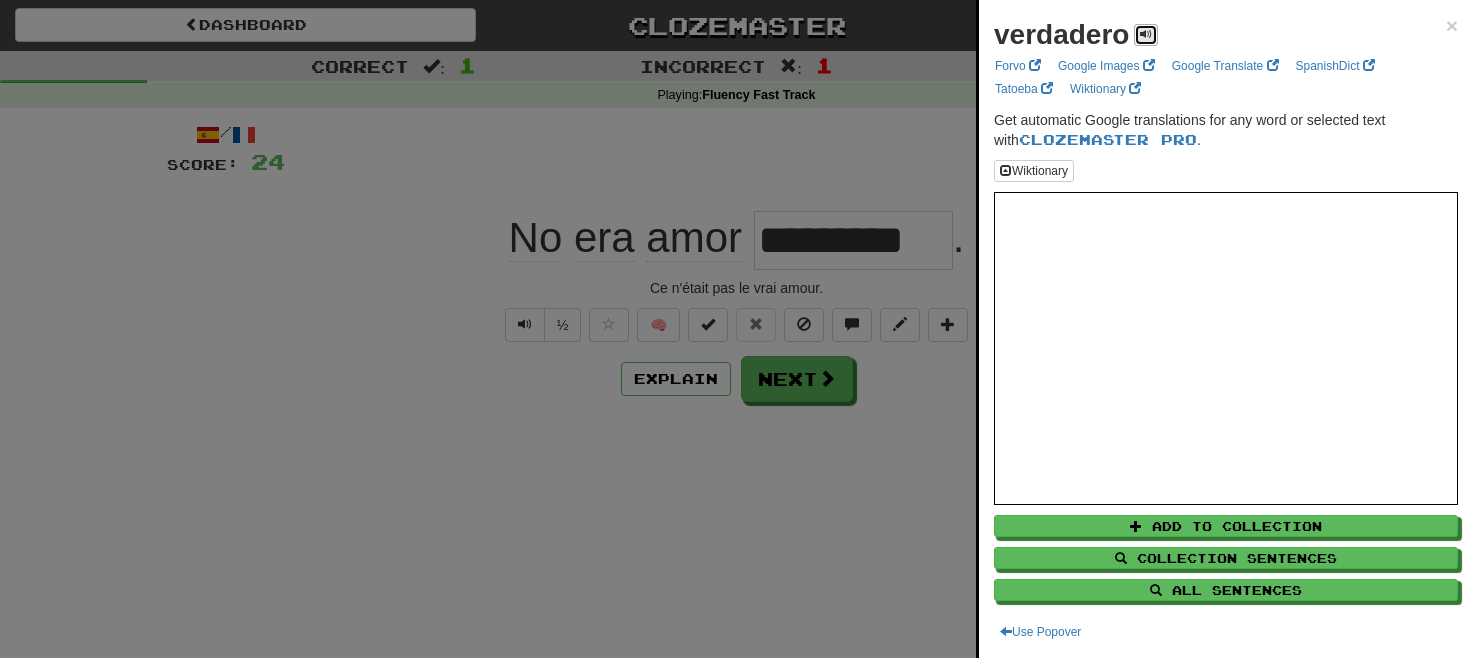 click at bounding box center (1146, 34) 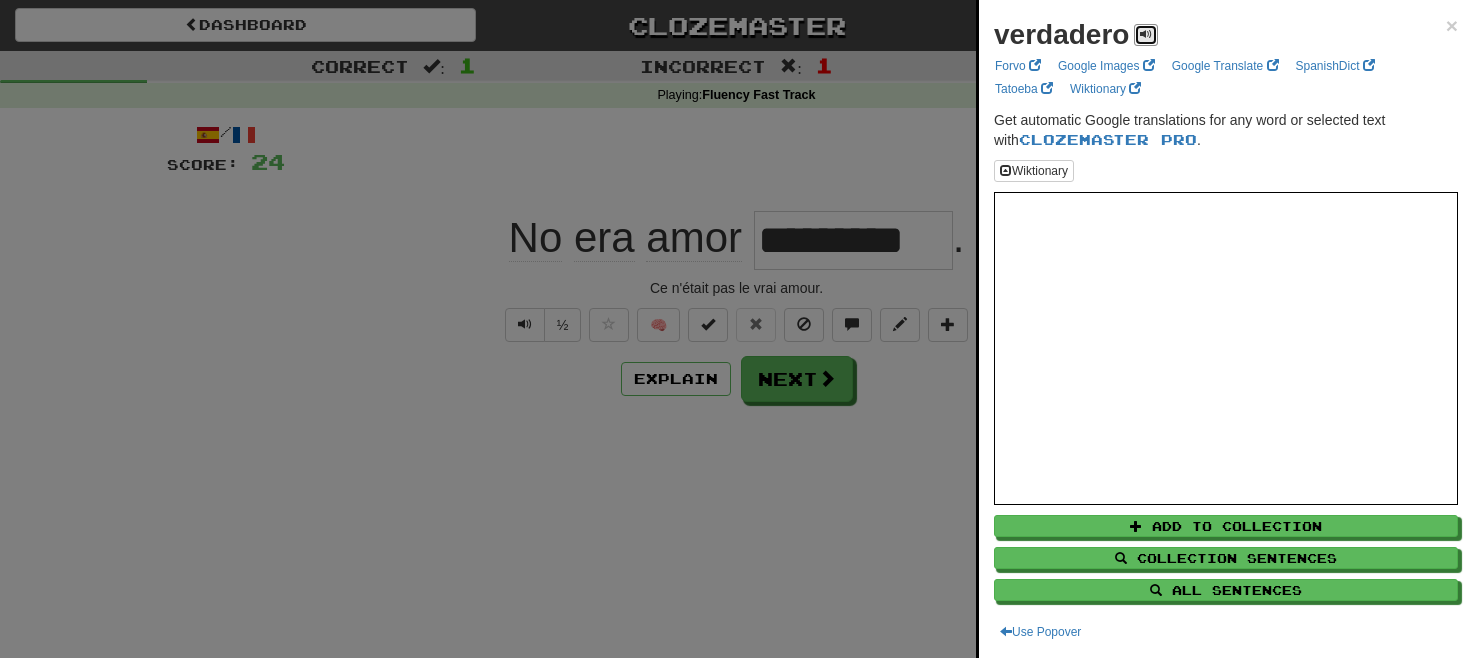 type 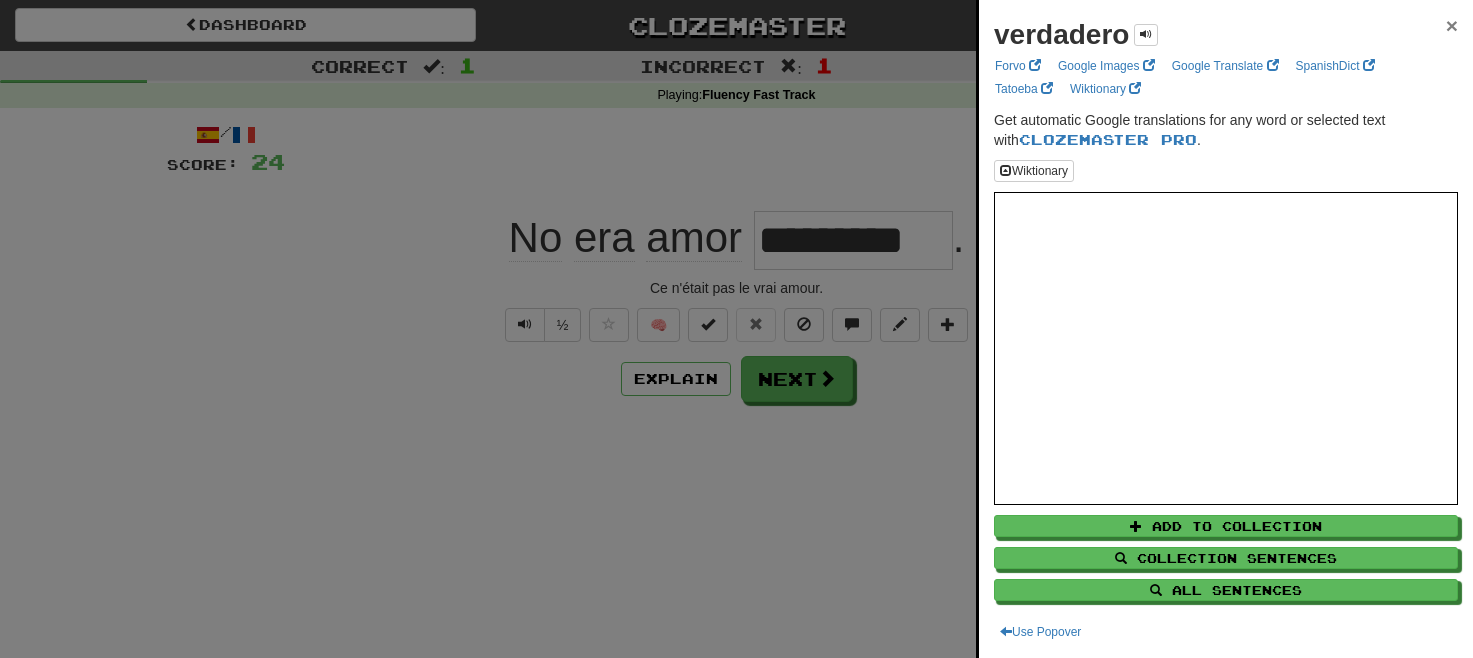 click on "×" at bounding box center [1452, 25] 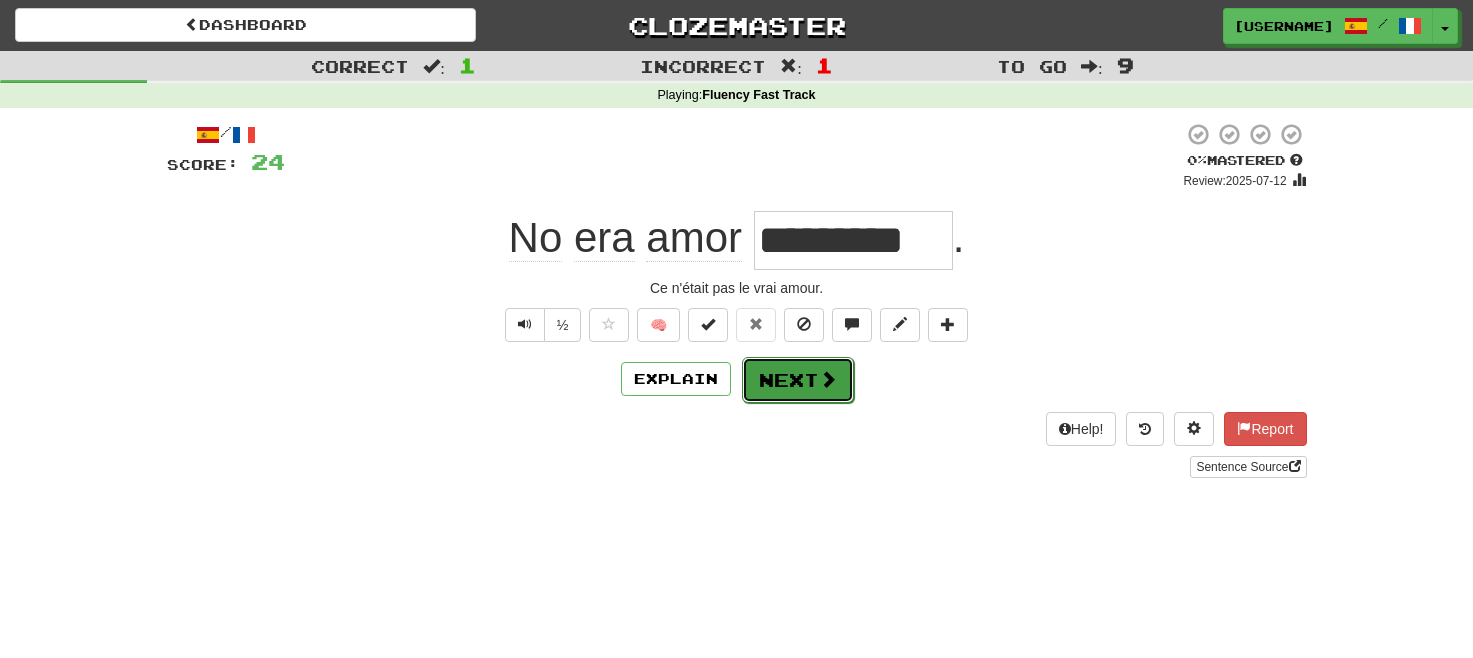click on "Next" at bounding box center (798, 380) 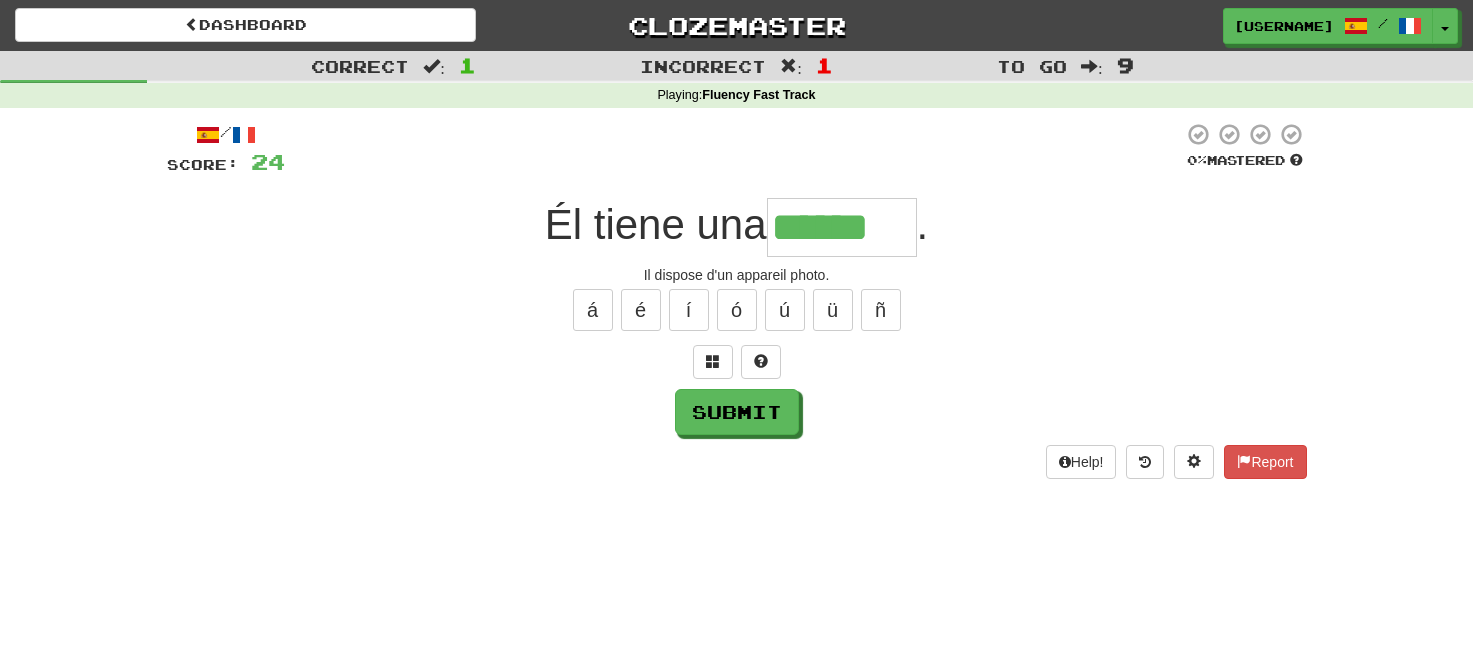 type on "******" 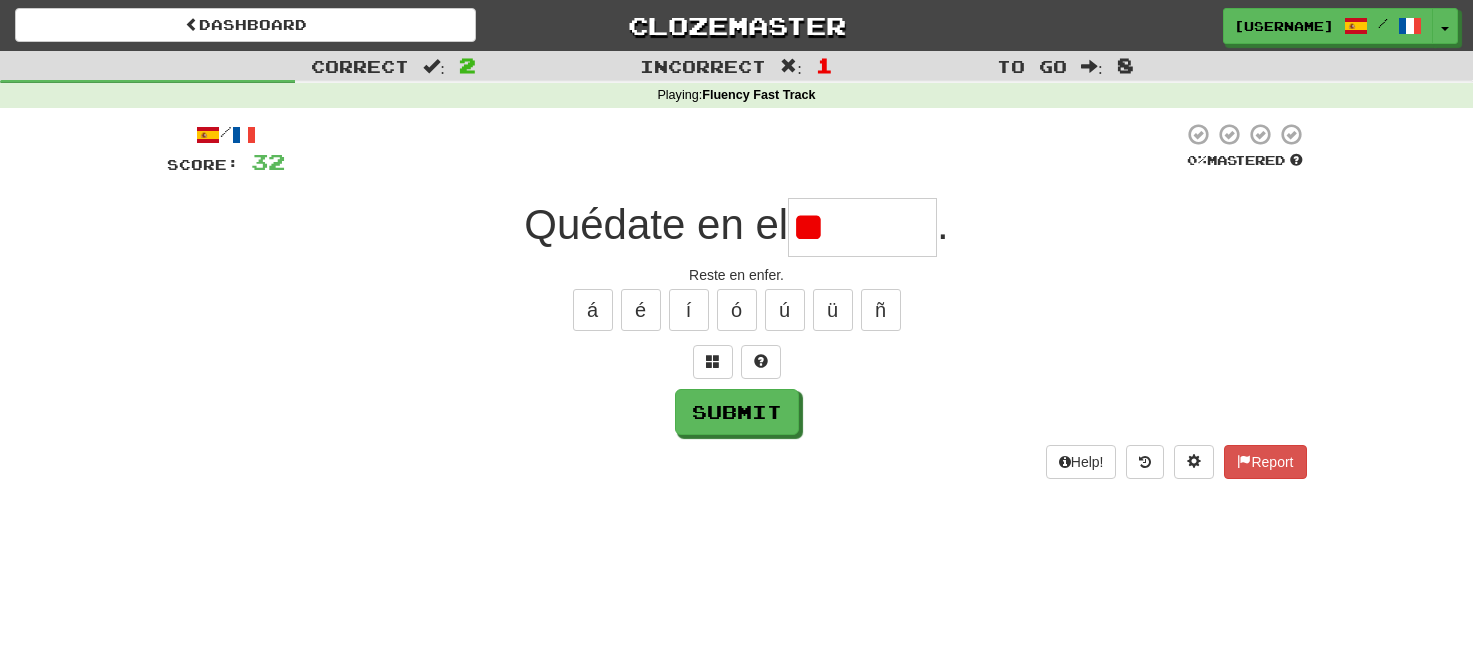 type on "*" 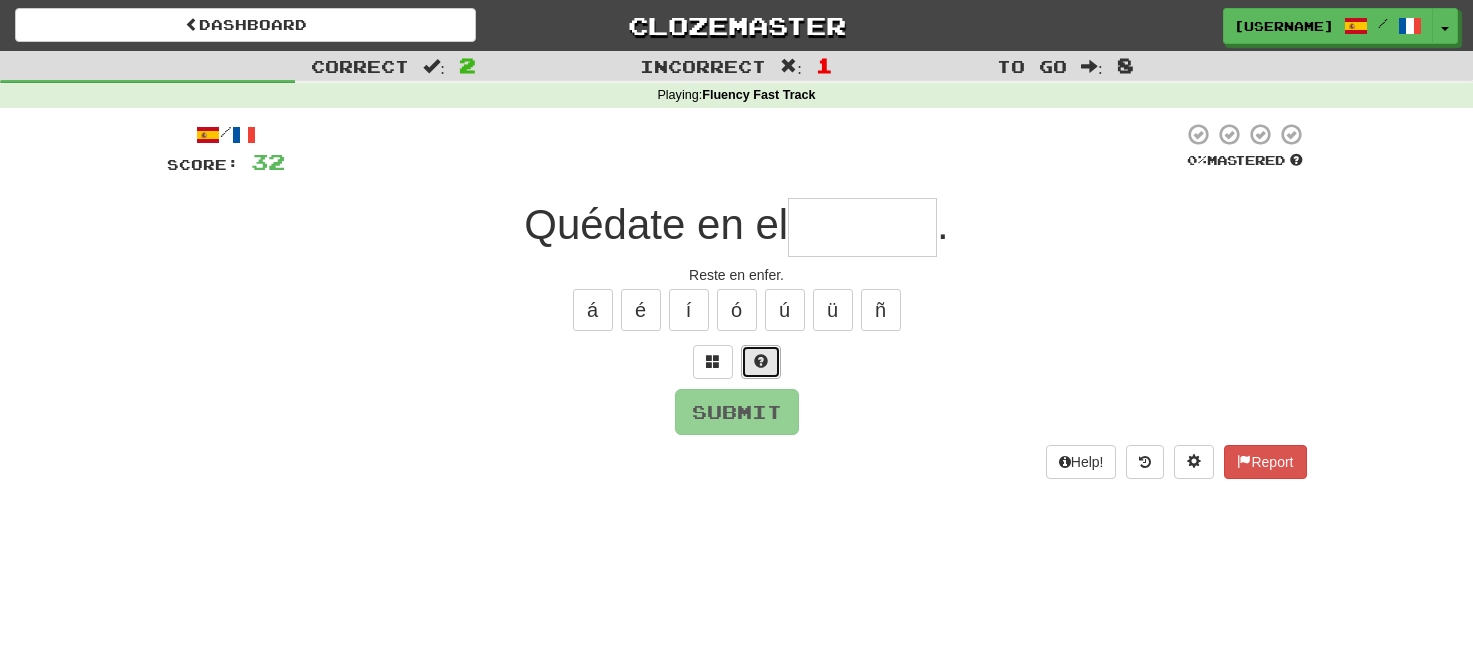 click at bounding box center (761, 361) 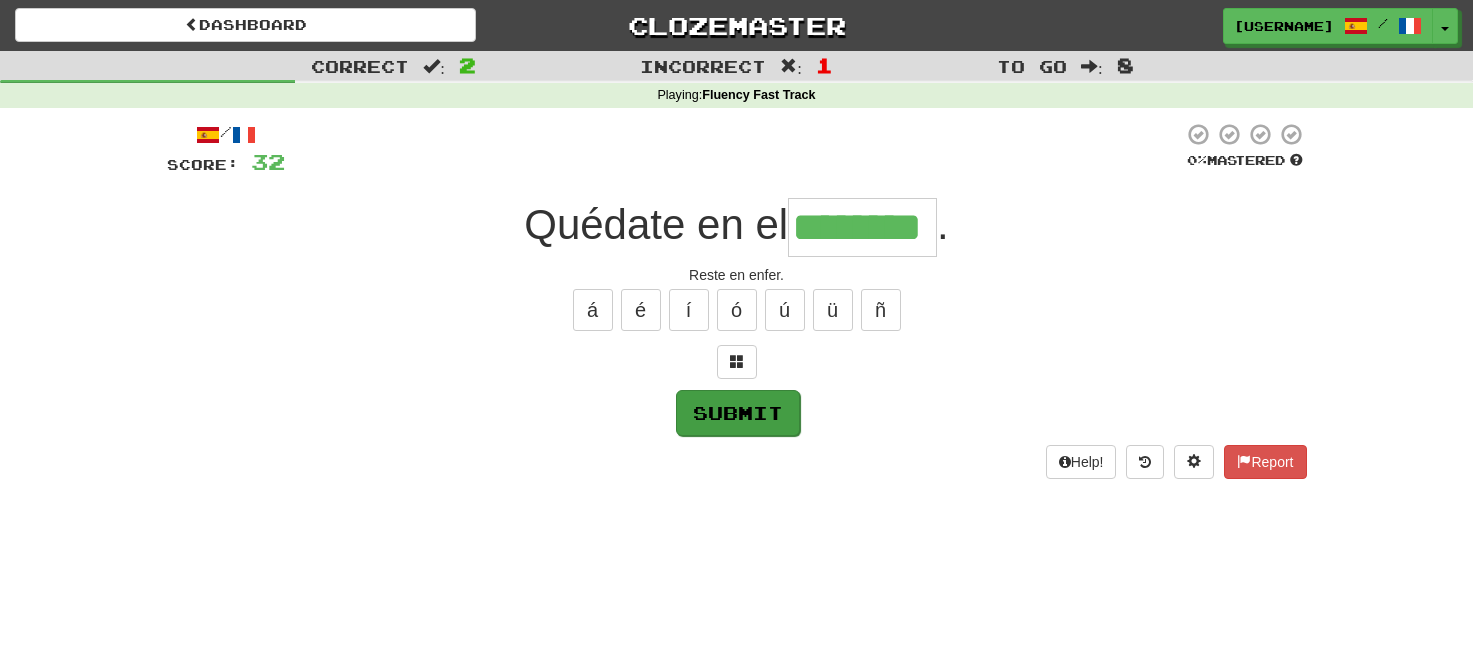 type on "********" 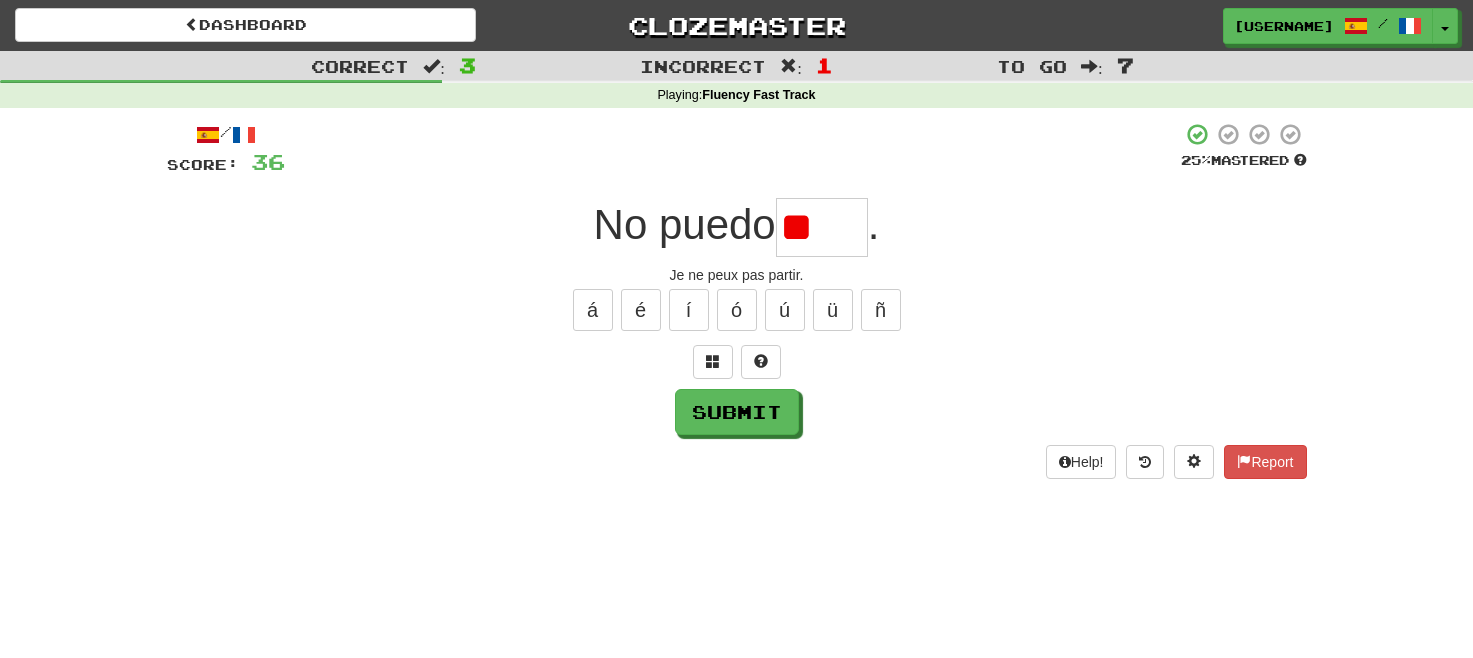 type on "*" 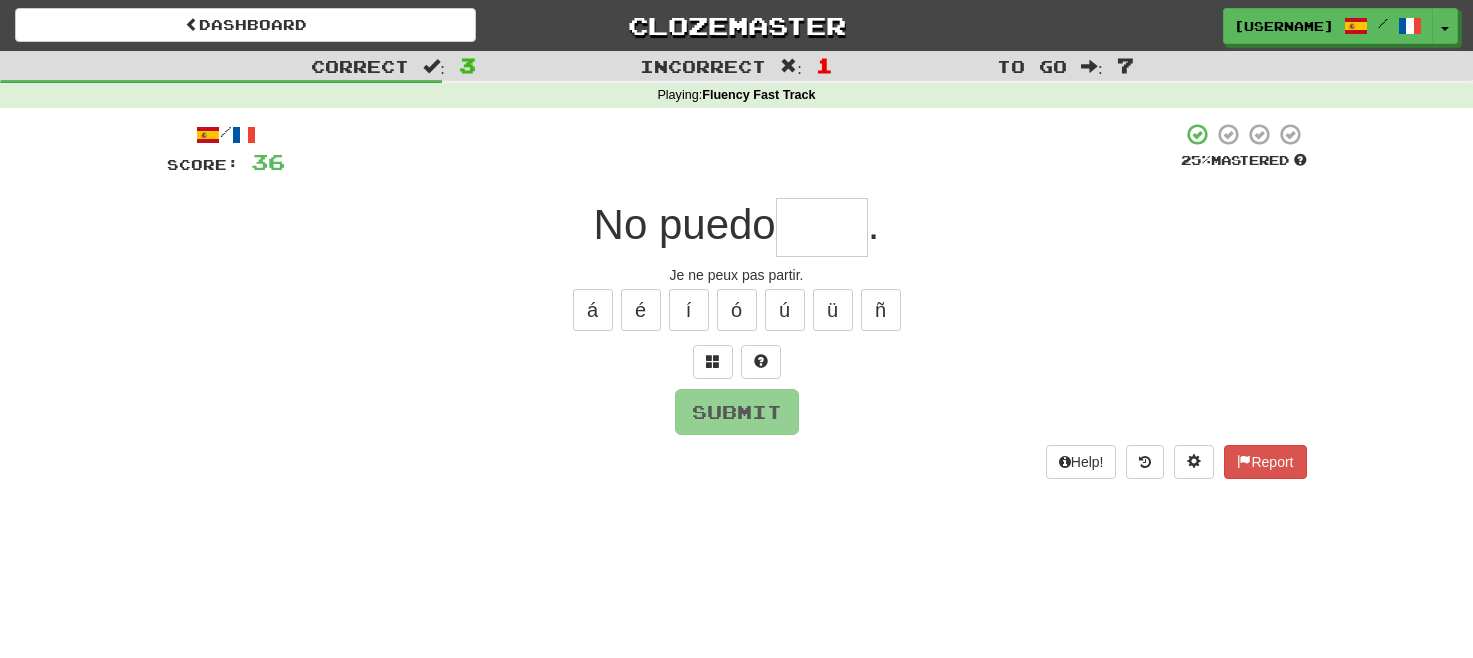 type on "*" 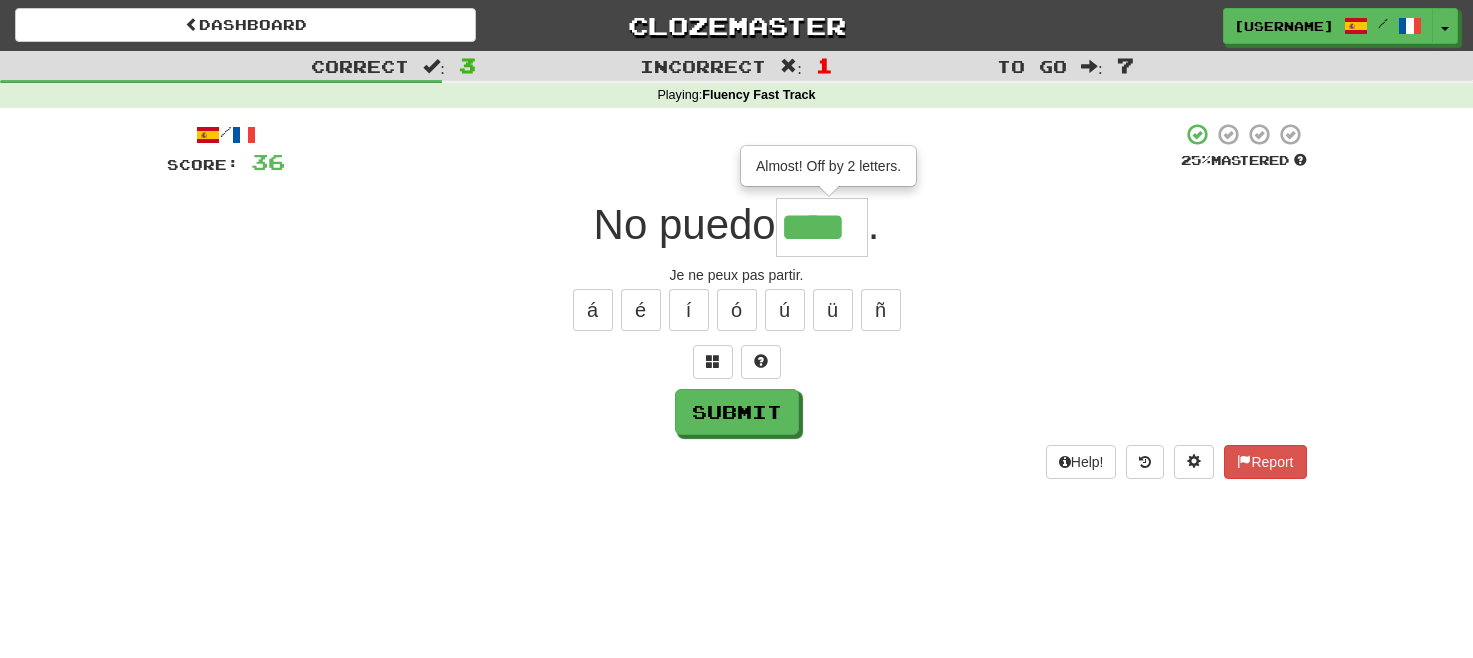 type on "****" 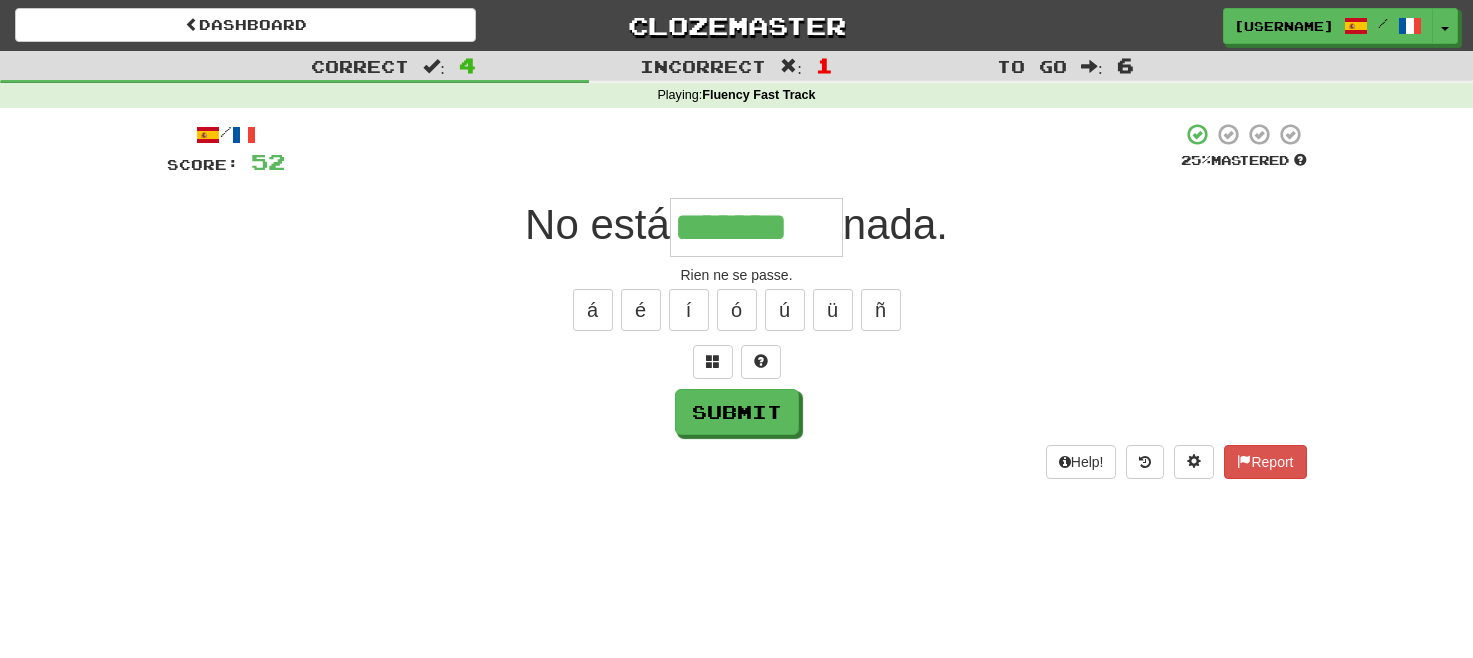 type on "*******" 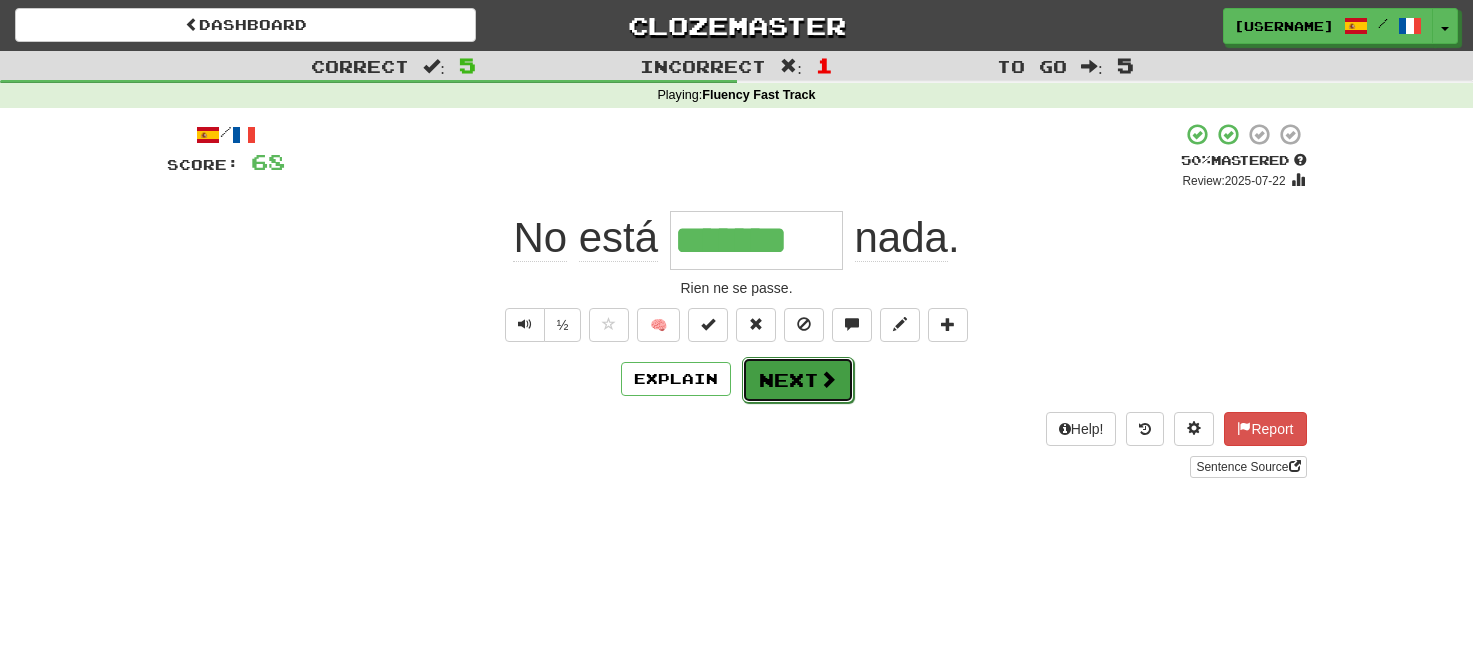 click on "Next" at bounding box center [798, 380] 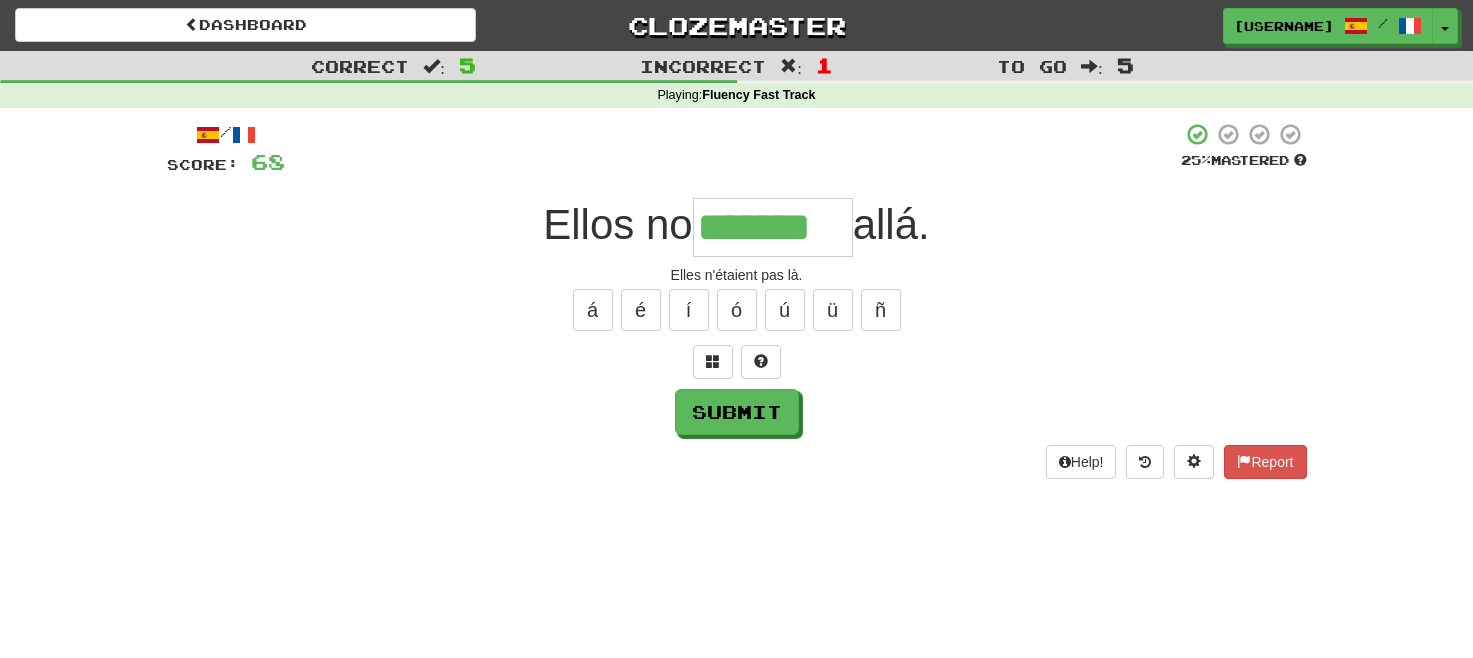 type on "*******" 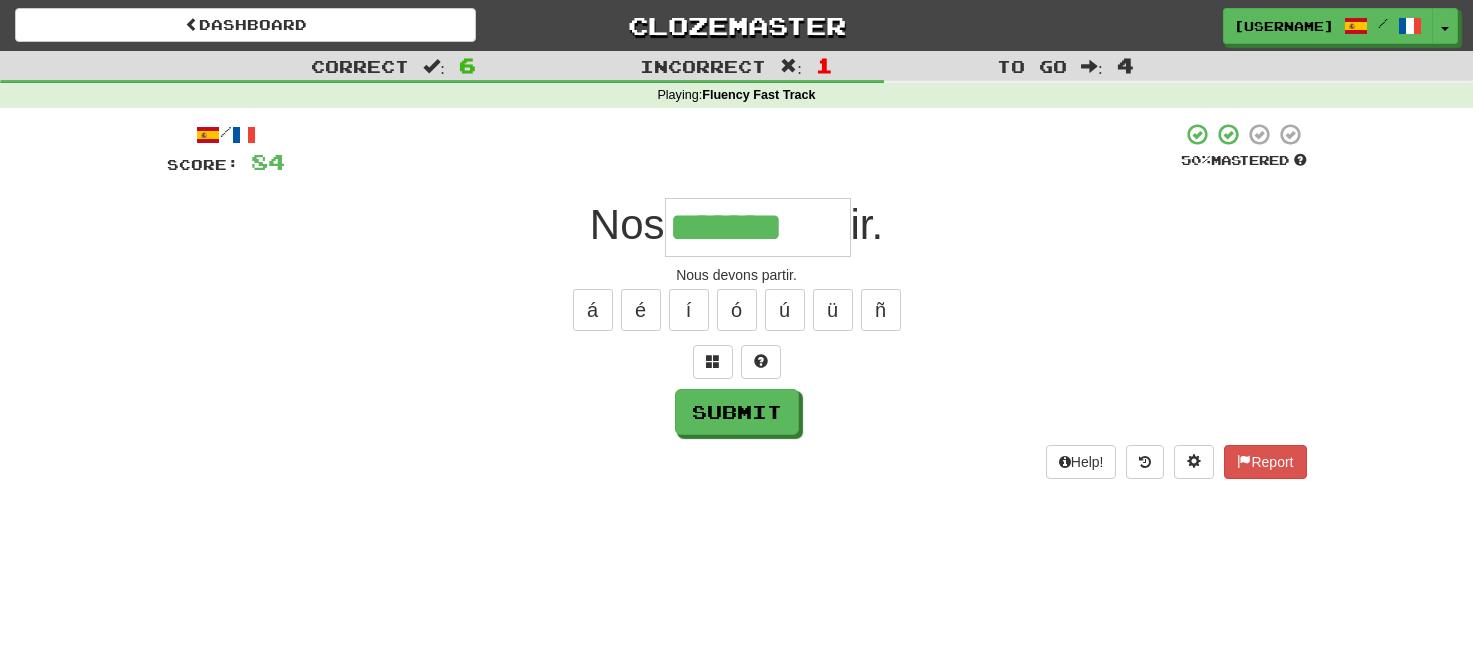 type on "*******" 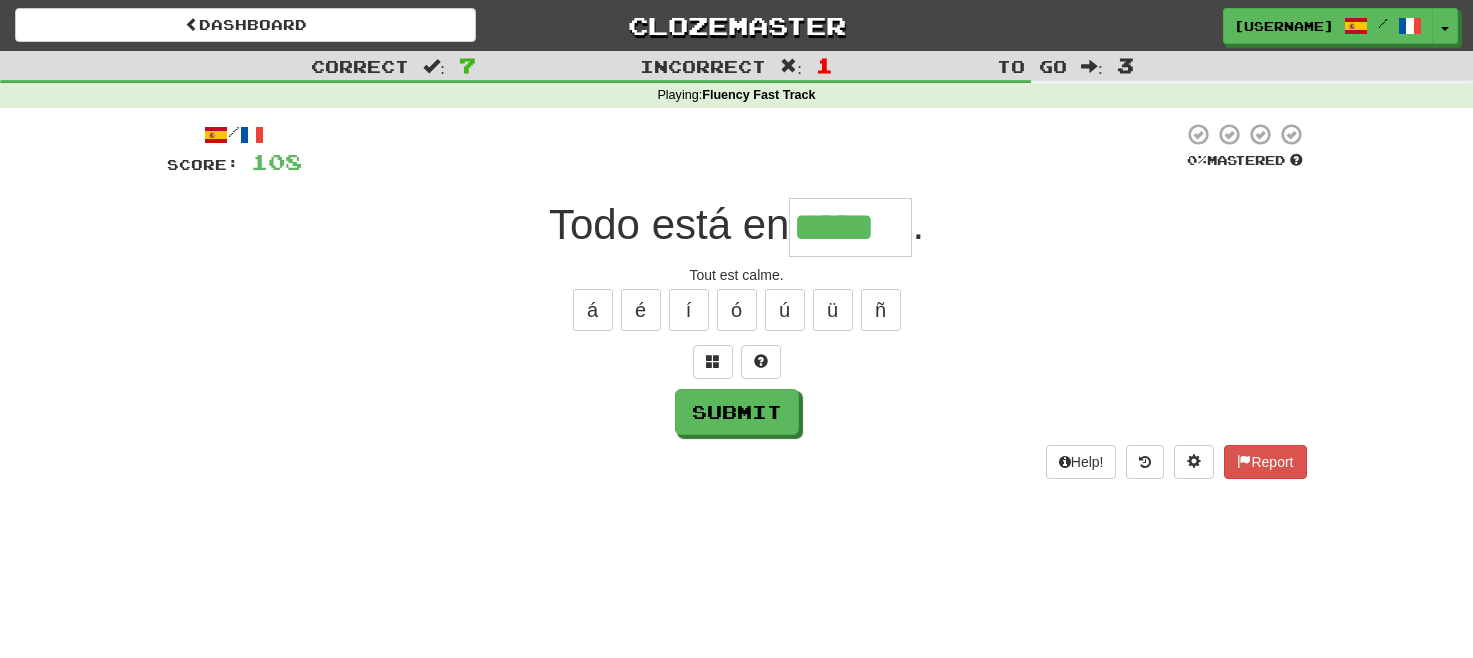 type on "*****" 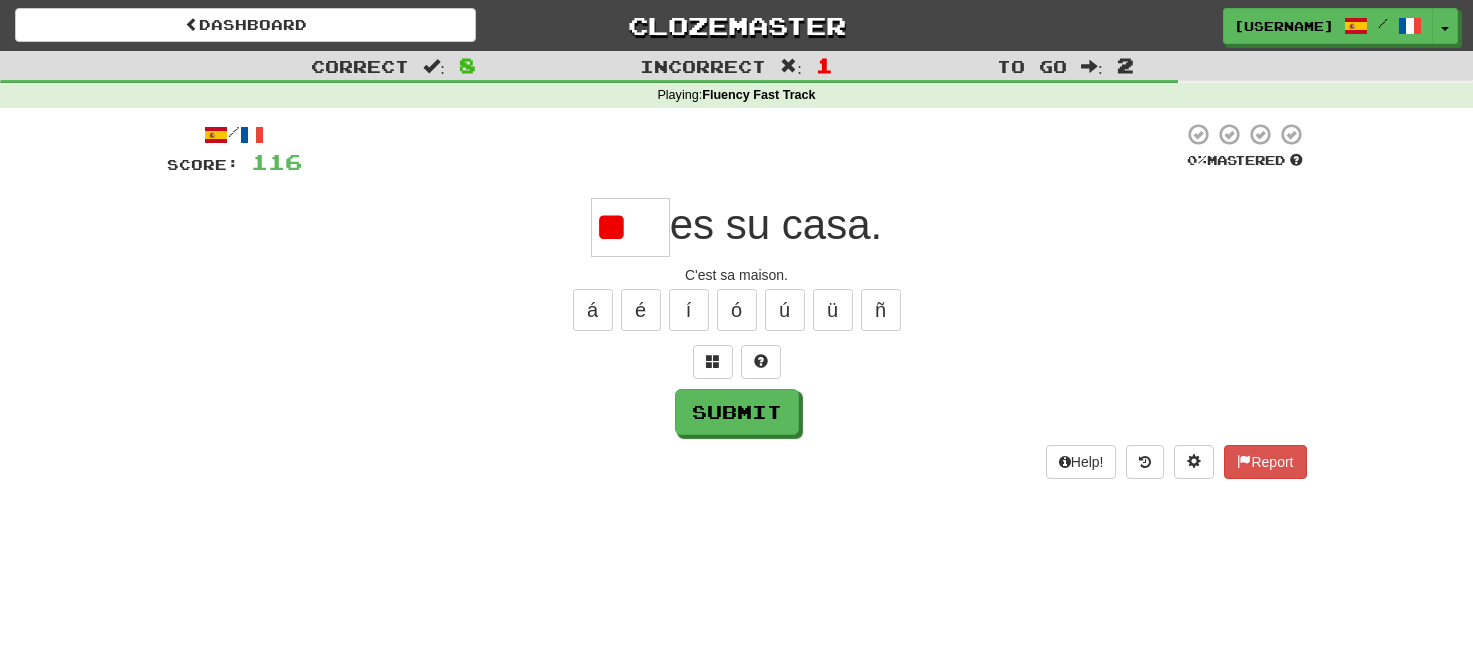 type on "*" 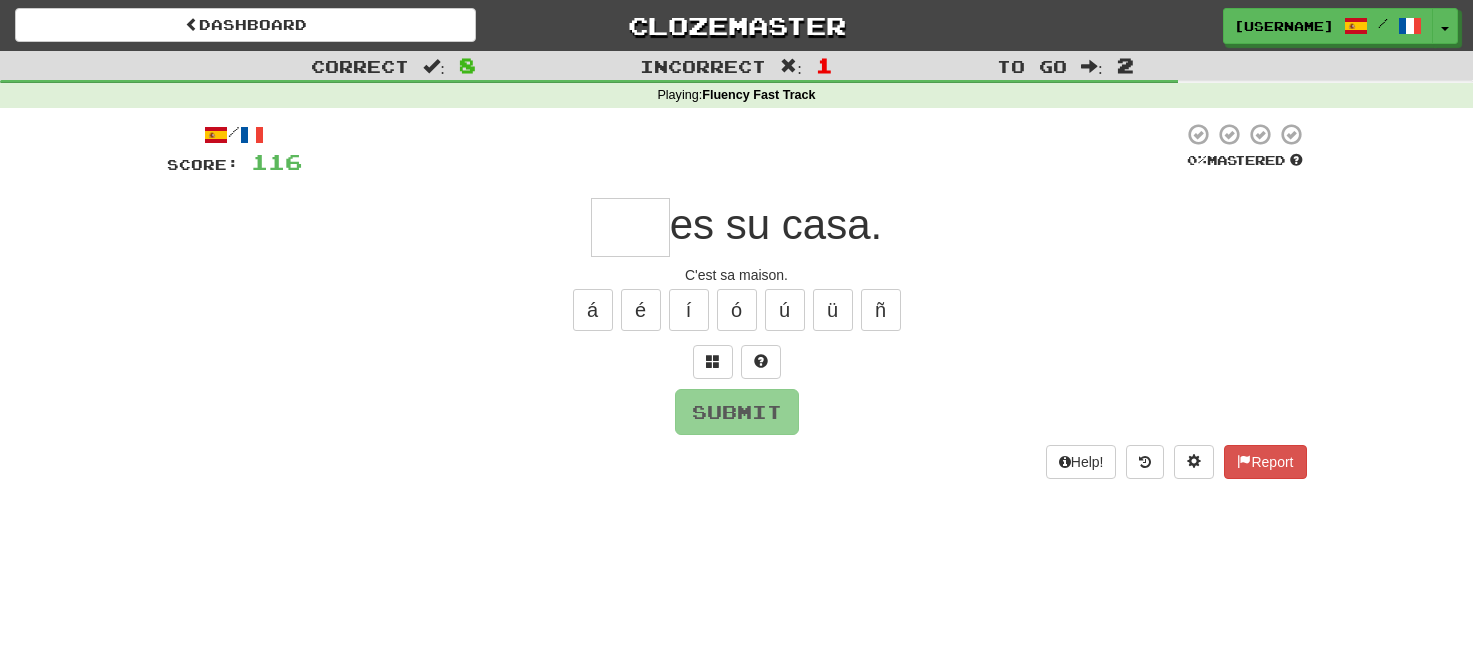 type on "*" 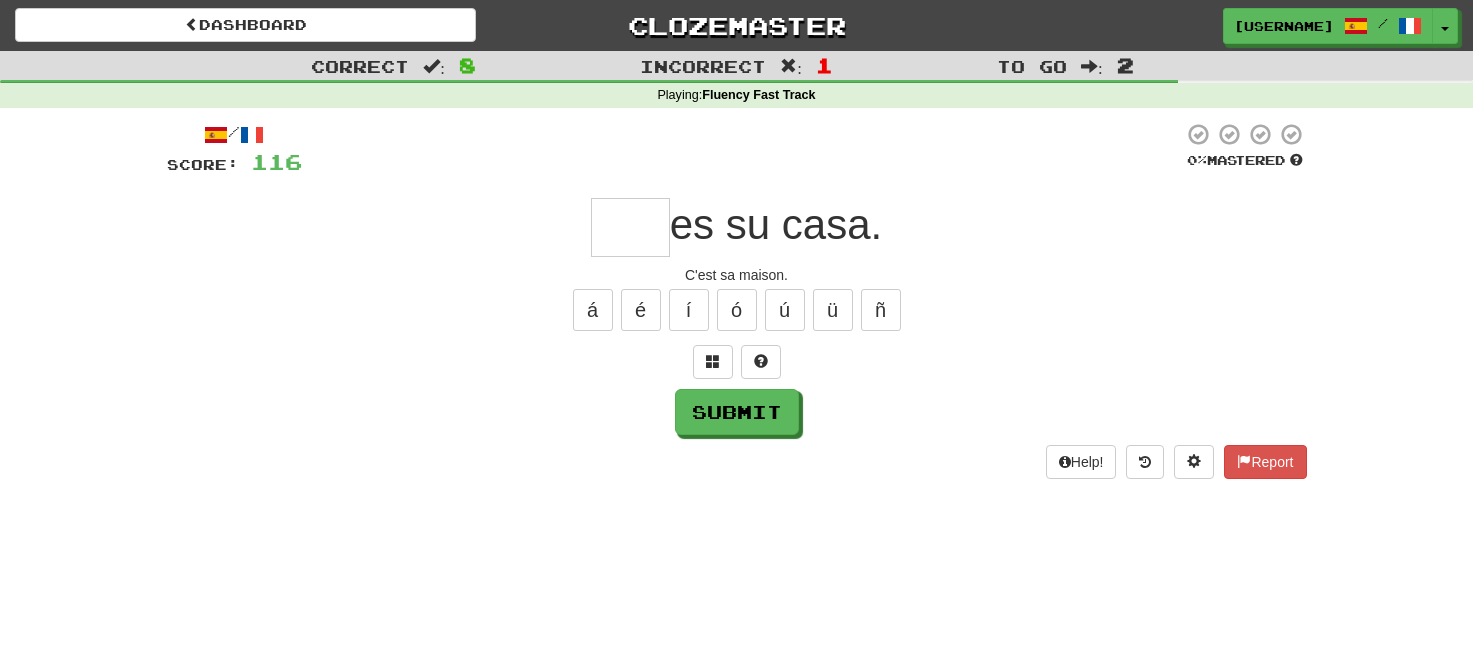 type on "*" 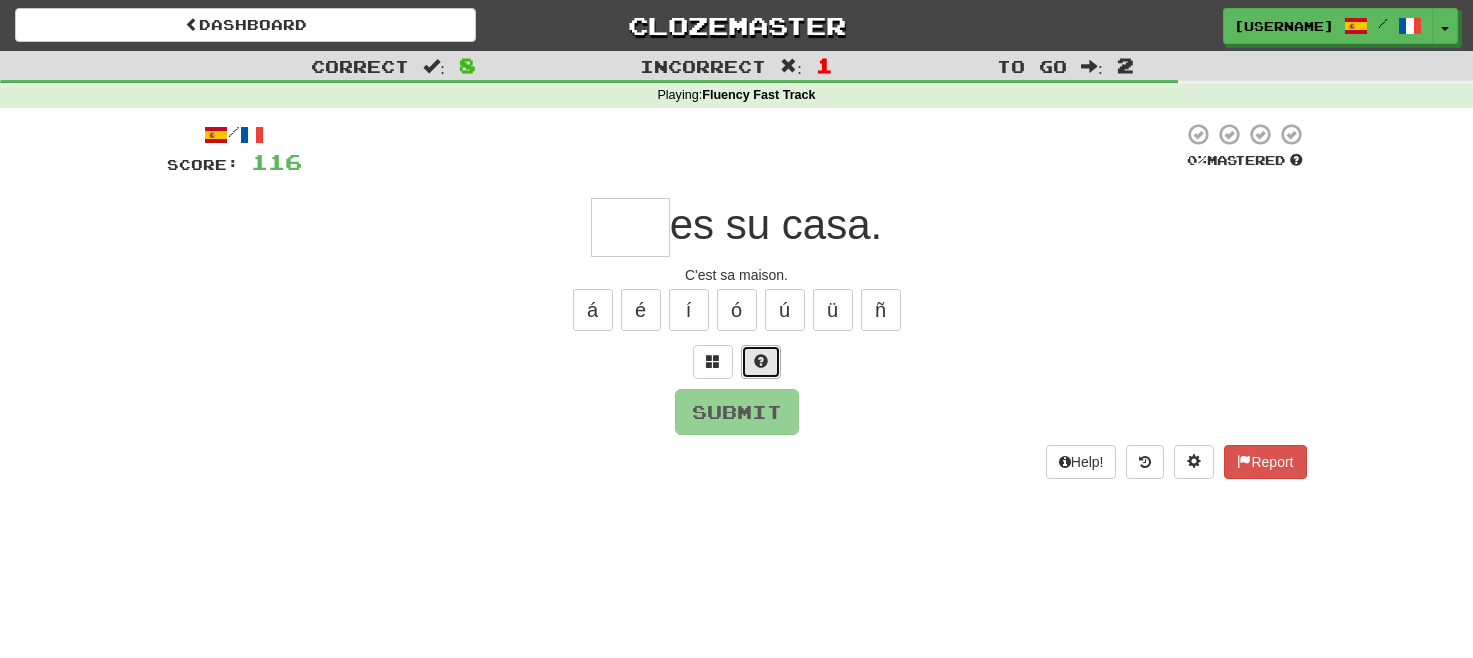 click at bounding box center (761, 362) 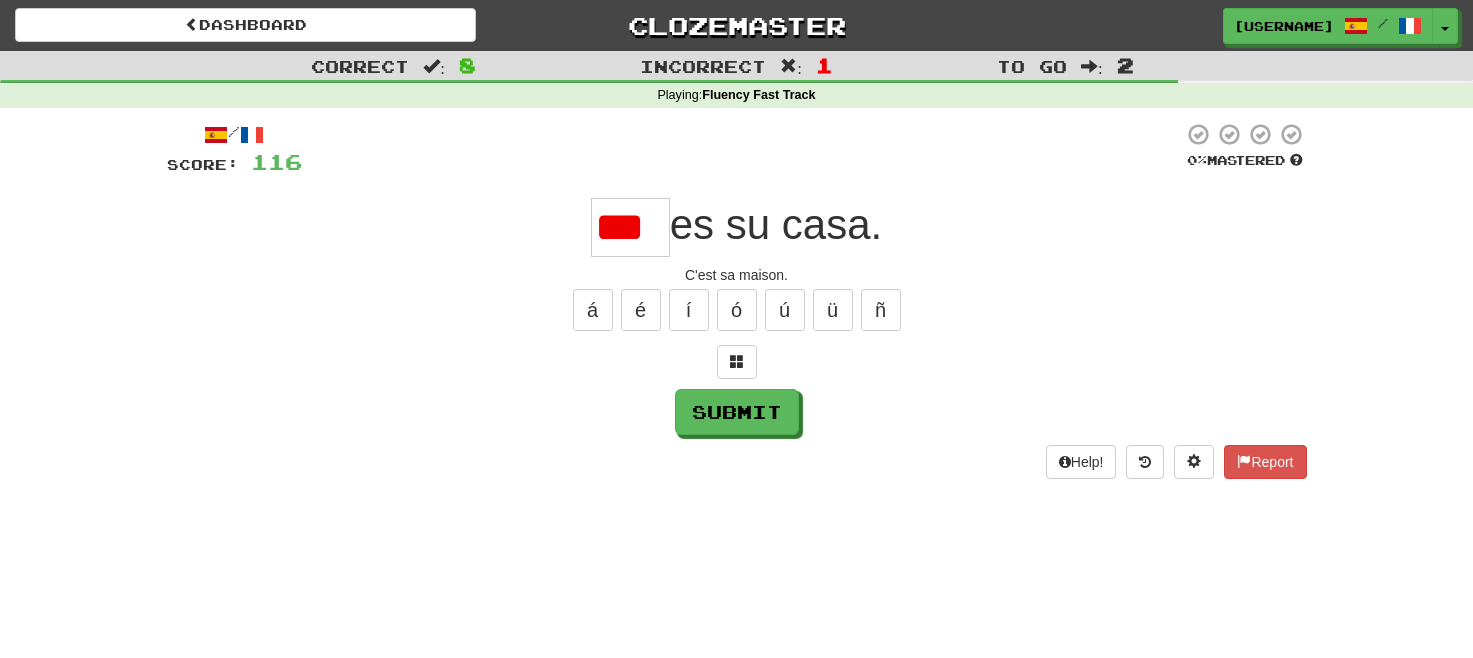 scroll, scrollTop: 0, scrollLeft: 0, axis: both 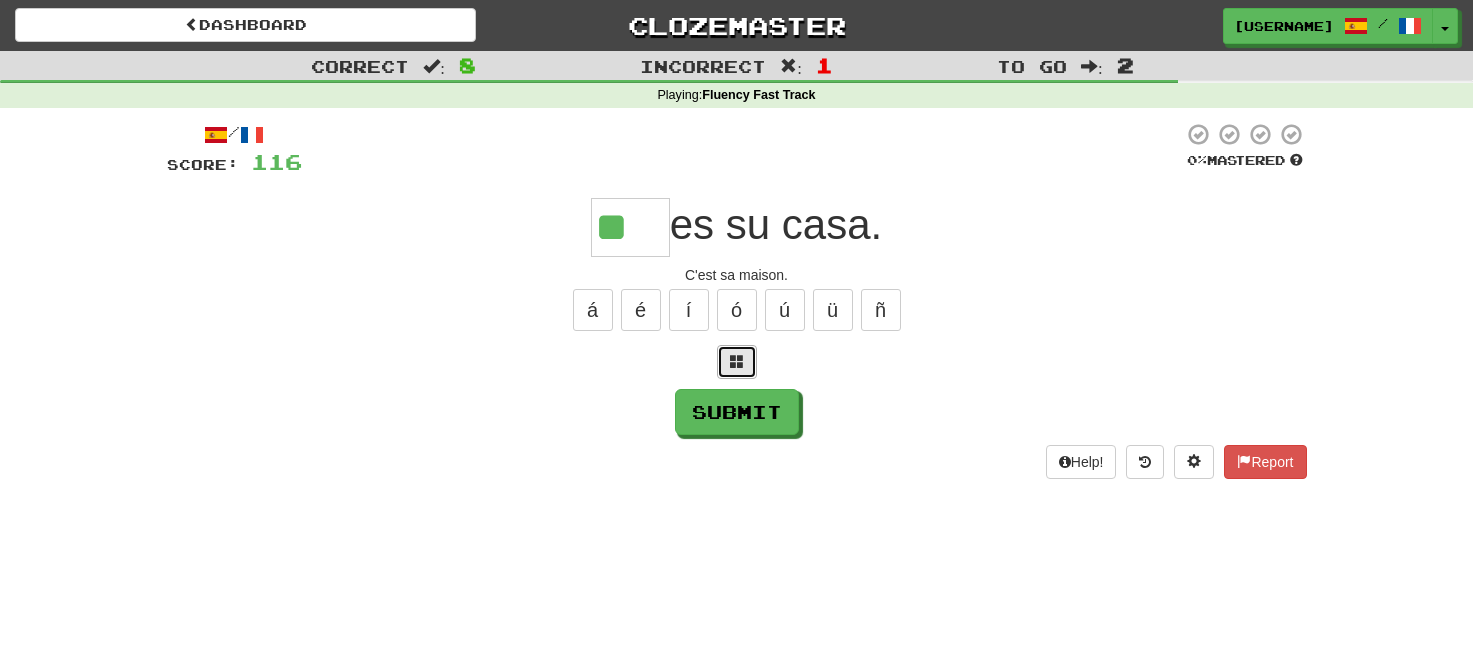 click at bounding box center [737, 362] 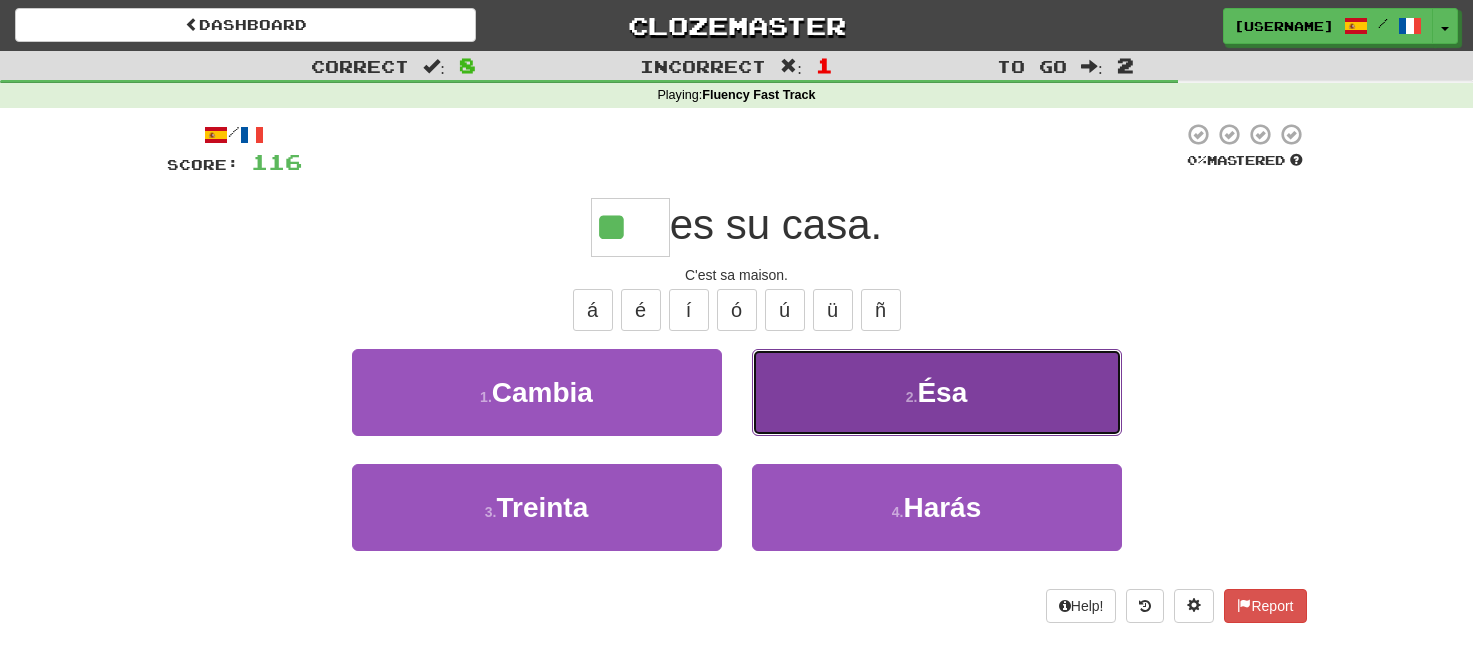 click on "2 .  Ésa" at bounding box center [937, 392] 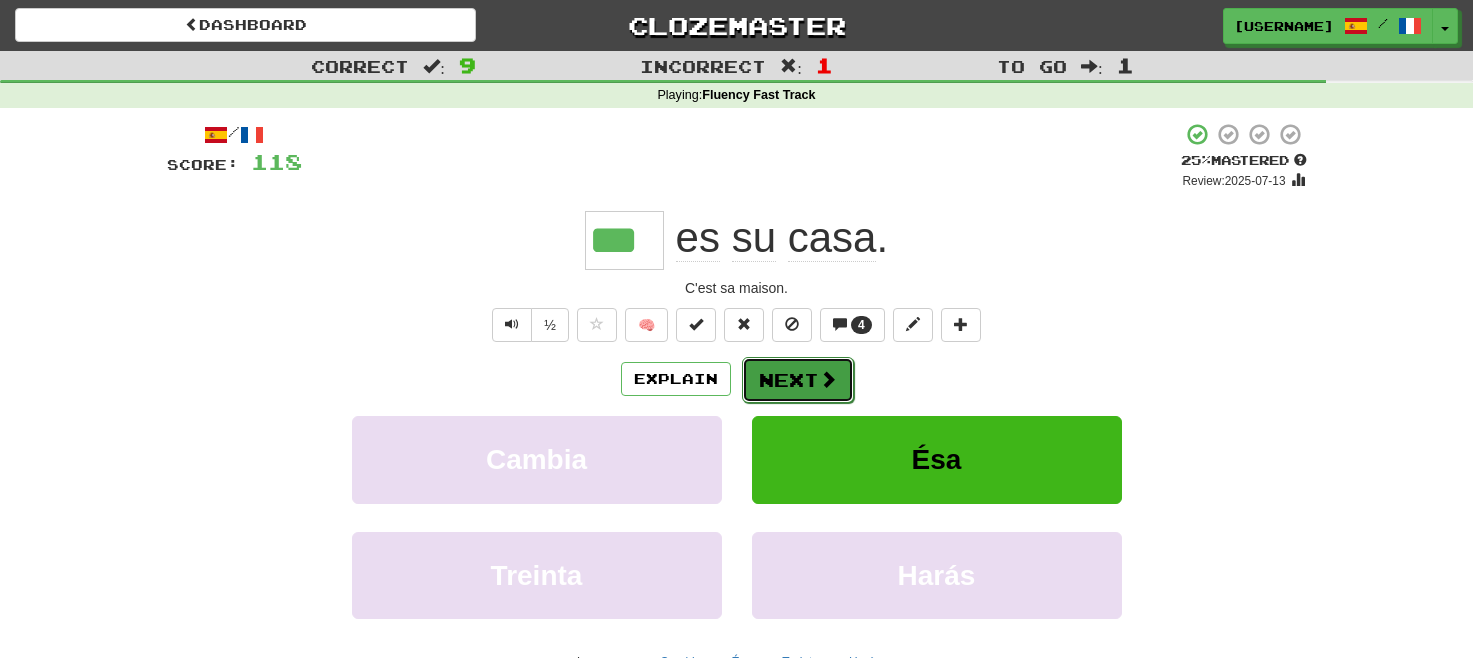 click on "Next" at bounding box center (798, 380) 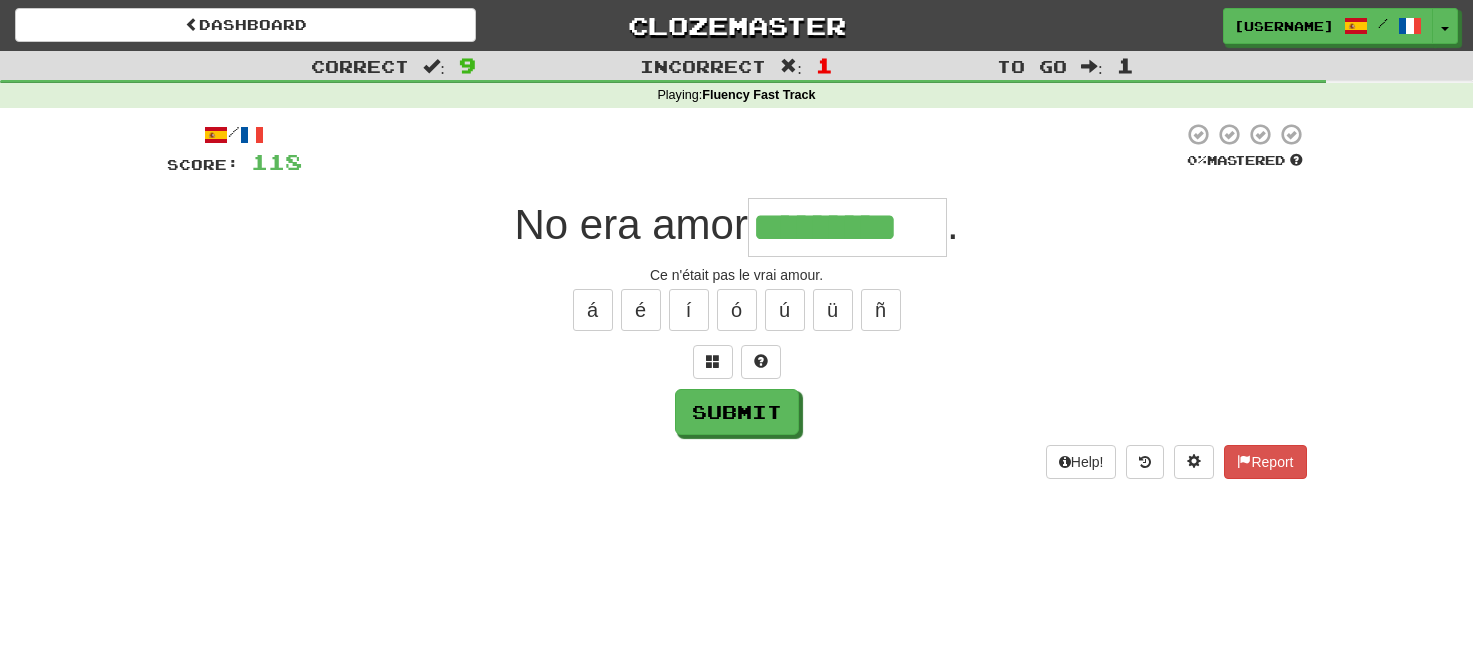 type on "*********" 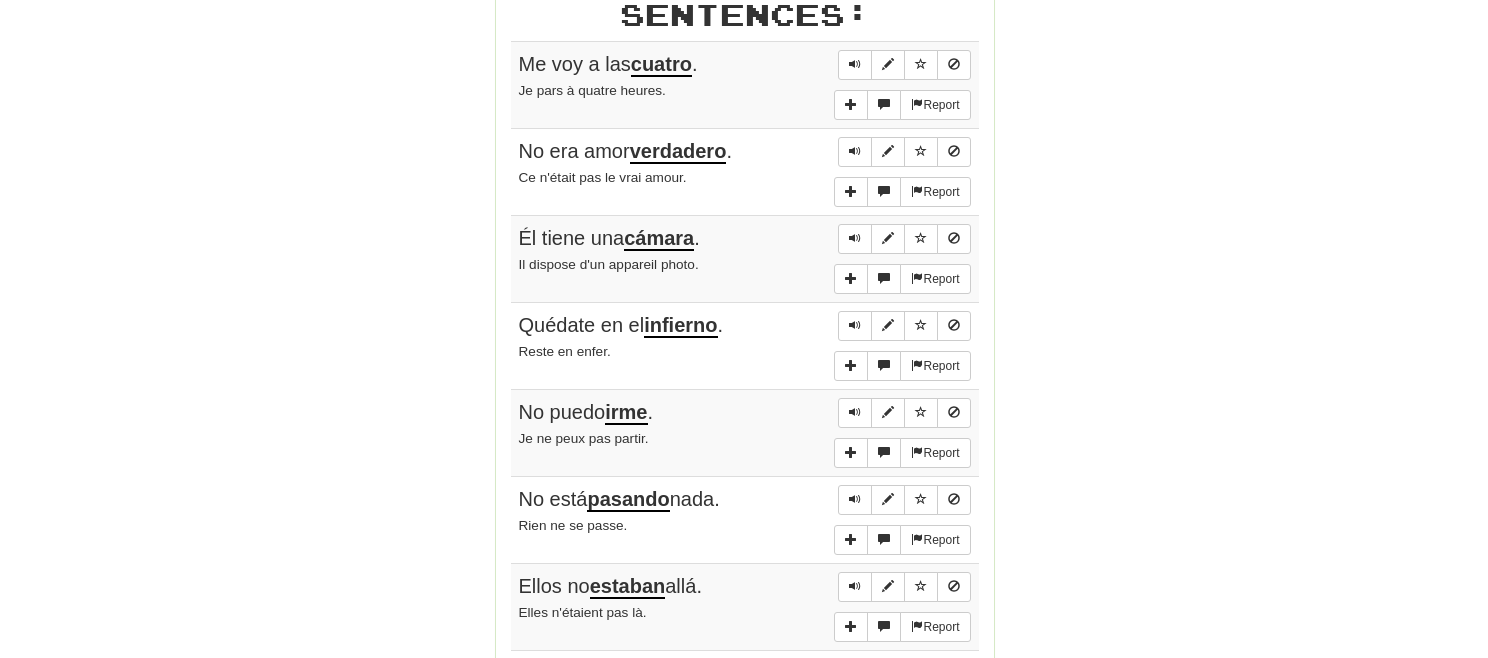 scroll, scrollTop: 1832, scrollLeft: 0, axis: vertical 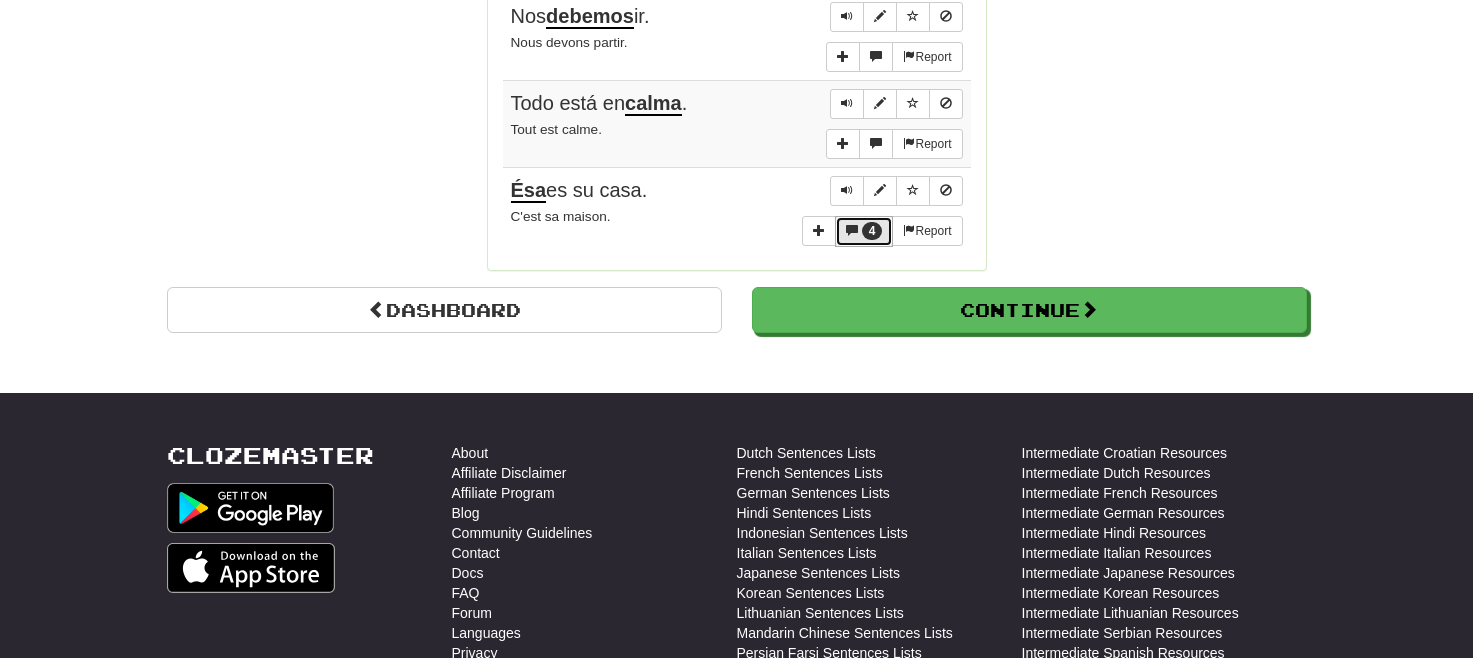 click on "4" at bounding box center [872, 231] 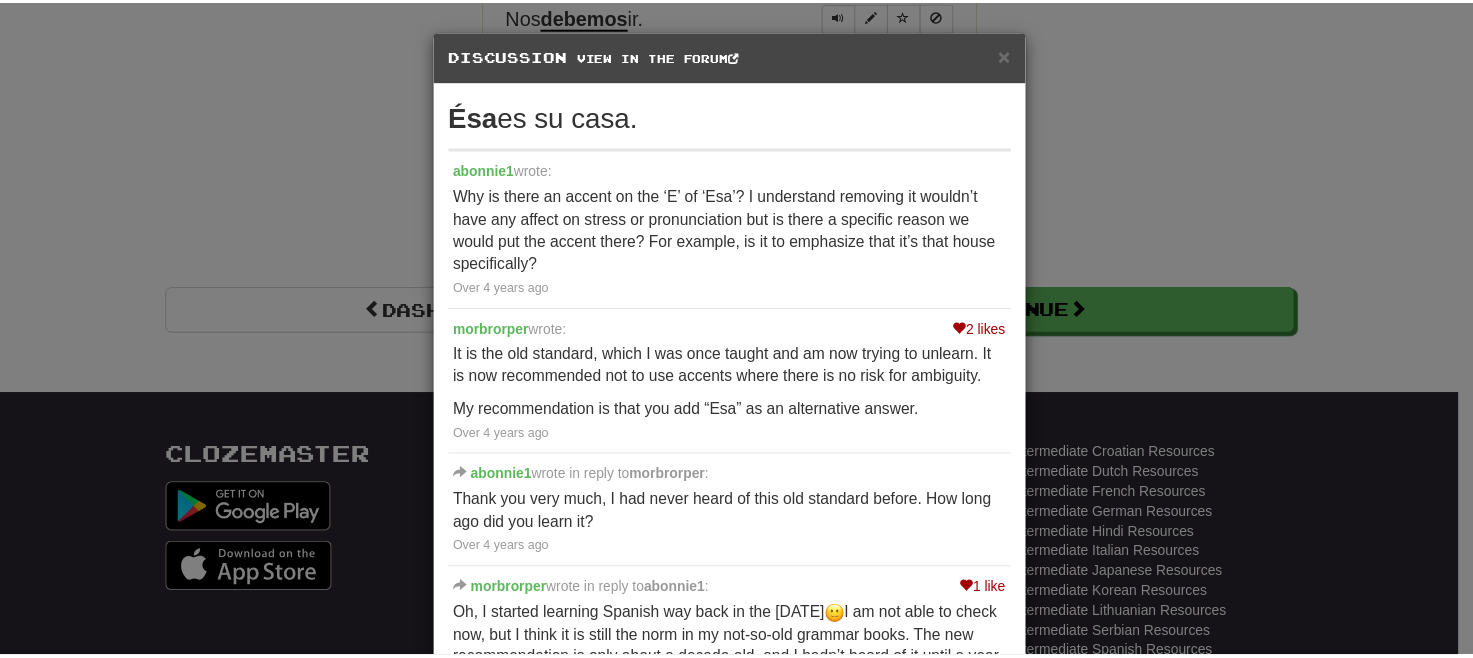 scroll, scrollTop: 150, scrollLeft: 0, axis: vertical 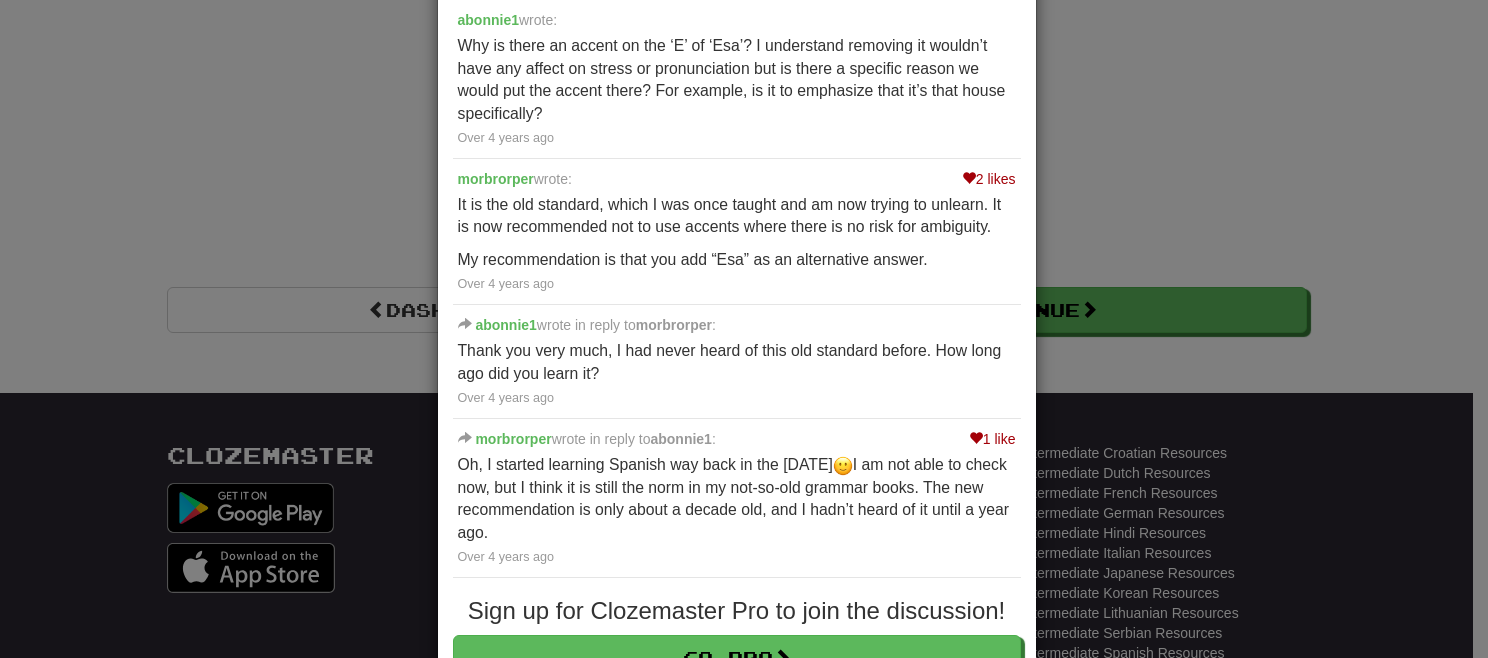 click on "× Discussion View in the forum  Ésa  es su casa.
abonnie1
wrote:
Why is there an accent on the ‘E’ of ‘Esa’? I understand removing it wouldn’t have any affect on stress or pronunciation but is there a specific reason we would put the accent there? For example, is it to emphasize that it’s that house specifically?
Over 4 years ago
2
likes
morbrorper
wrote:
It is the old standard, which I was once taught and am now trying to unlearn. It is now recommended not to use accents where there is no risk for ambiguity.
My recommendation is that you add “Esa” as an alternative answer.
Over 4 years ago
abonnie1
wrote
in reply to
morbrorper :
Thank you very much, I had never heard of this old standard before. How long ago did you learn it?
Over 4 years ago
1
like
morbrorper
wrote
in reply to
abonnie1 :
Oh, I started learning Spanish way back in the last millennium
!" at bounding box center [744, 329] 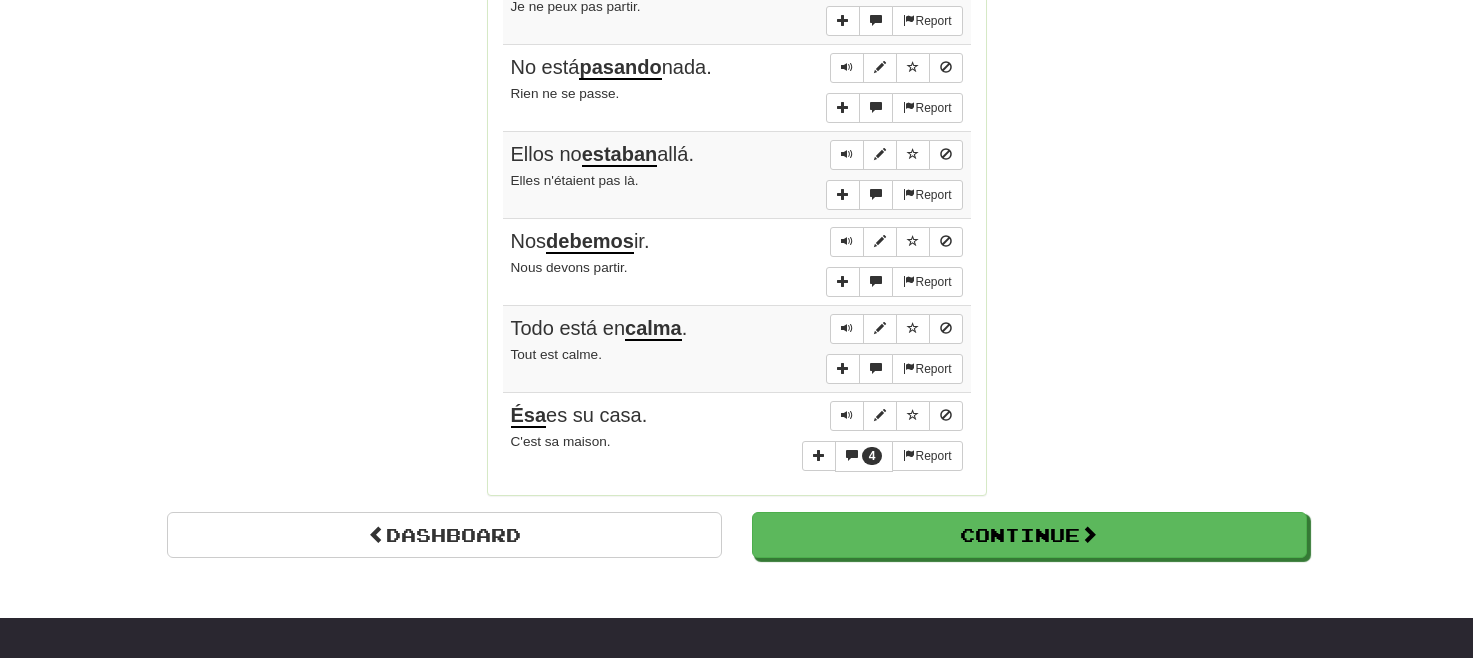 scroll, scrollTop: 1820, scrollLeft: 0, axis: vertical 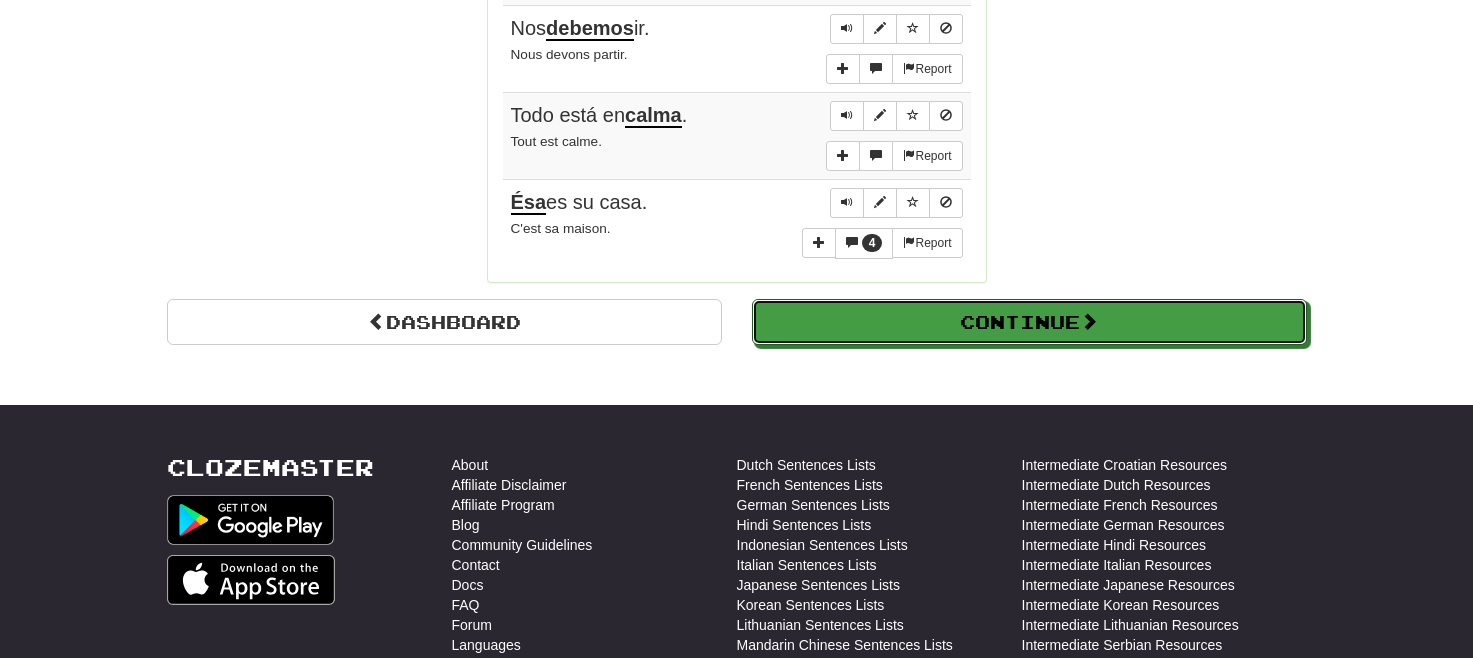 click on "Continue" at bounding box center [1029, 322] 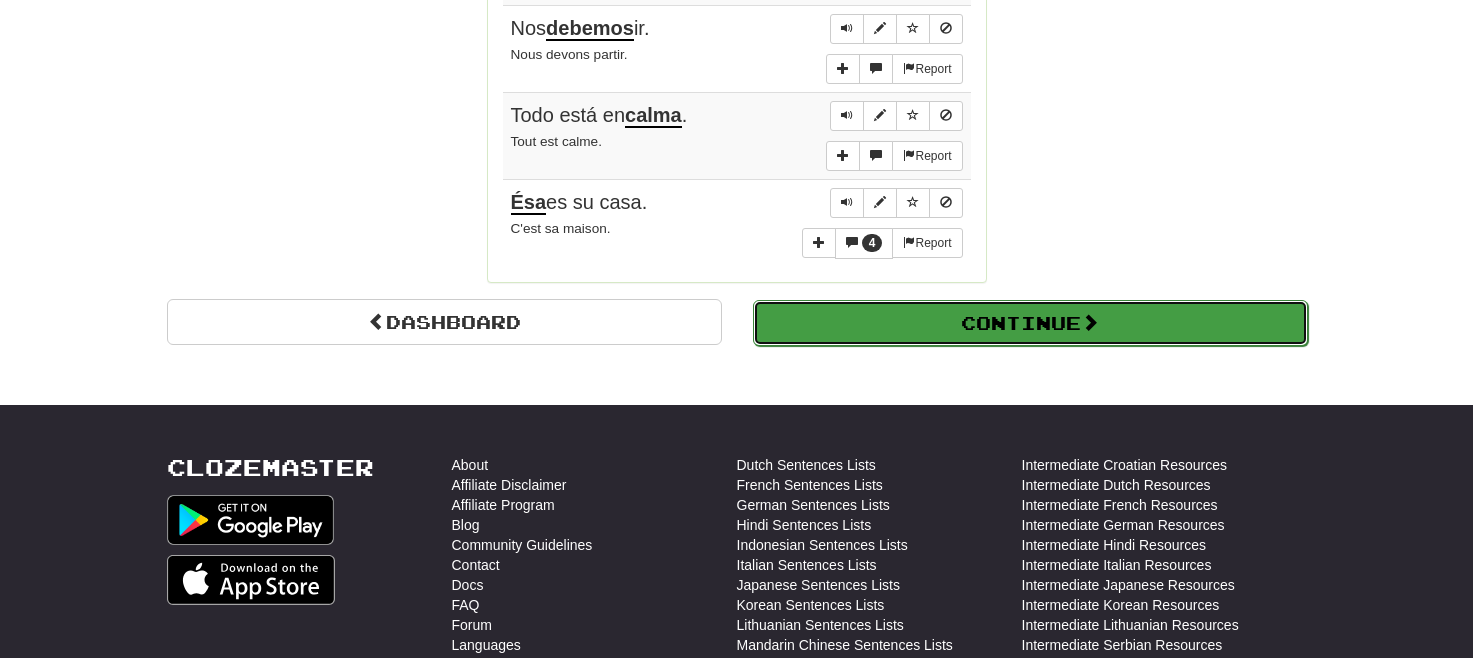 click on "Continue" at bounding box center [1030, 323] 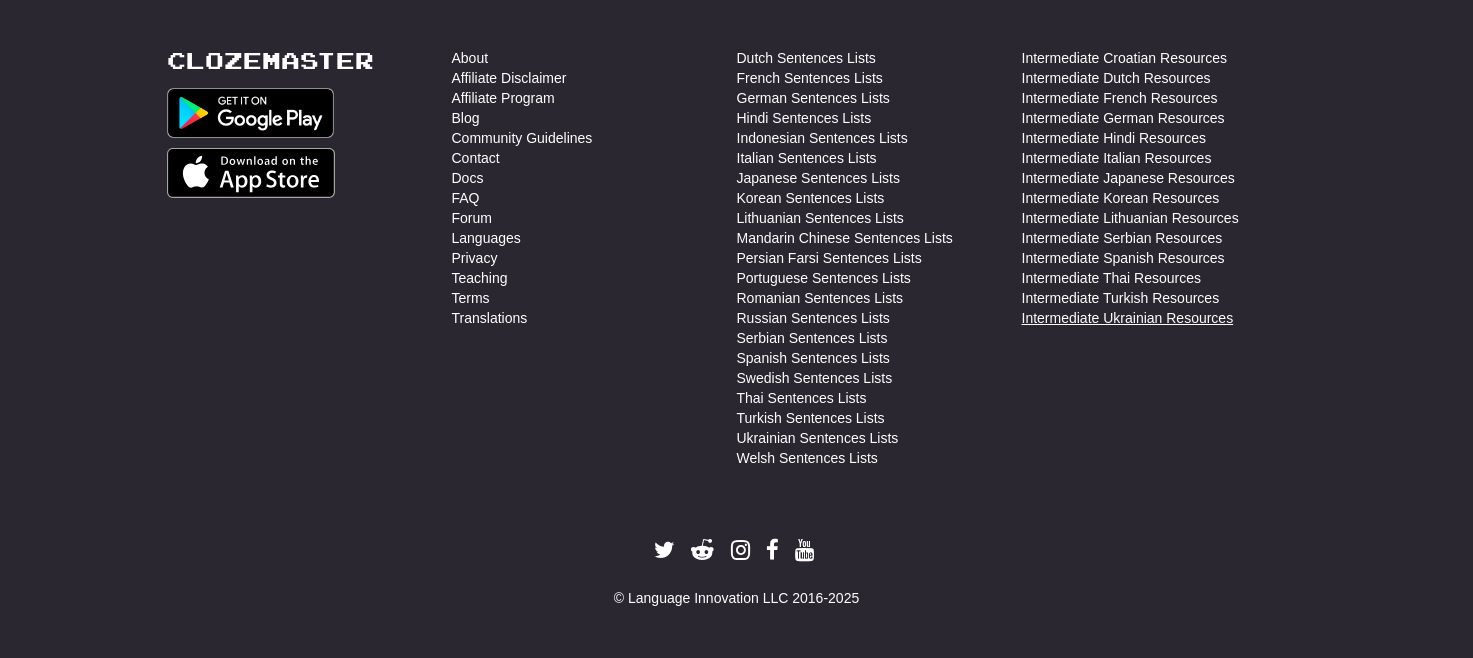 scroll, scrollTop: 710, scrollLeft: 0, axis: vertical 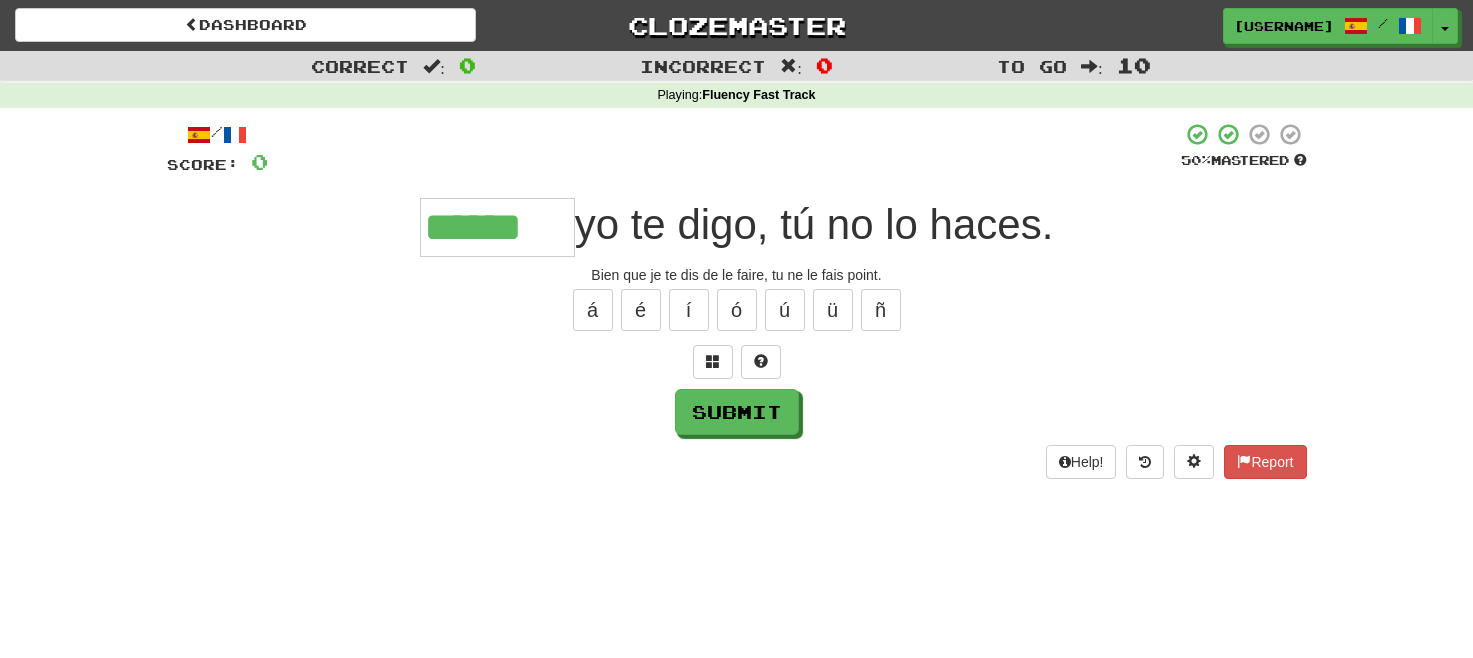 type on "******" 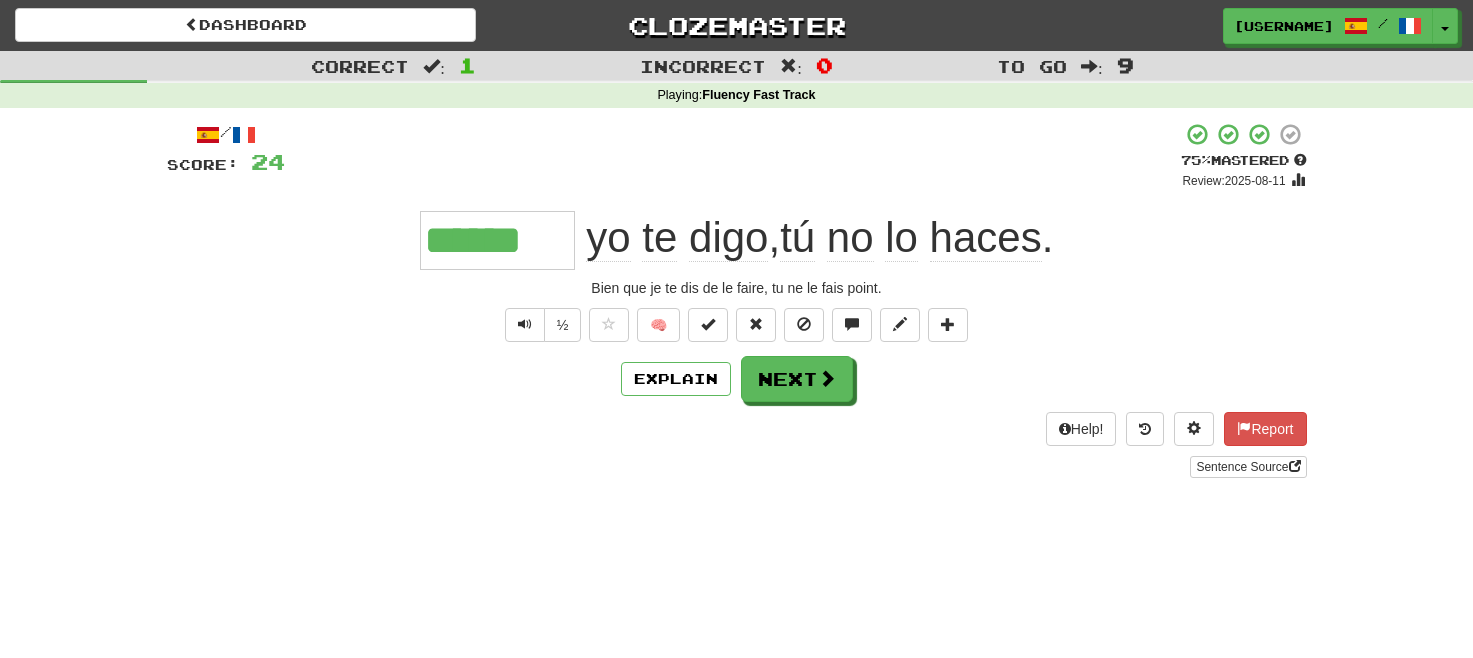 click on "tú" at bounding box center (797, 238) 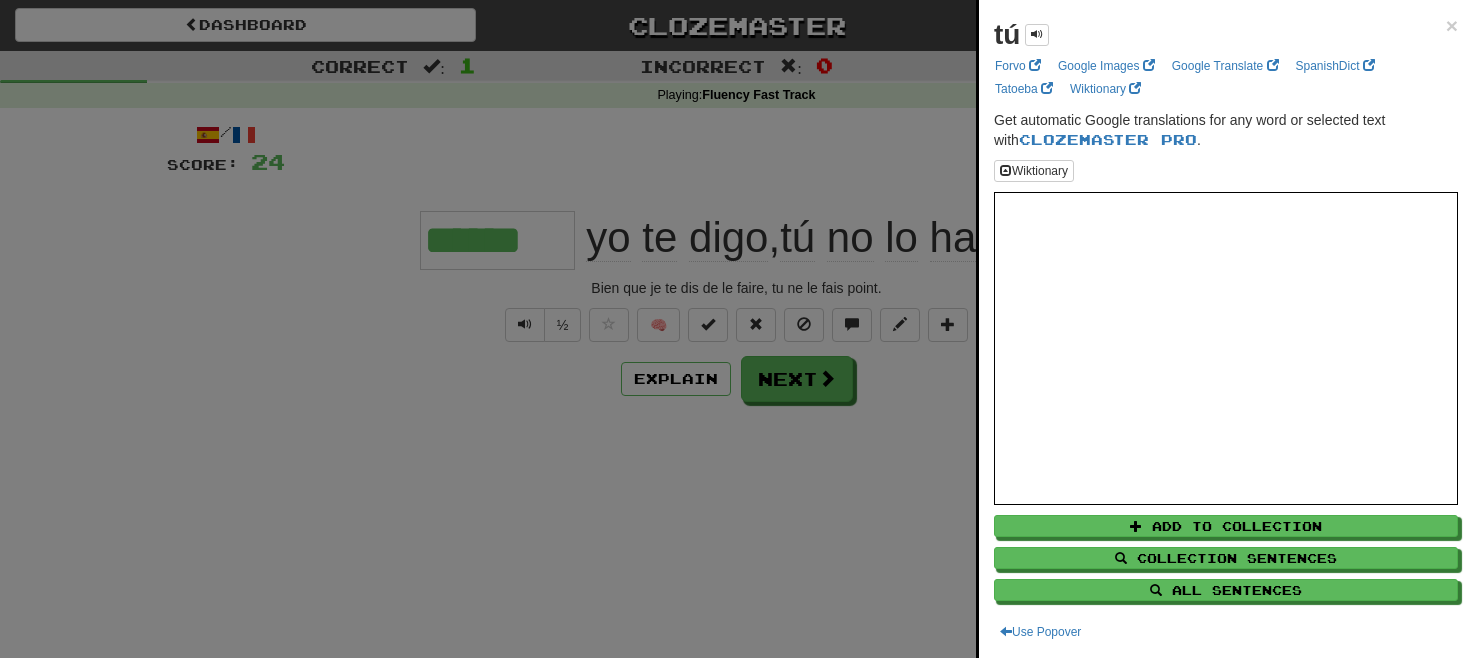 click on "tú" at bounding box center (1007, 34) 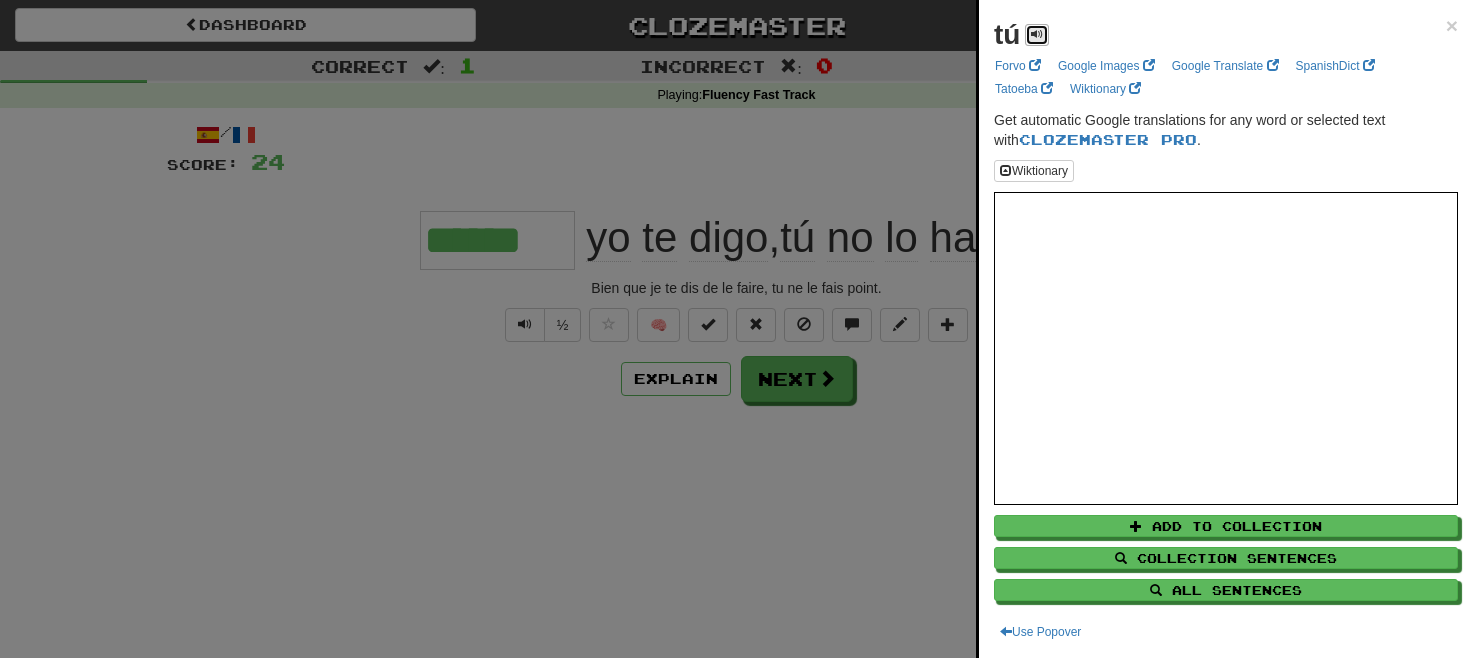 click at bounding box center (1037, 35) 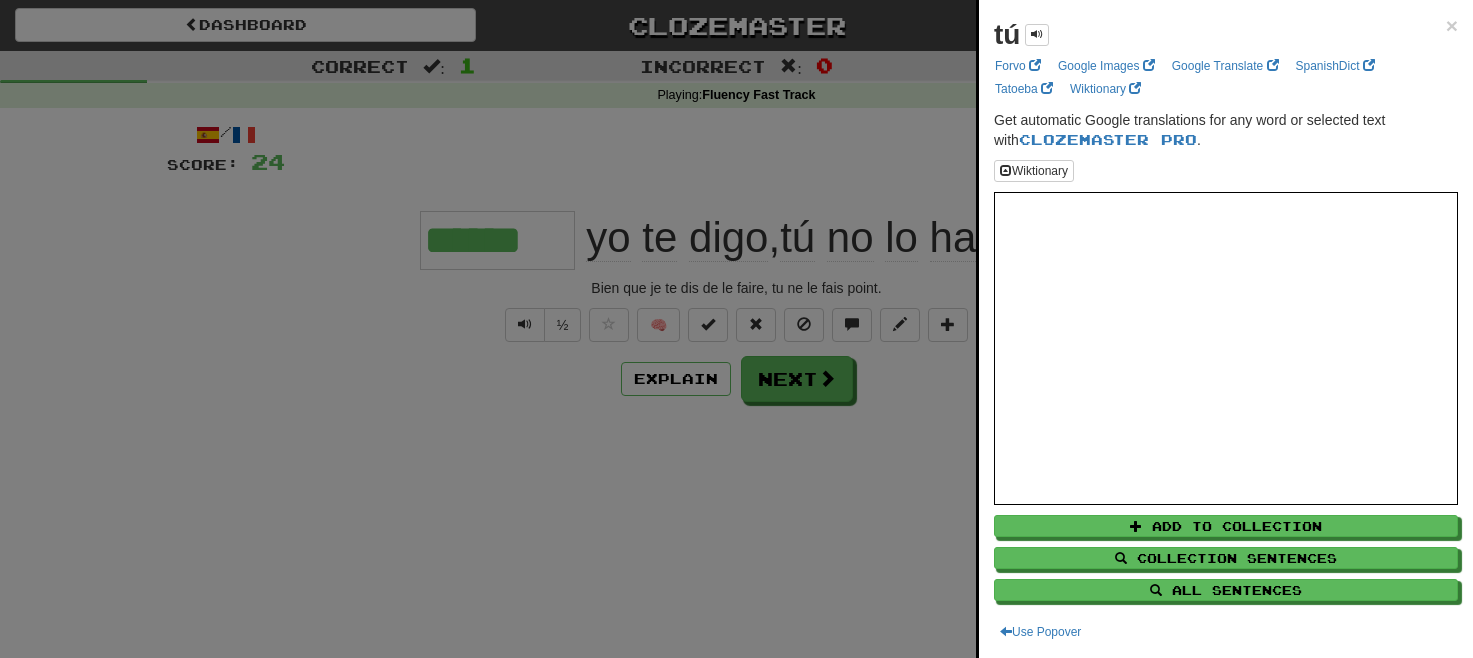 click at bounding box center (736, 329) 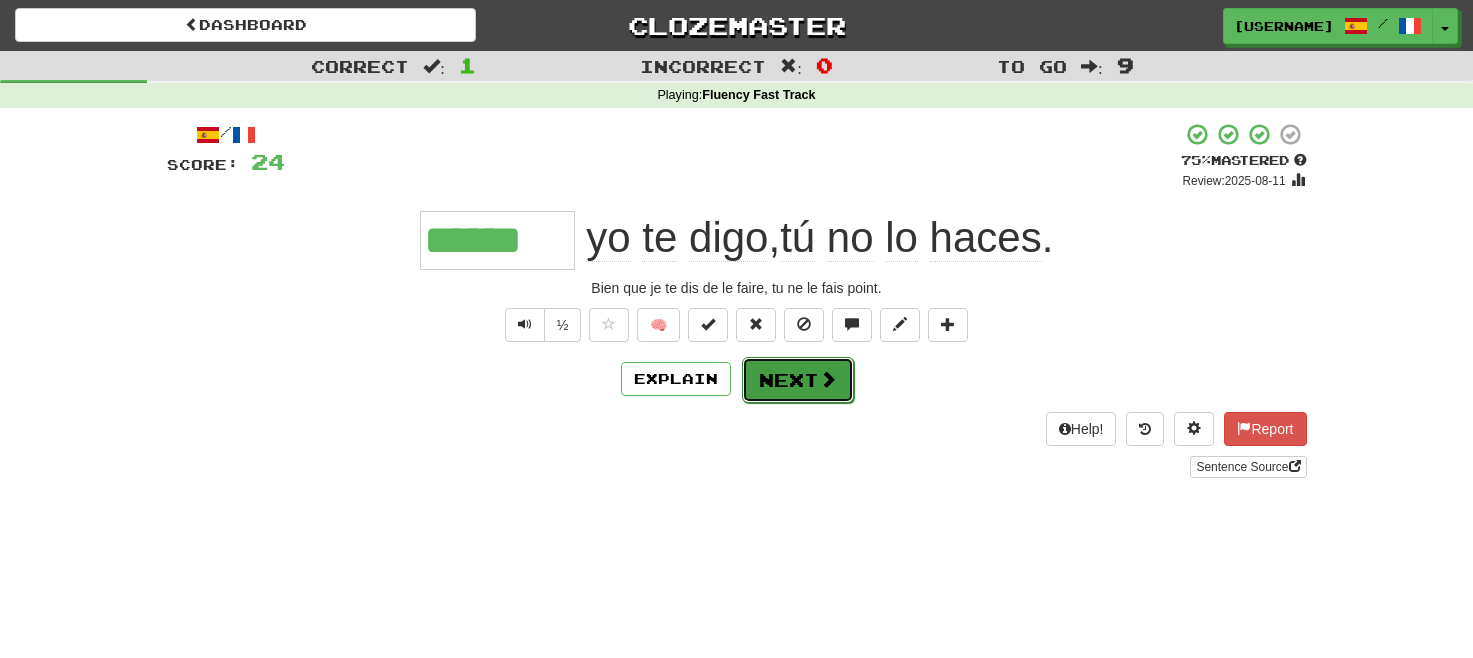click on "Next" at bounding box center (798, 380) 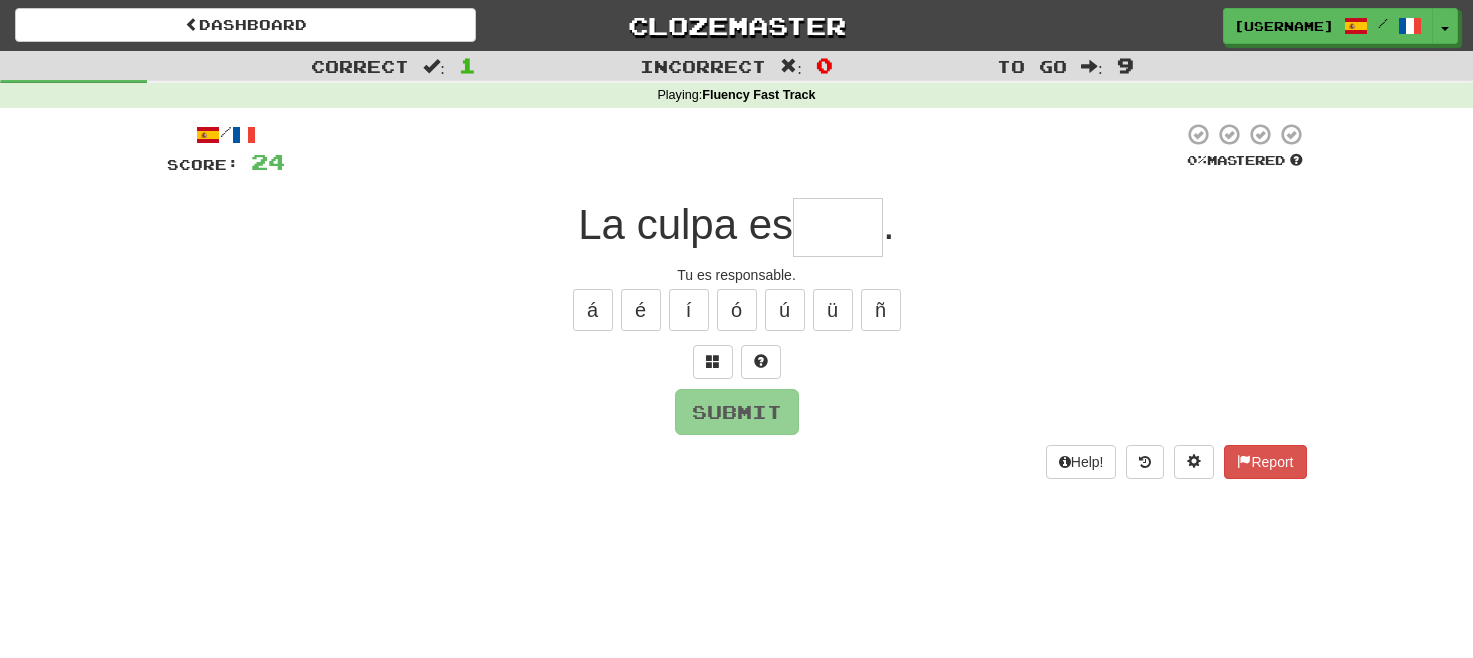 click on "La culpa es" at bounding box center [685, 224] 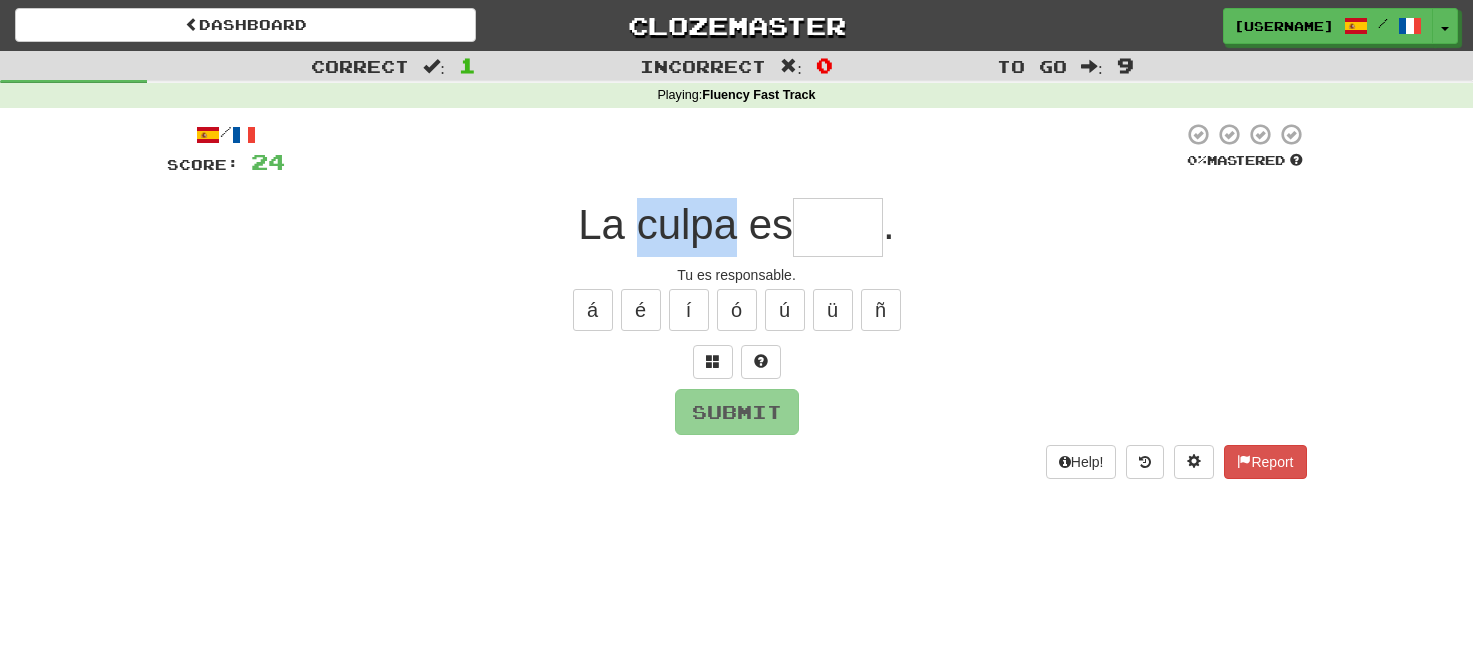click on "La culpa es" at bounding box center (685, 224) 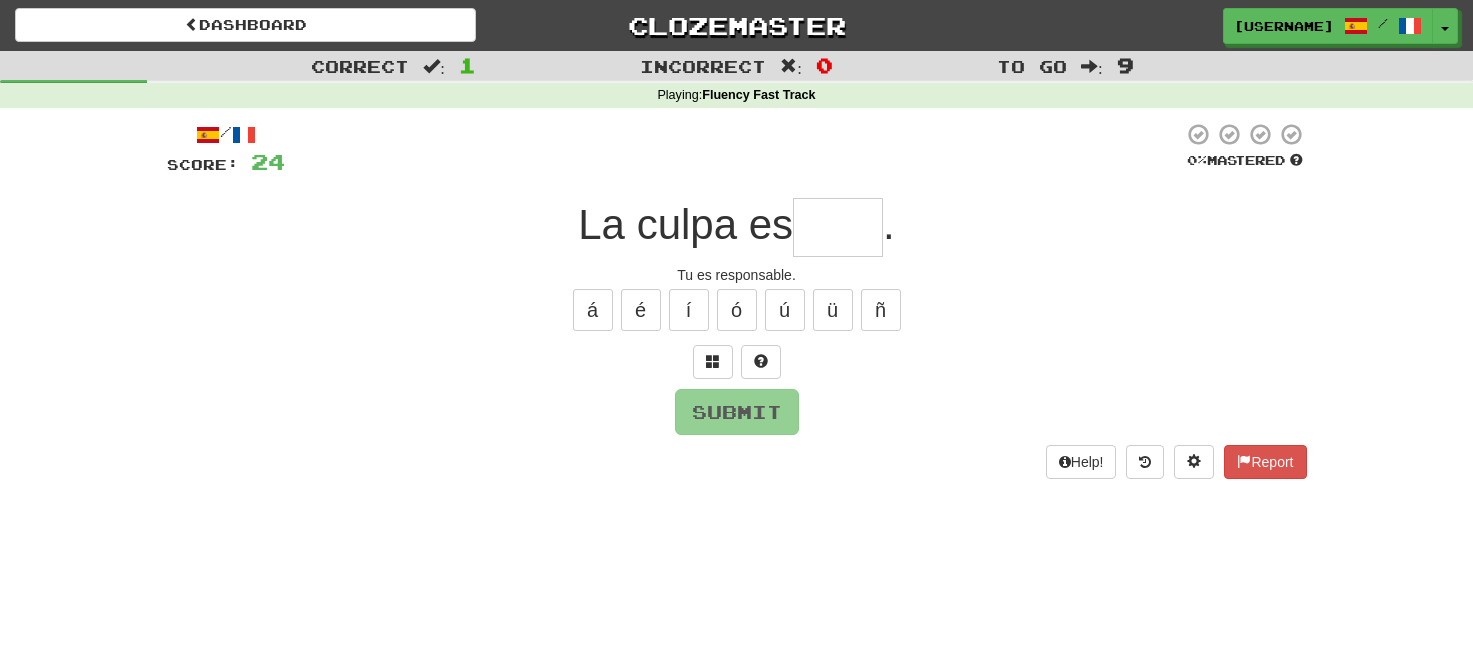 click at bounding box center (838, 227) 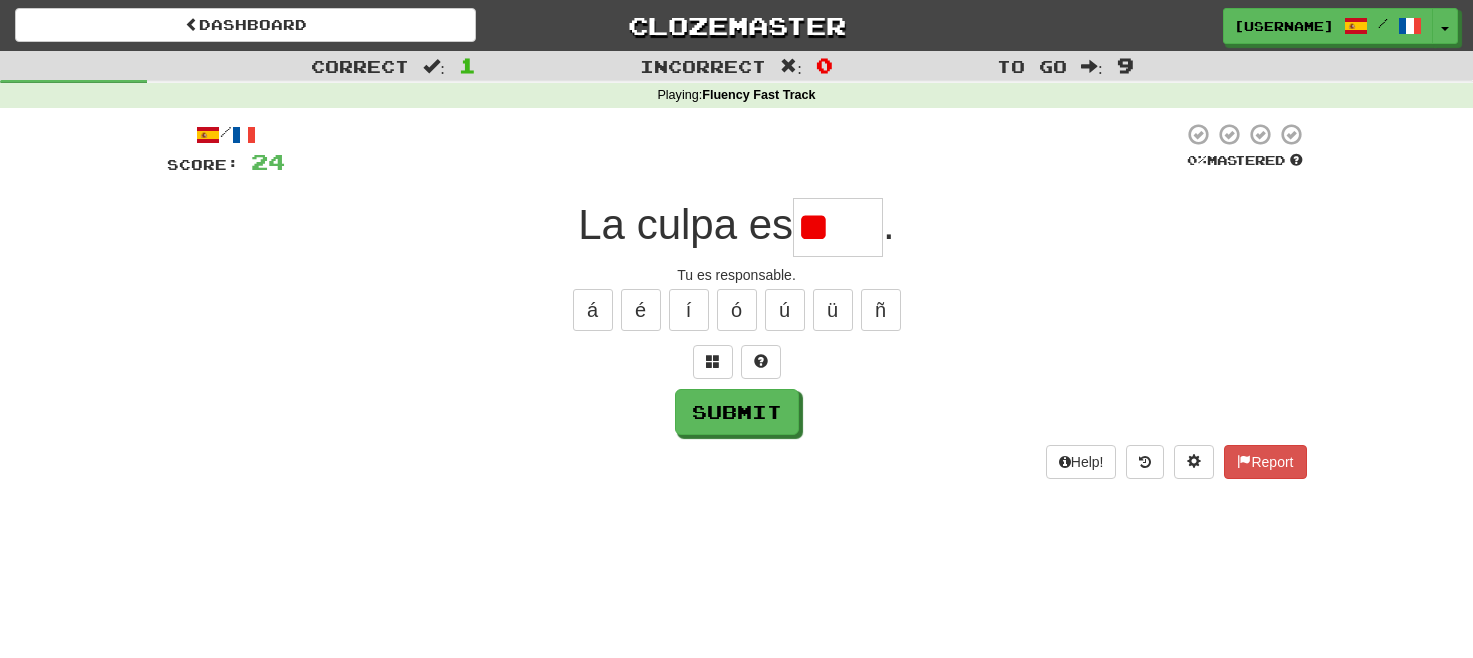 type on "****" 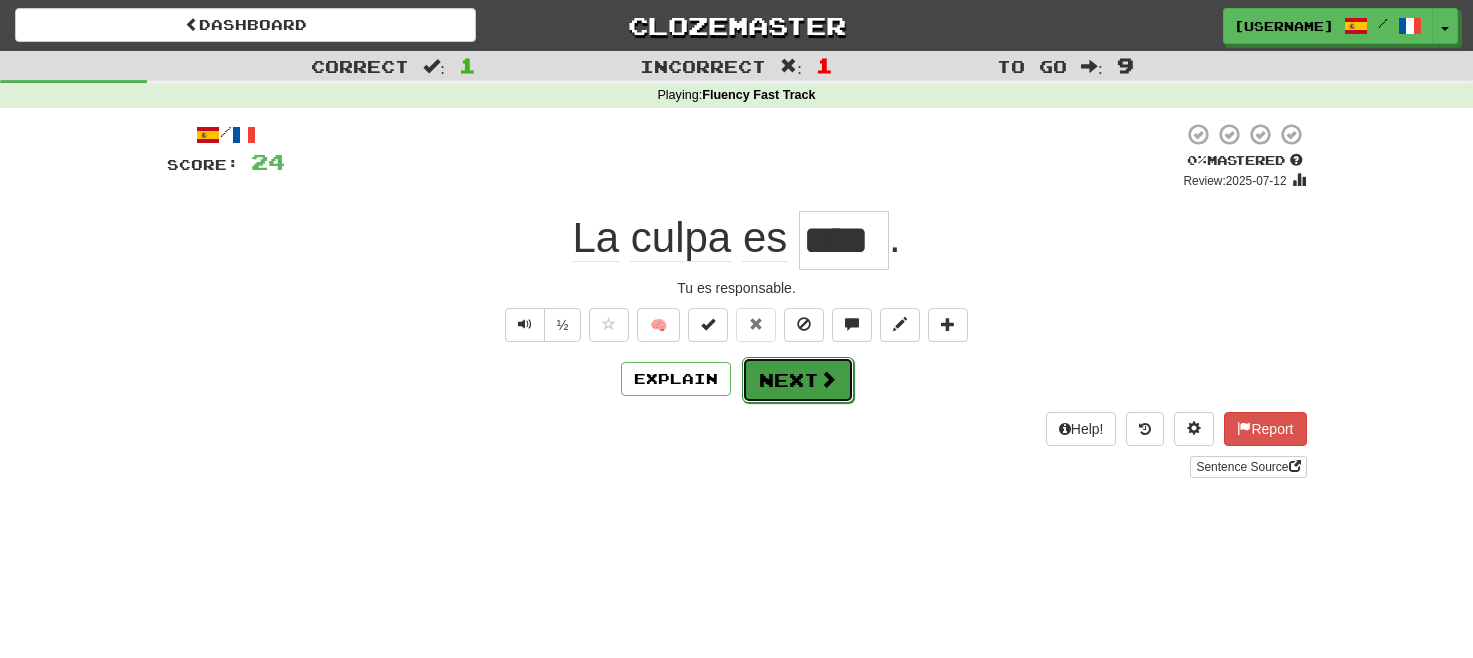 click on "Next" at bounding box center (798, 380) 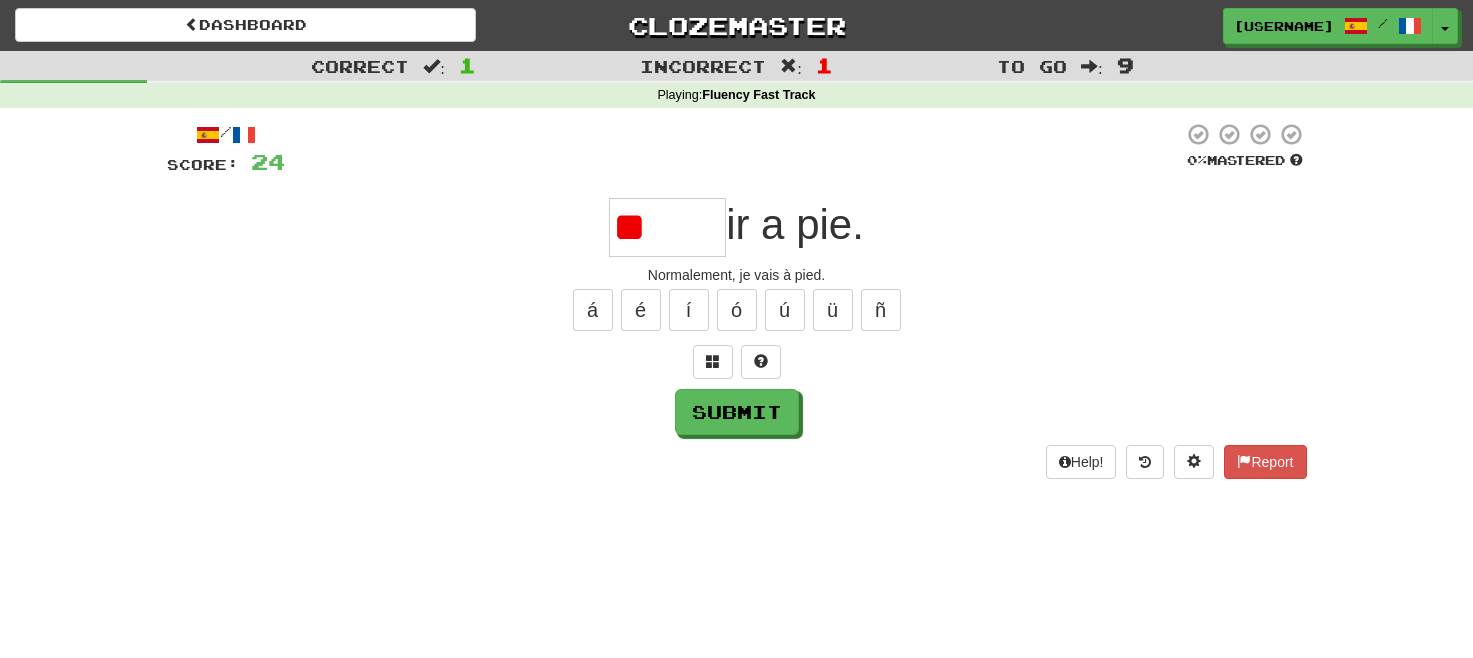 type on "*" 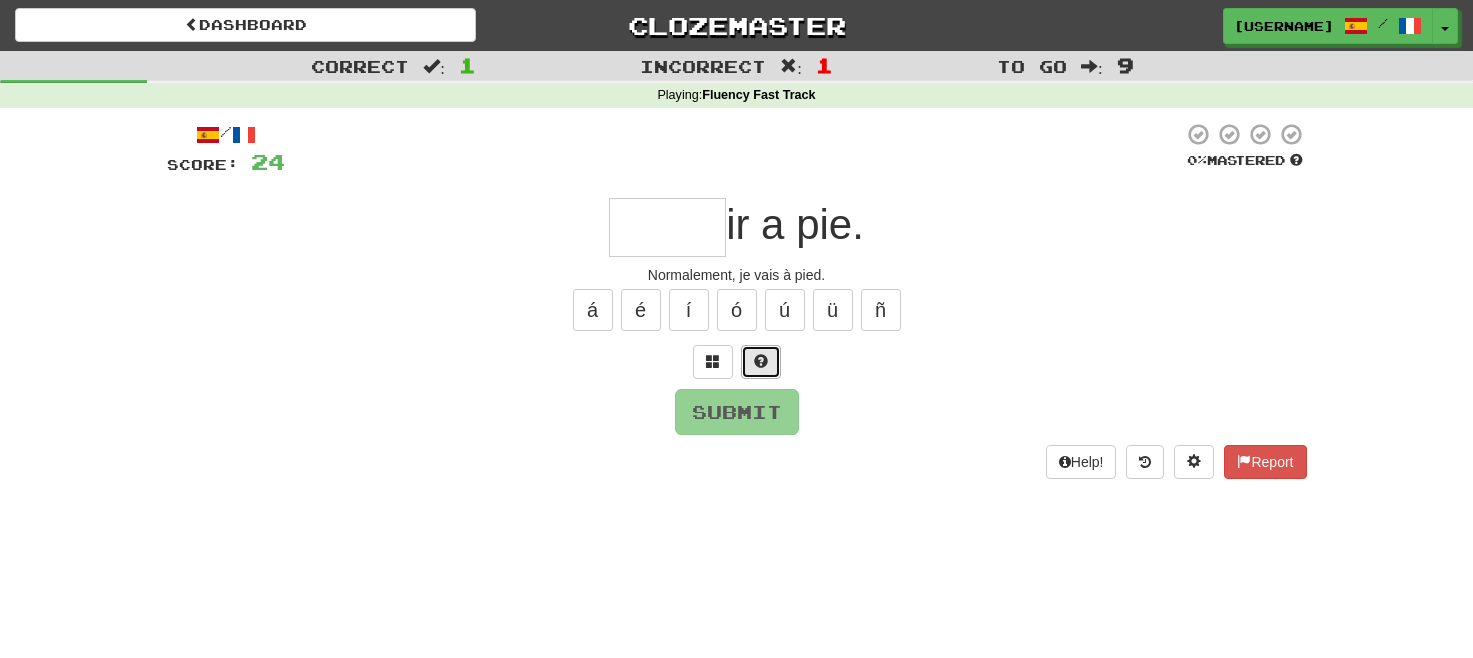 click at bounding box center [761, 361] 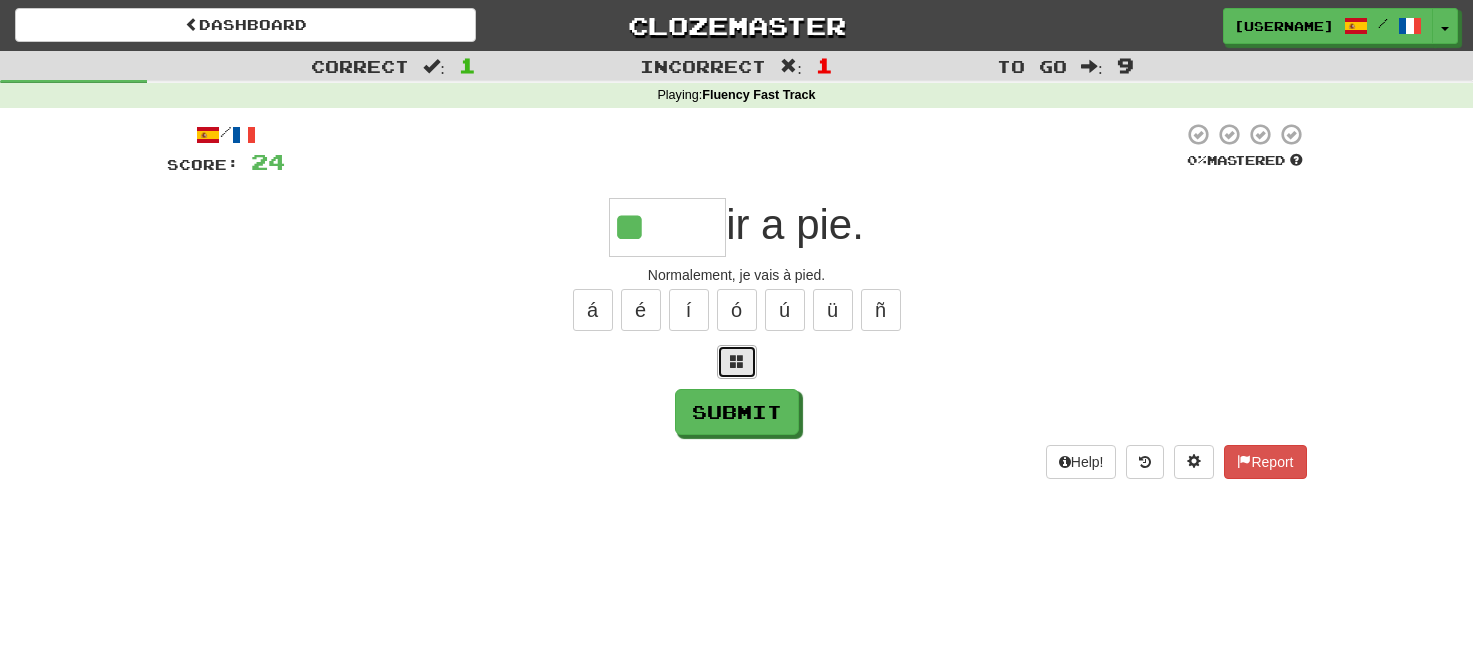 click at bounding box center [737, 362] 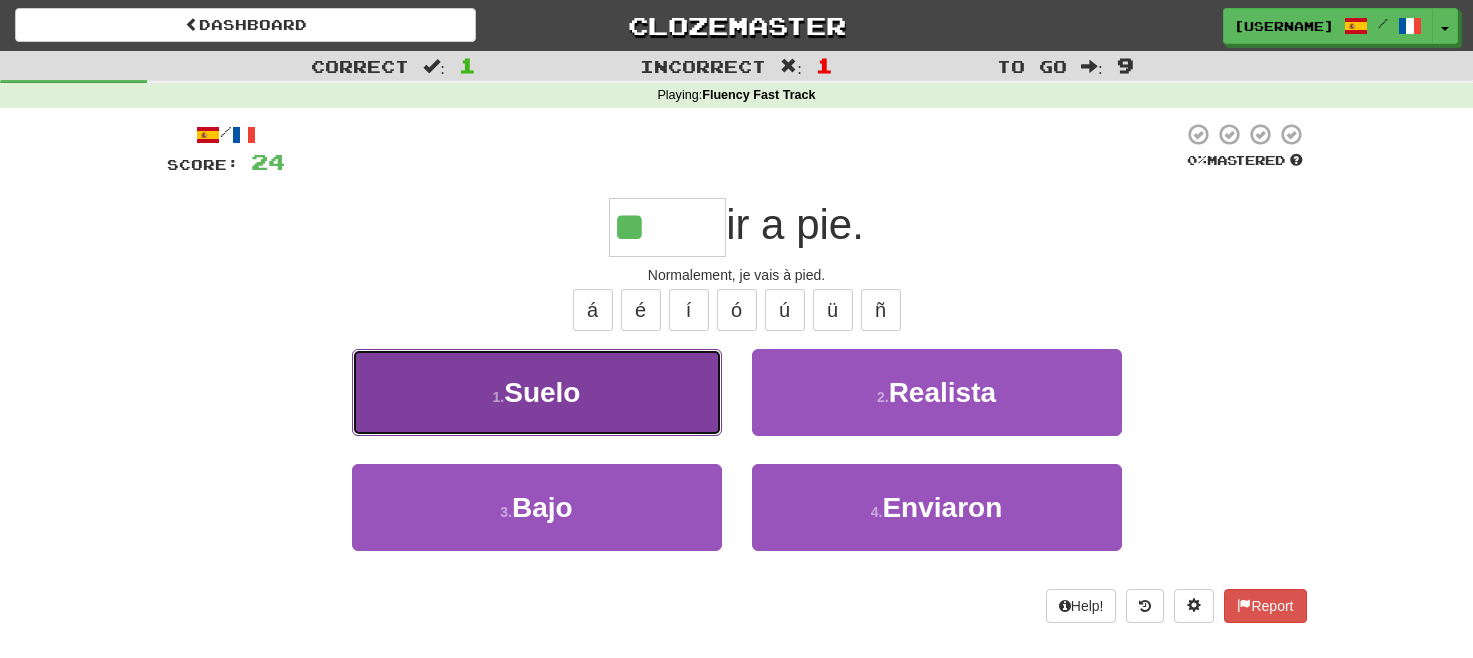 click on "1 .  Suelo" at bounding box center [537, 392] 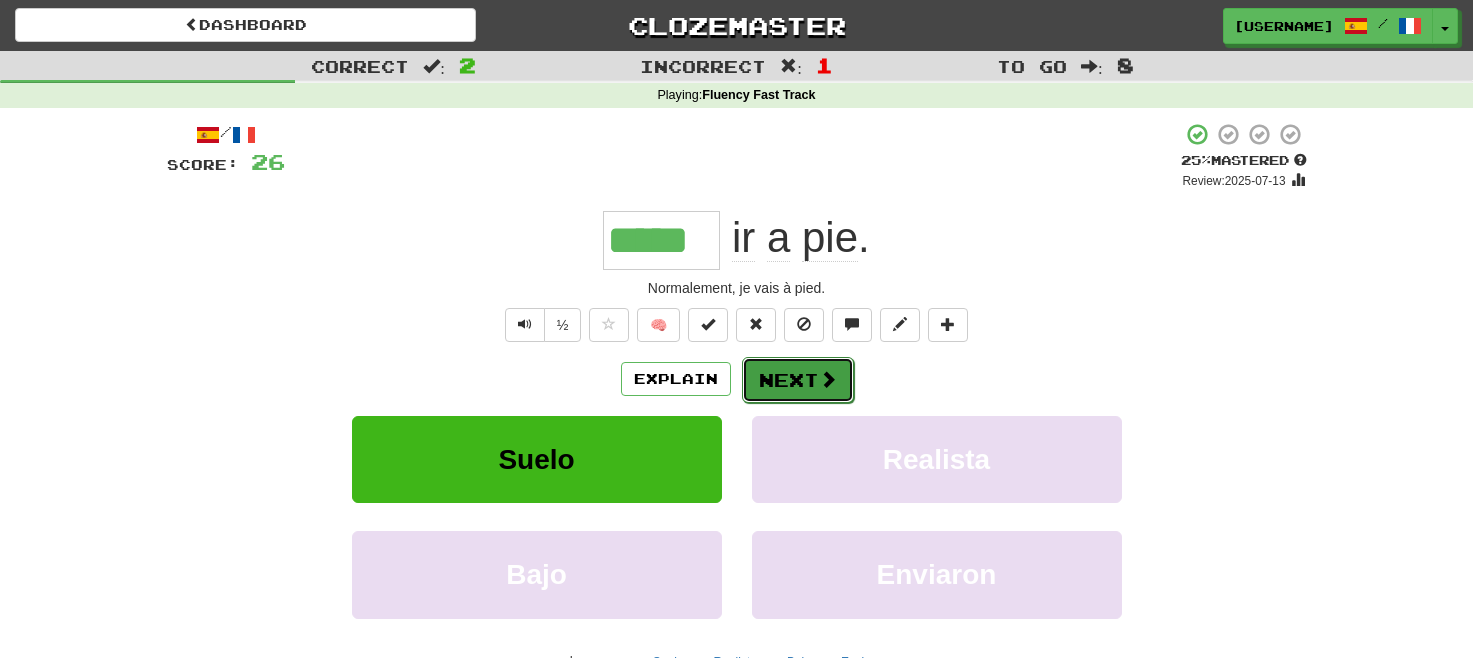 click on "Next" at bounding box center (798, 380) 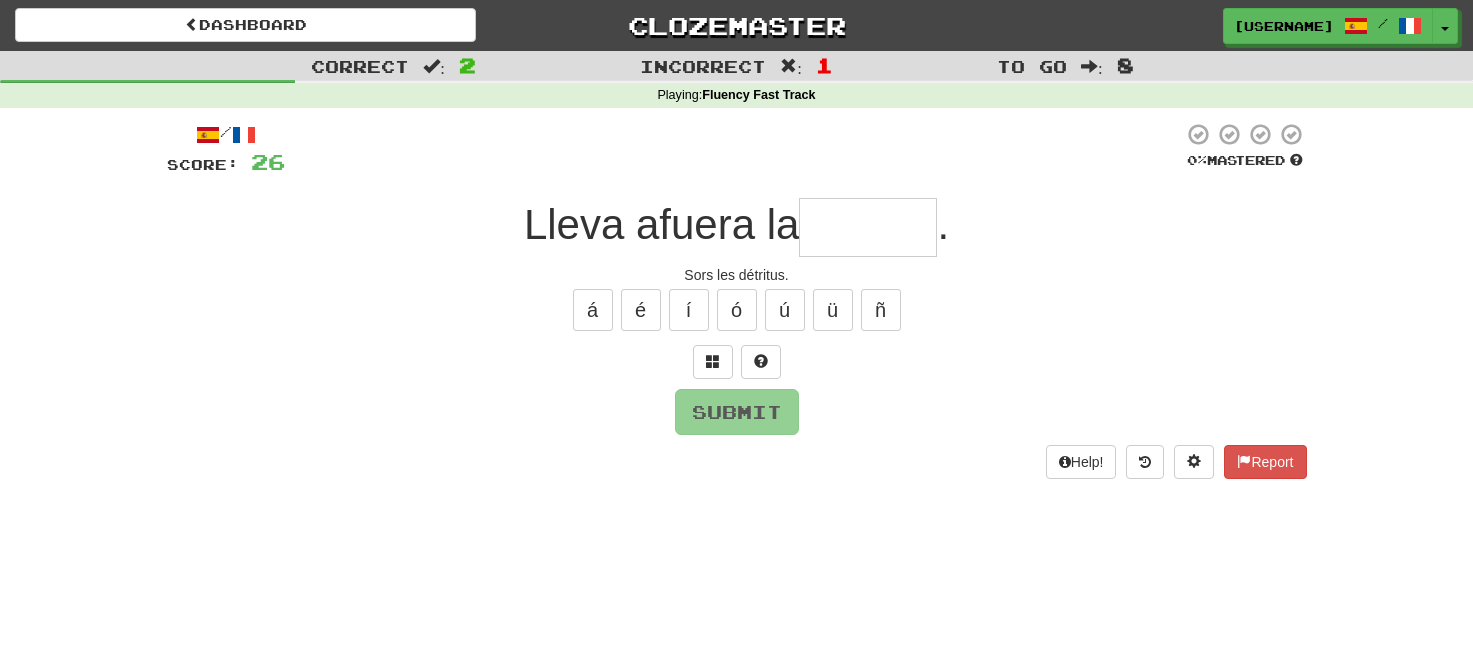 click on "Sors les détritus." at bounding box center [737, 275] 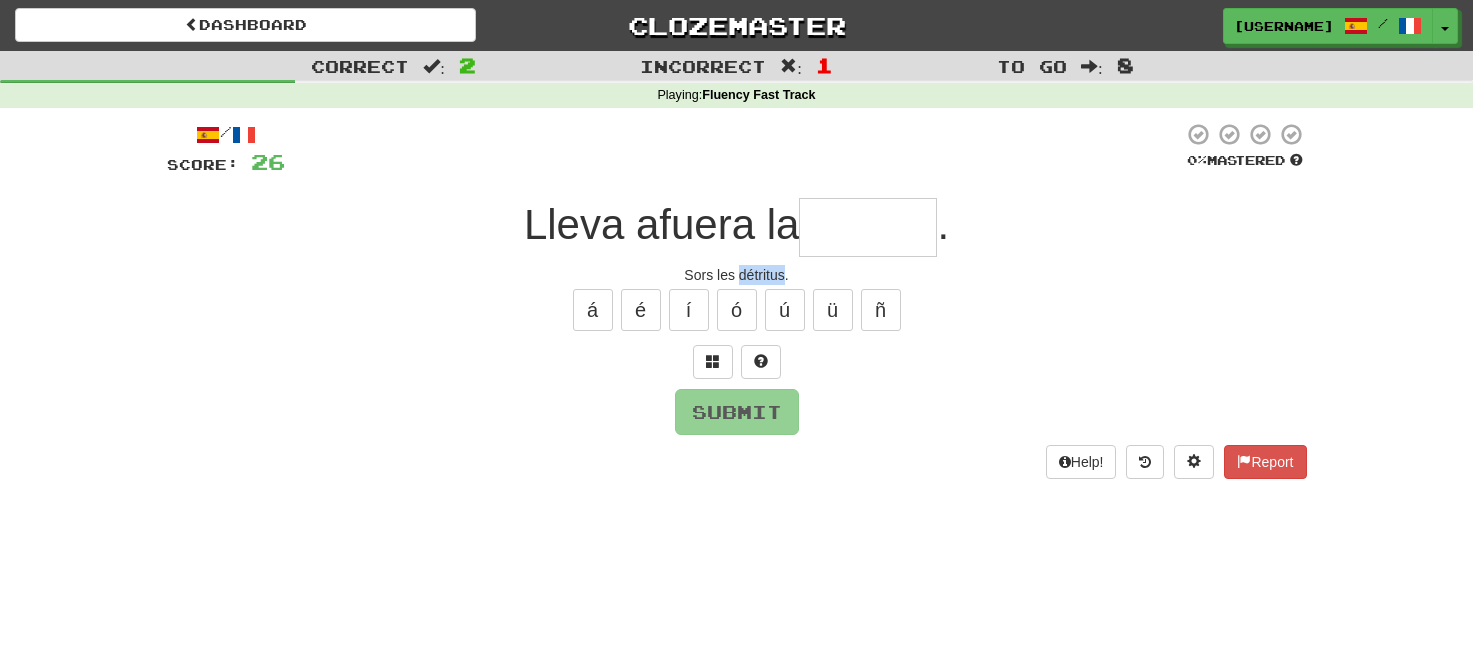 click on "Sors les détritus." at bounding box center [737, 275] 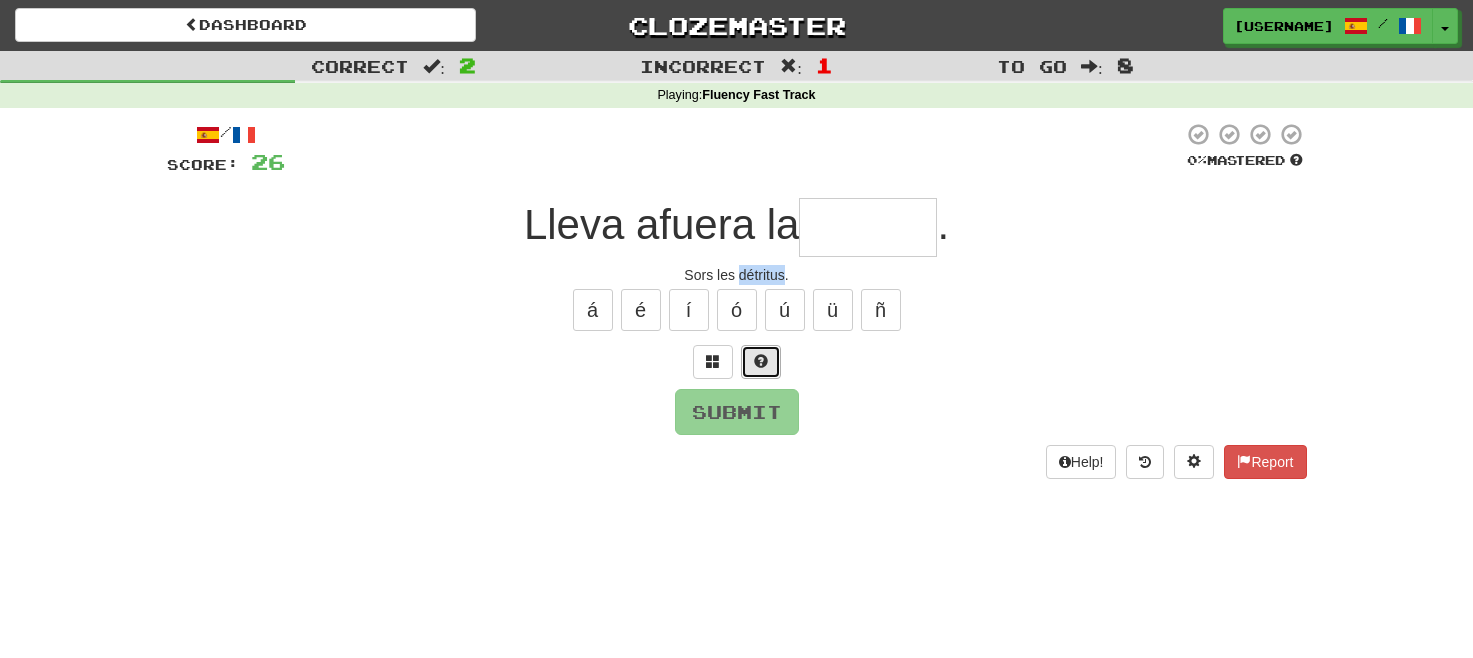 click at bounding box center [761, 361] 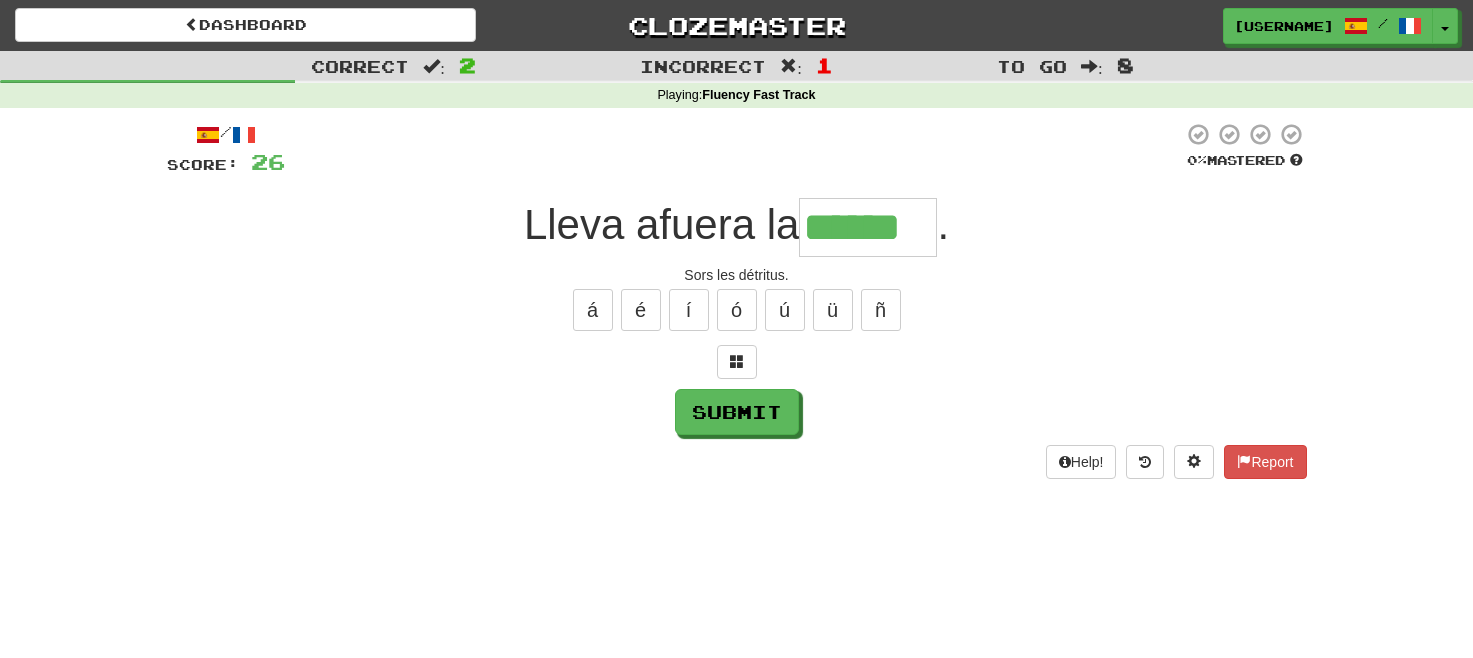 type on "******" 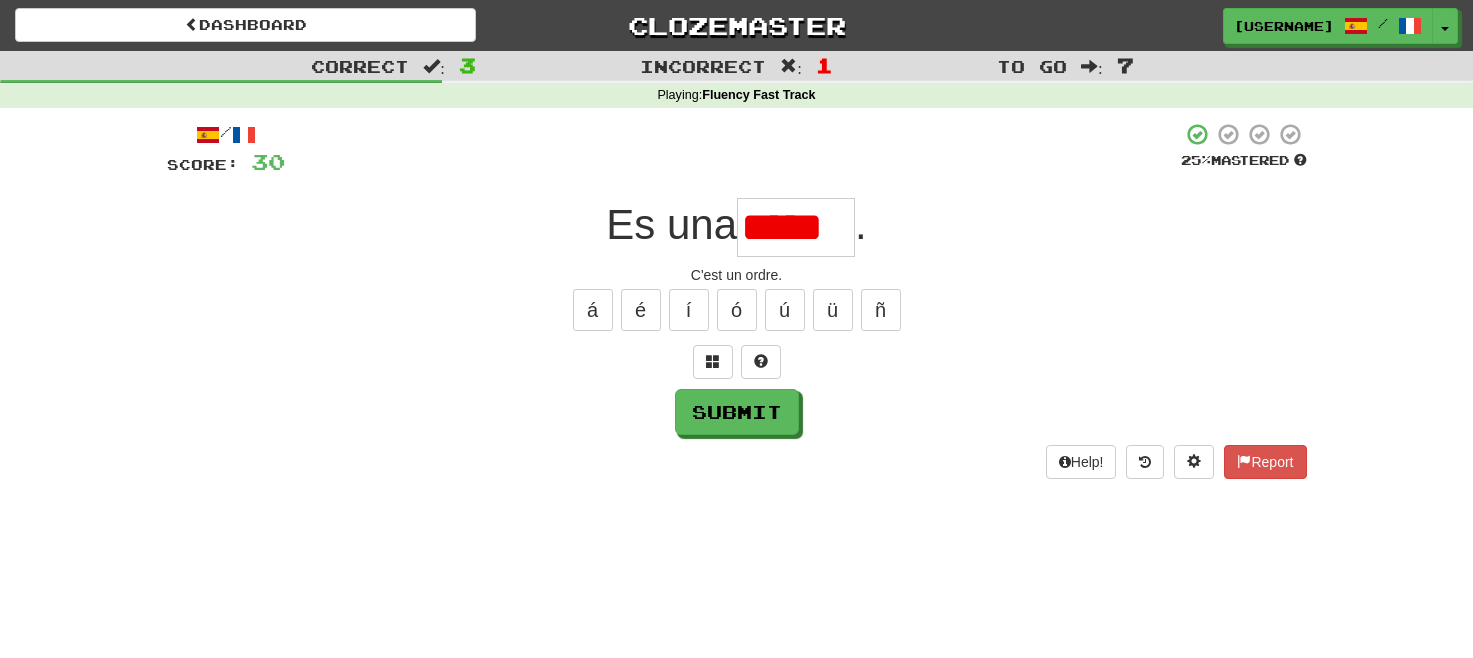 scroll, scrollTop: 0, scrollLeft: 0, axis: both 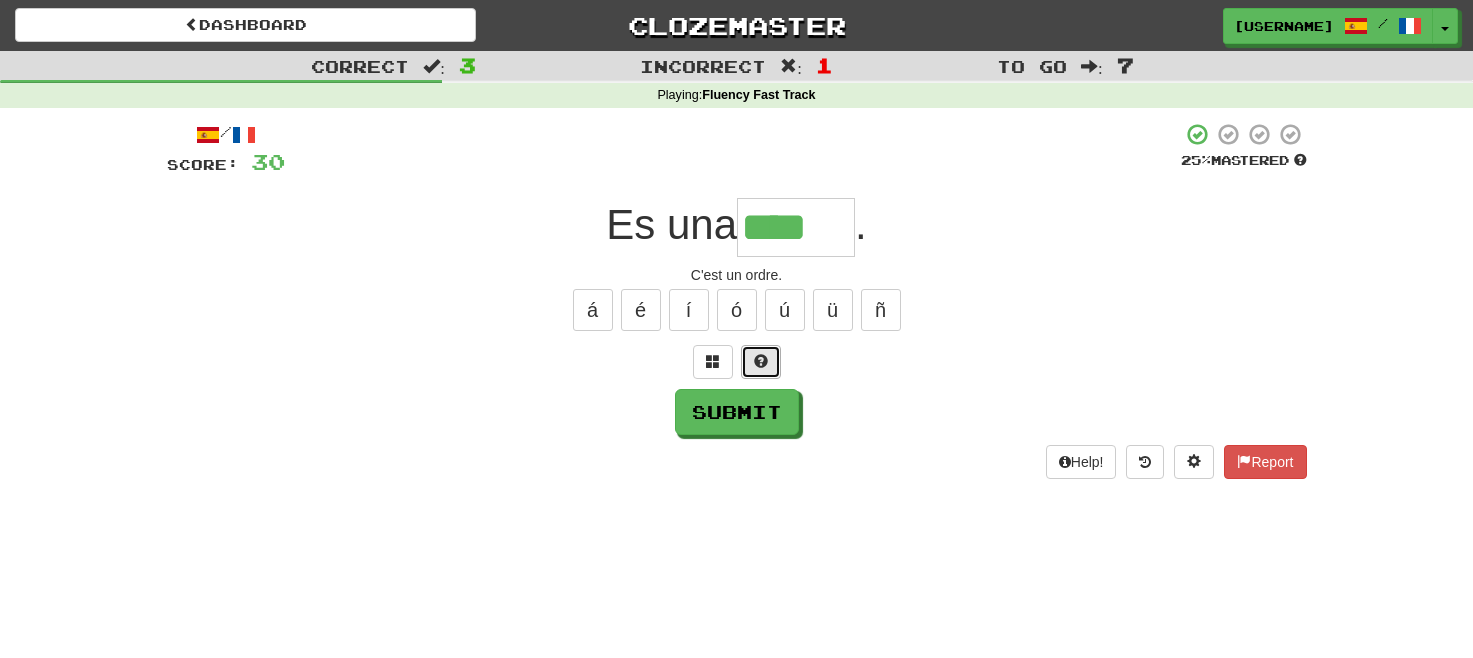 click at bounding box center [761, 362] 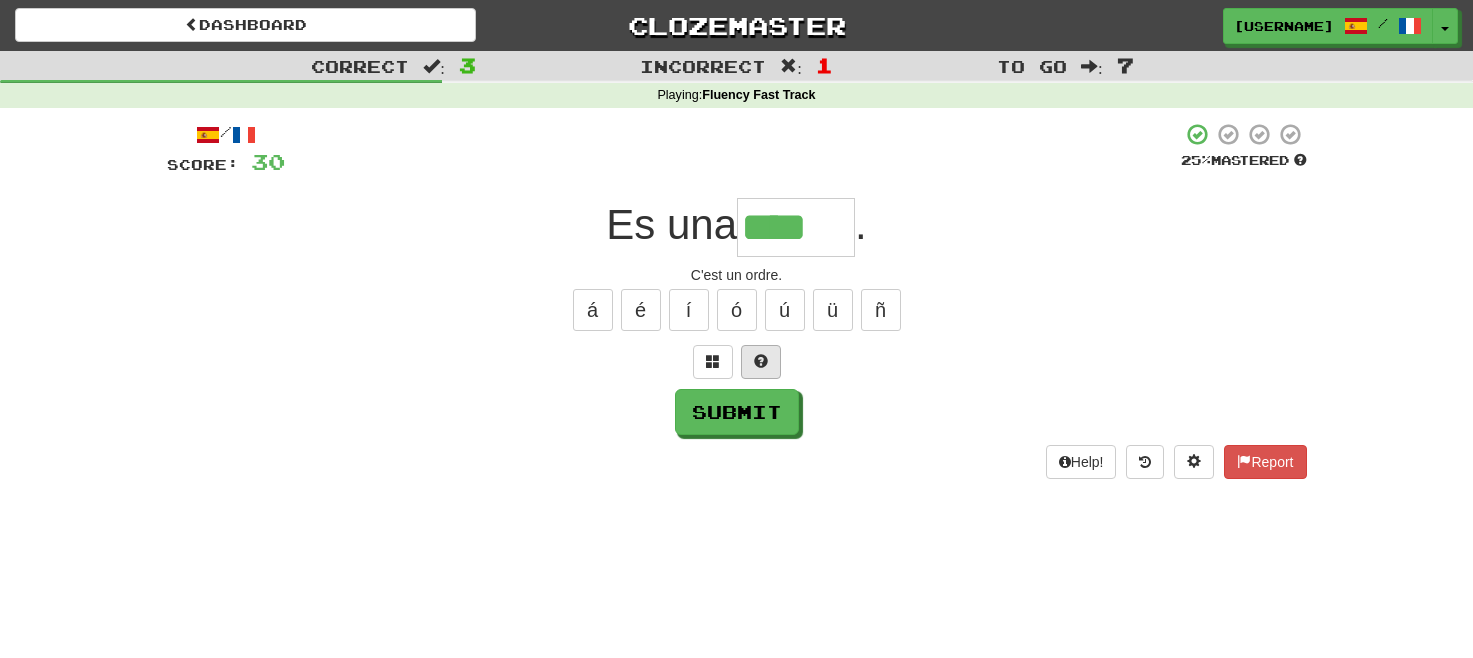 type on "*****" 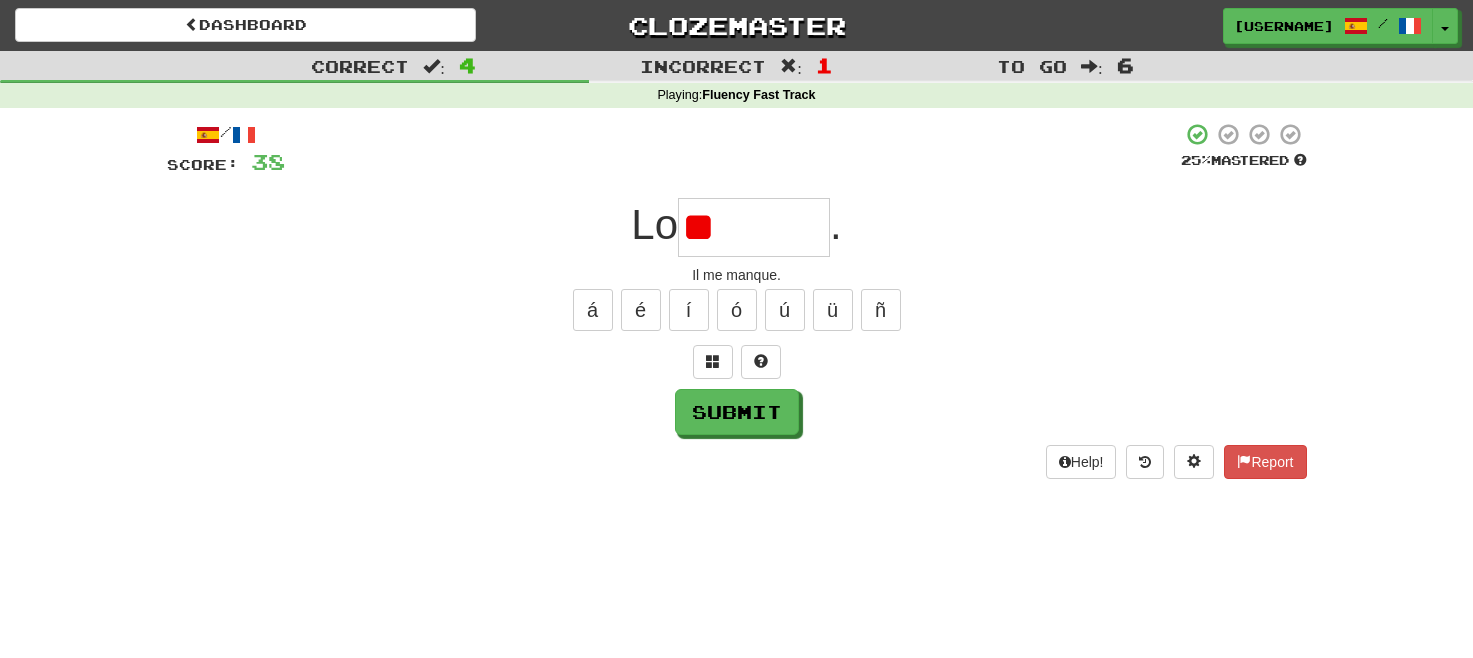 type on "*" 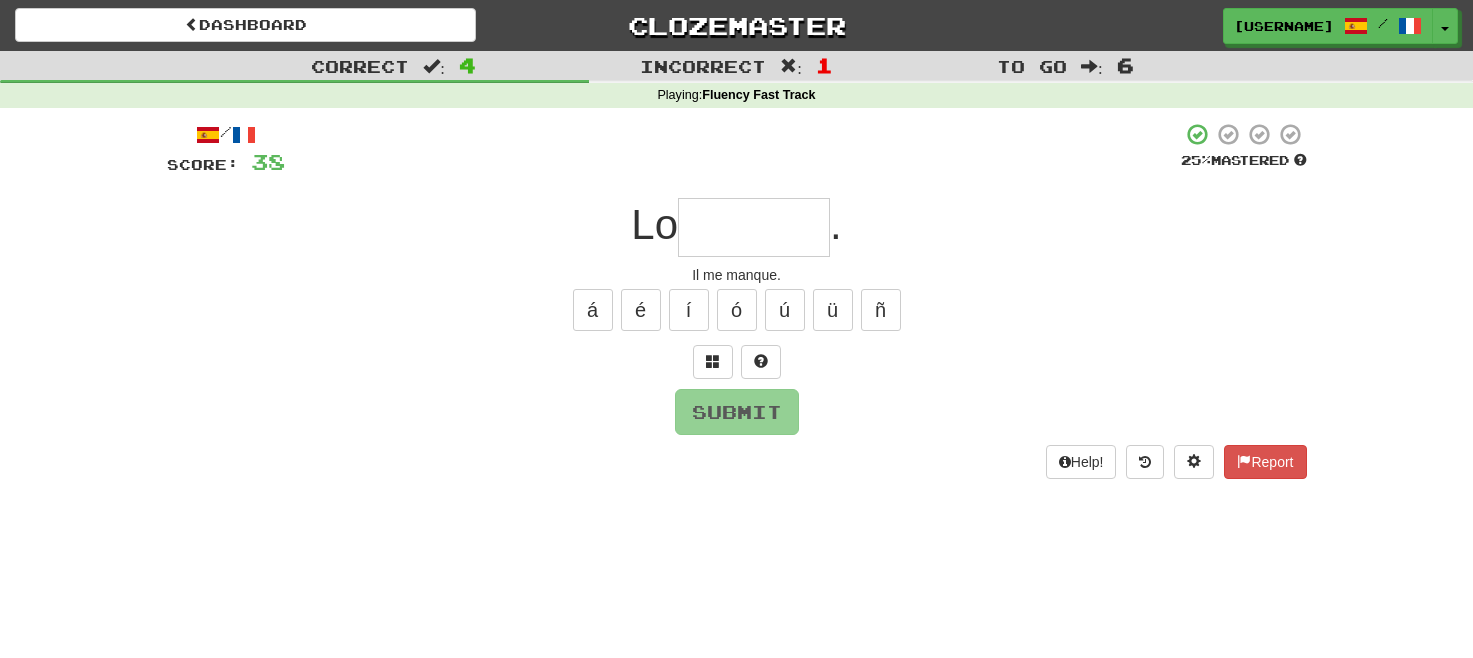 type on "*" 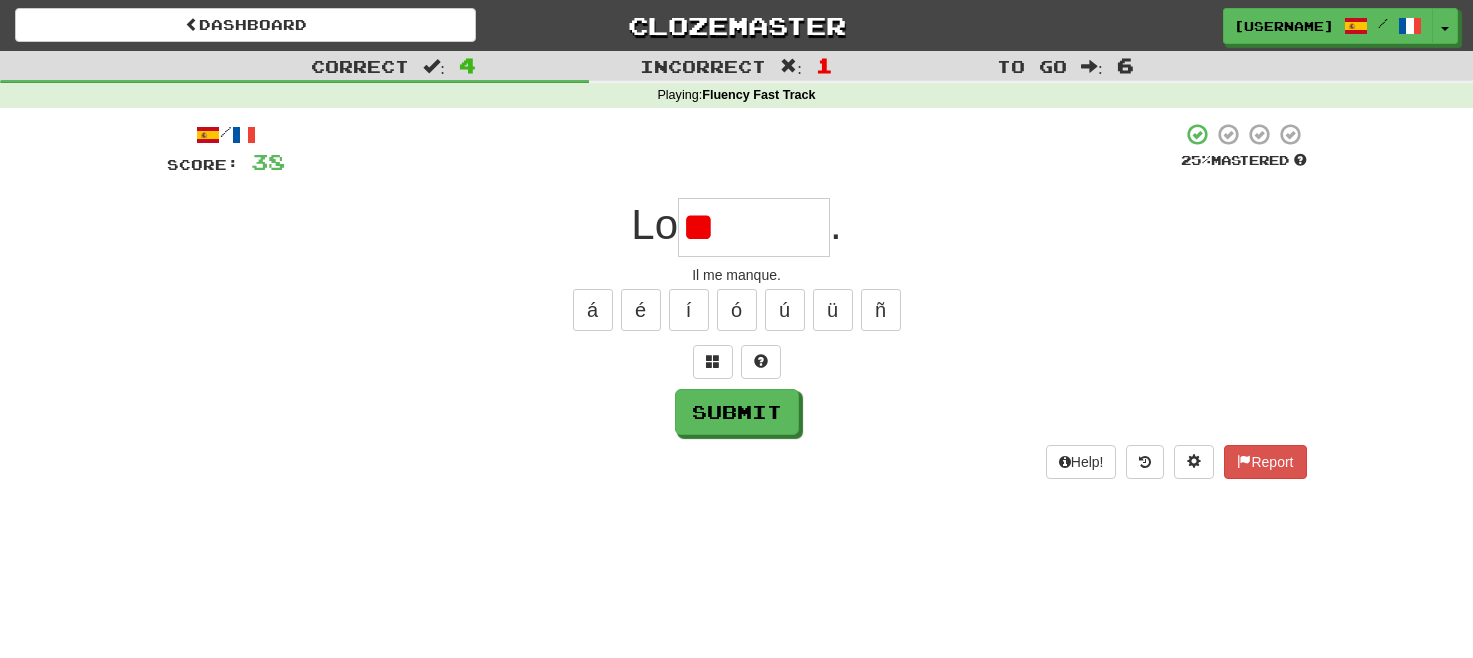 type on "*" 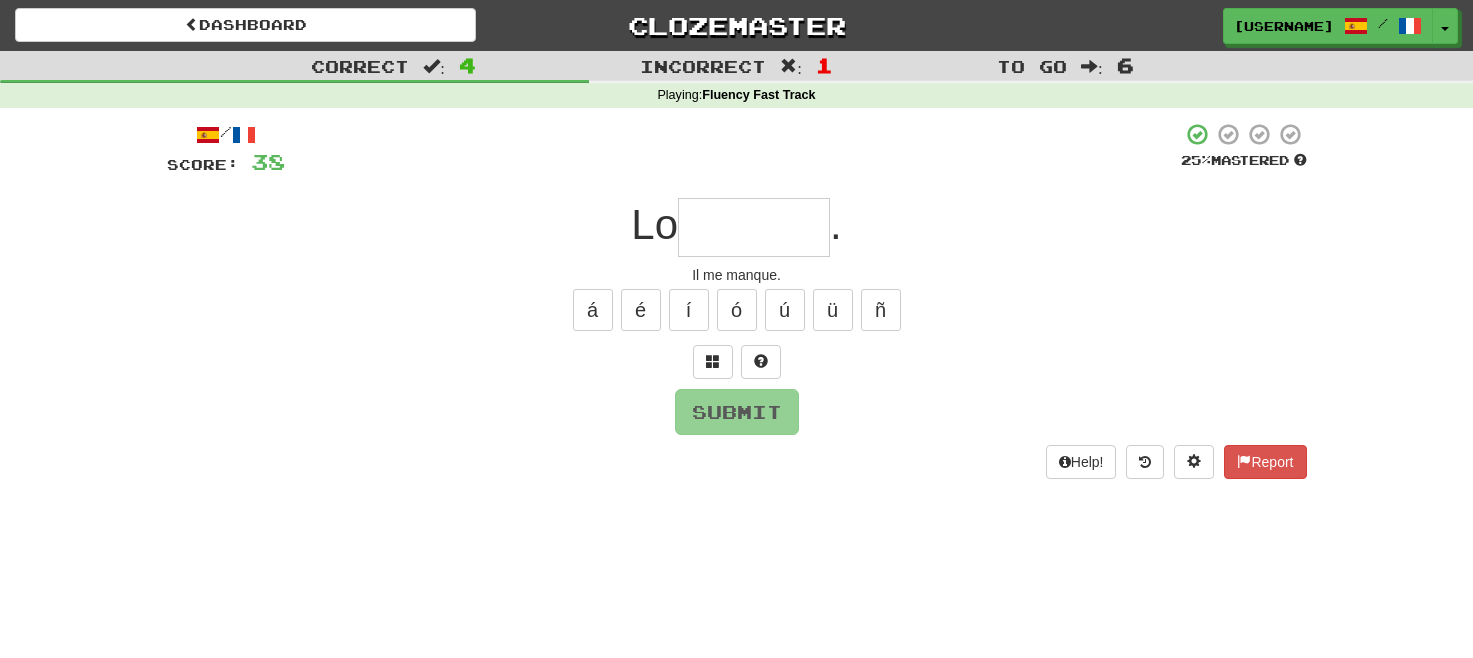 type on "*" 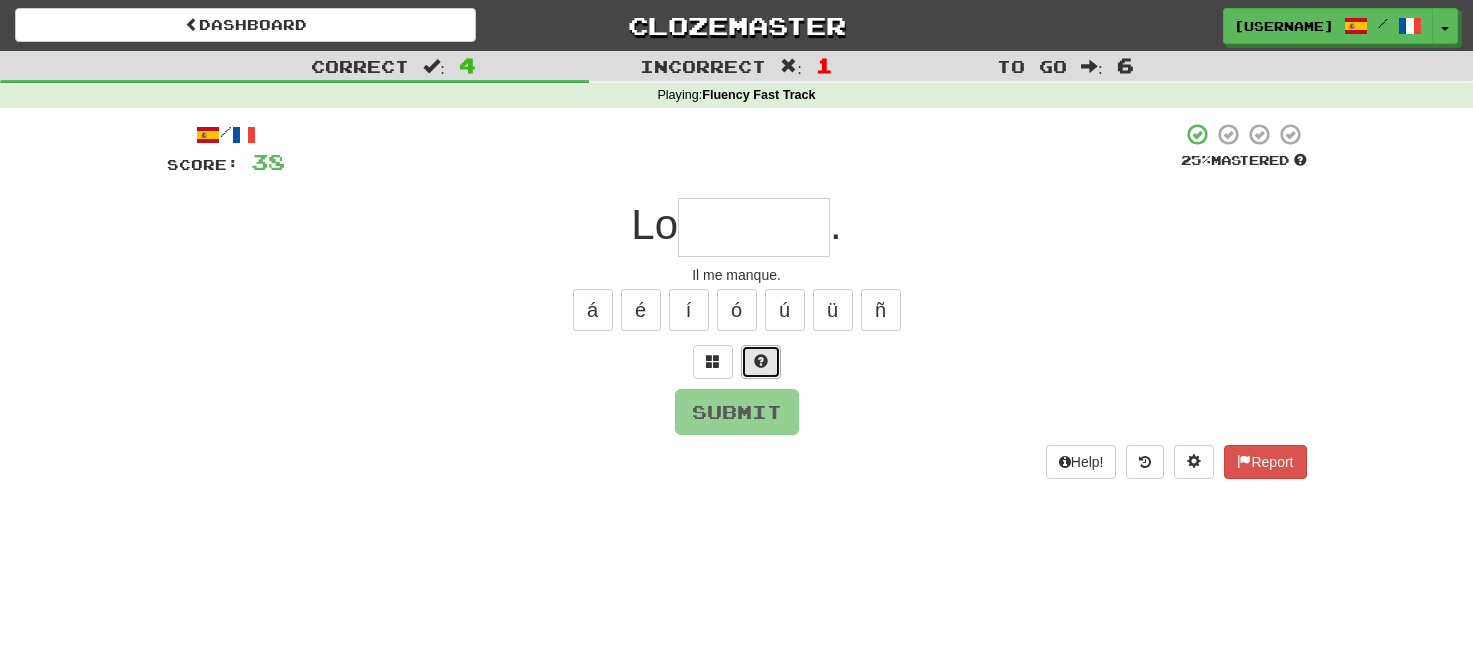 click at bounding box center (761, 362) 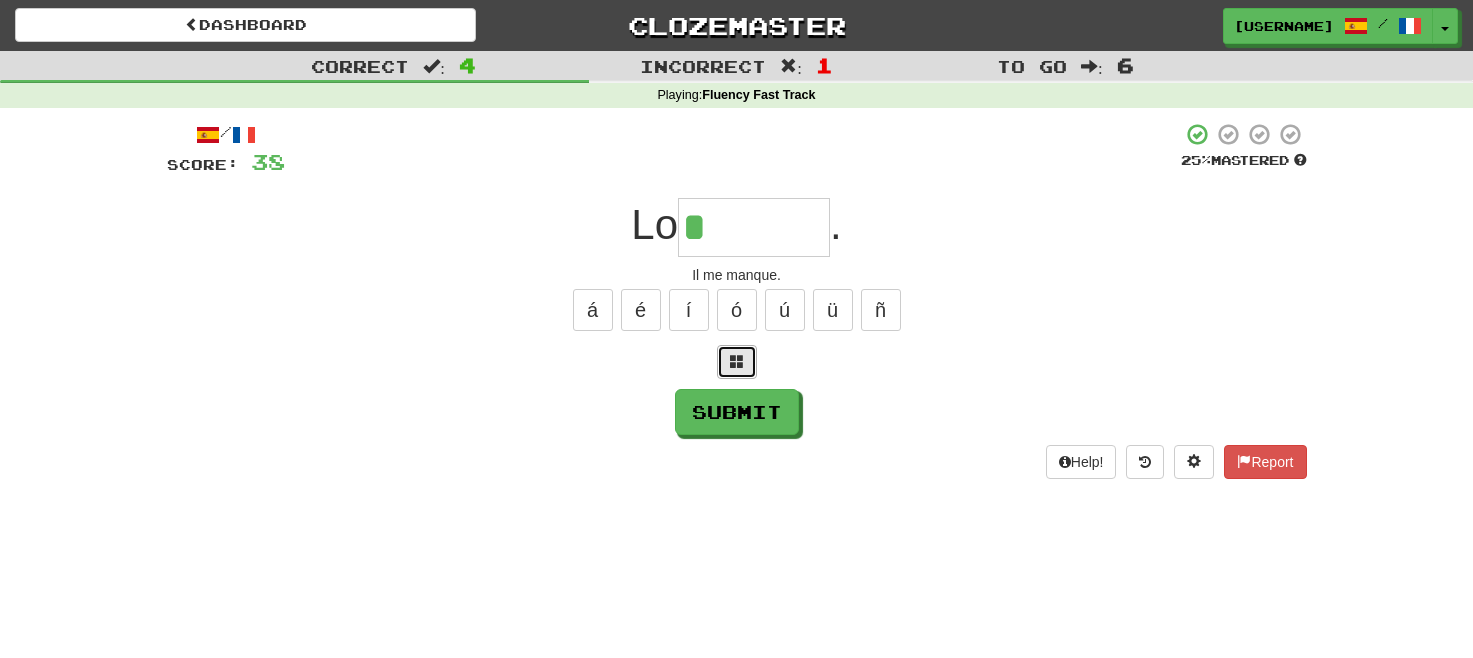 click at bounding box center (737, 362) 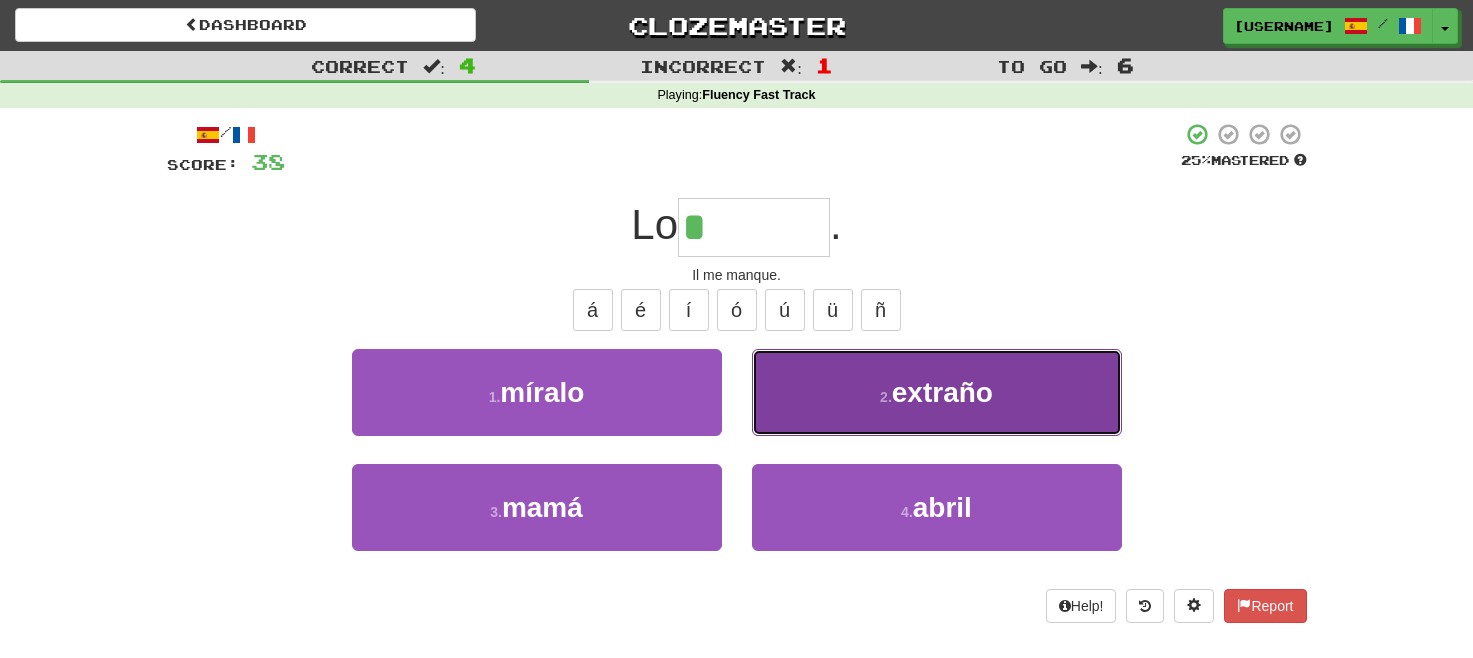 click on "2 .  extraño" at bounding box center (937, 392) 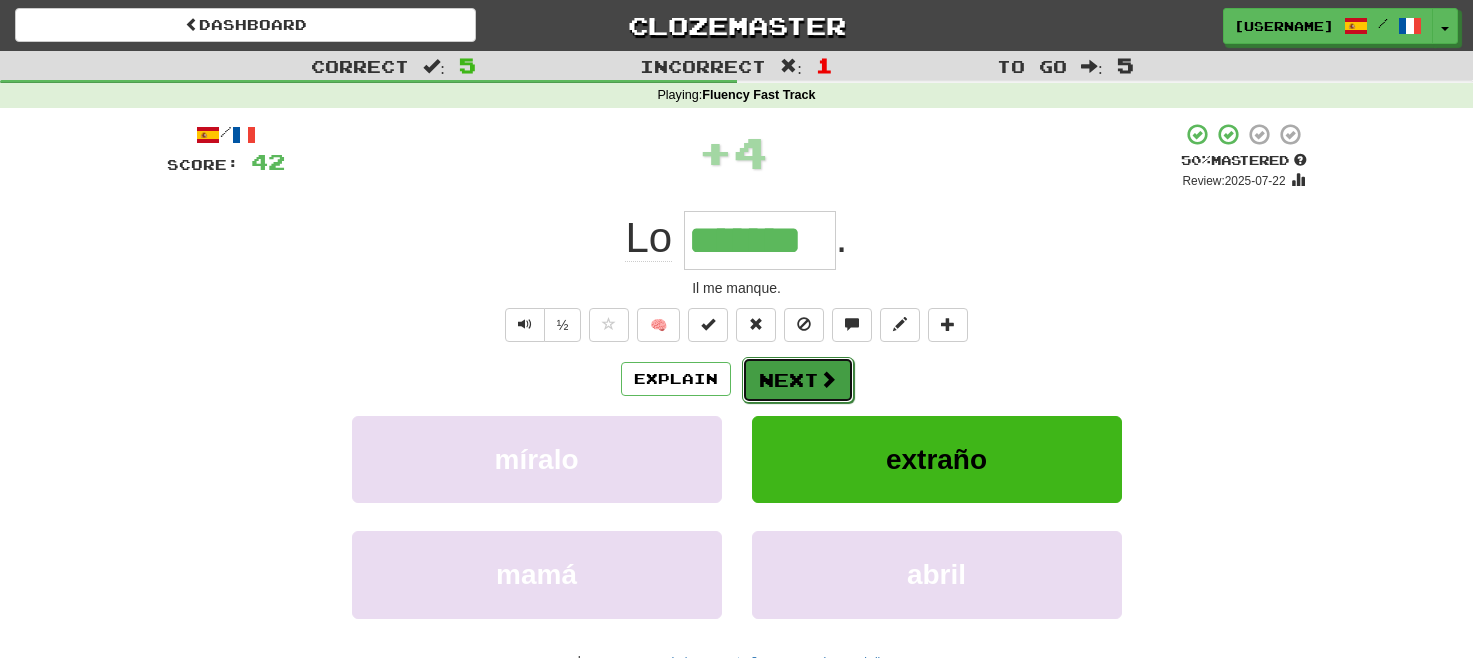 click at bounding box center [828, 379] 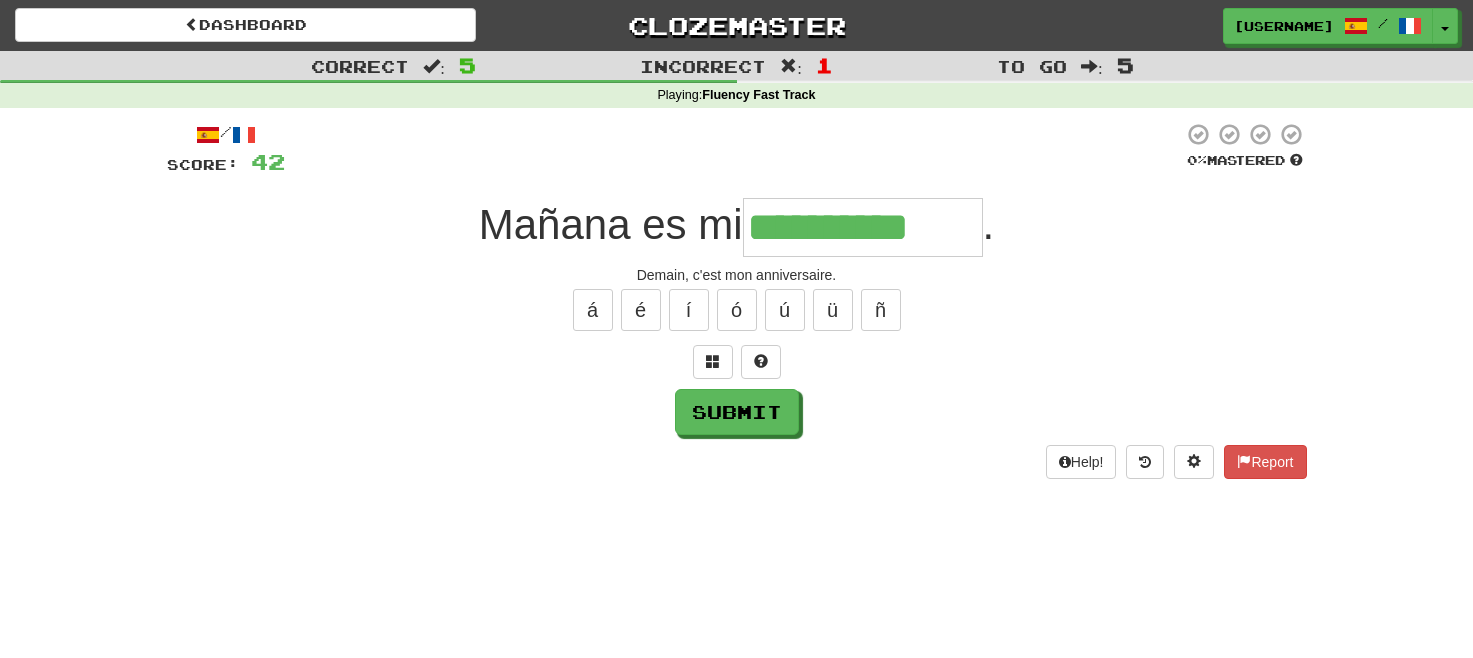 type on "**********" 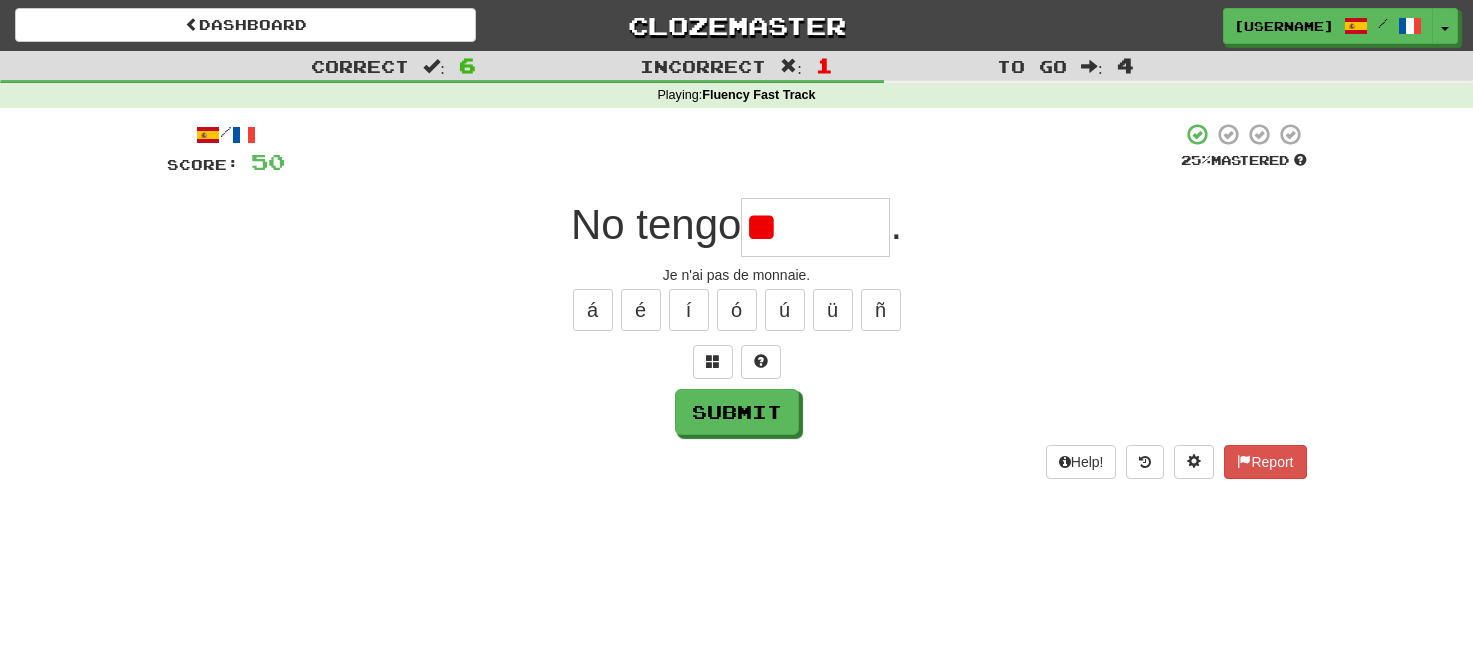 type on "*" 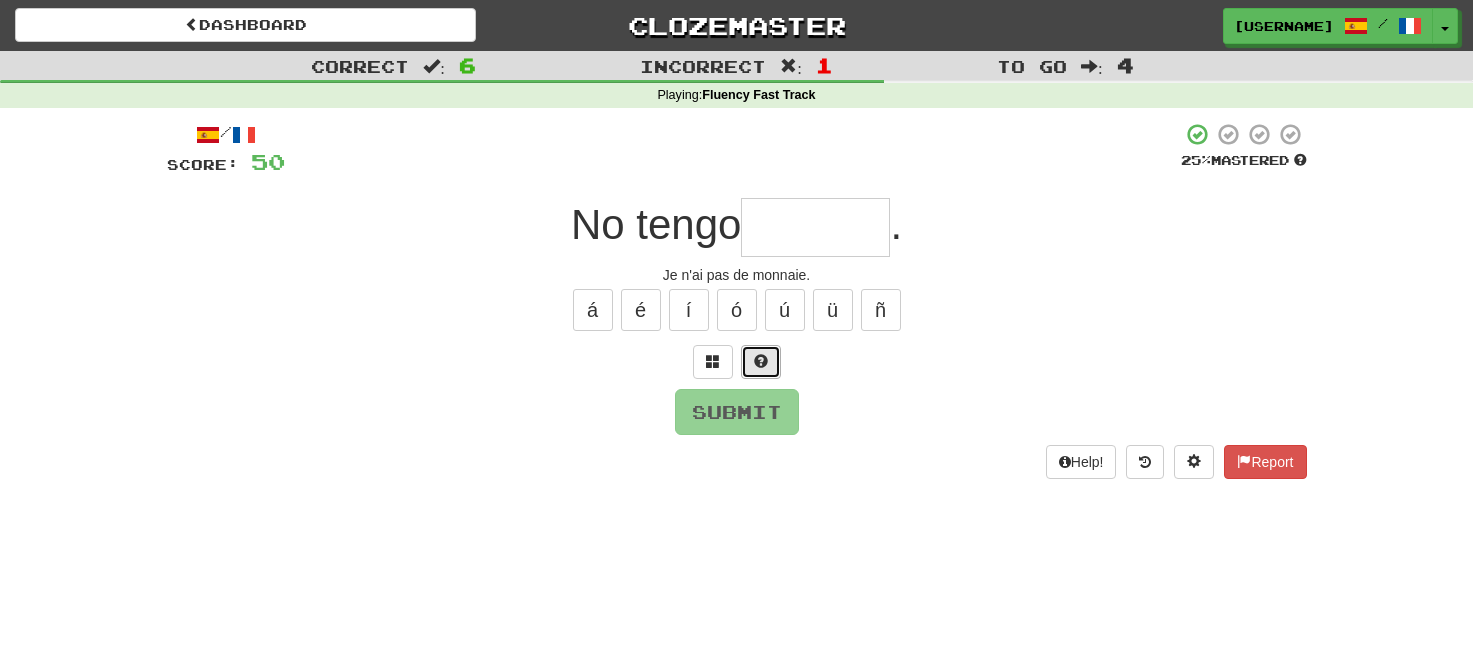 click at bounding box center (761, 362) 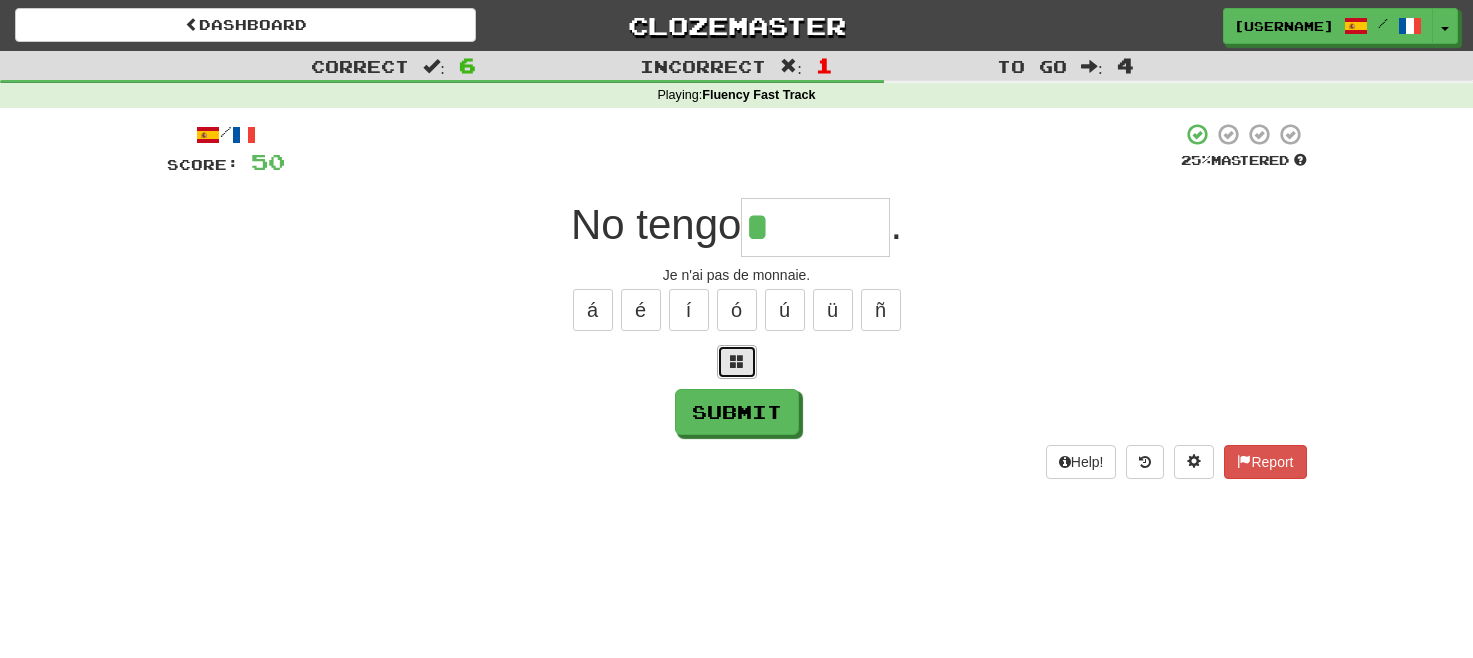 click at bounding box center (737, 362) 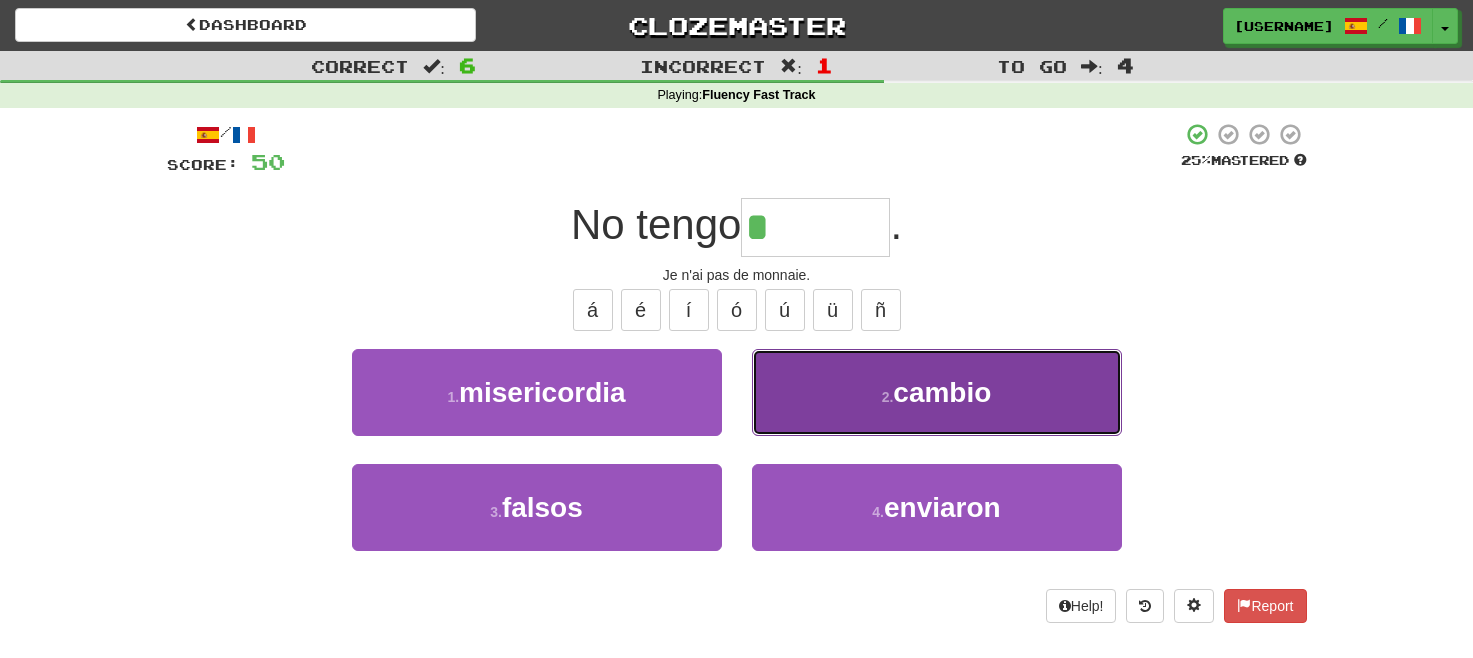 click on "2 .  cambio" at bounding box center [937, 392] 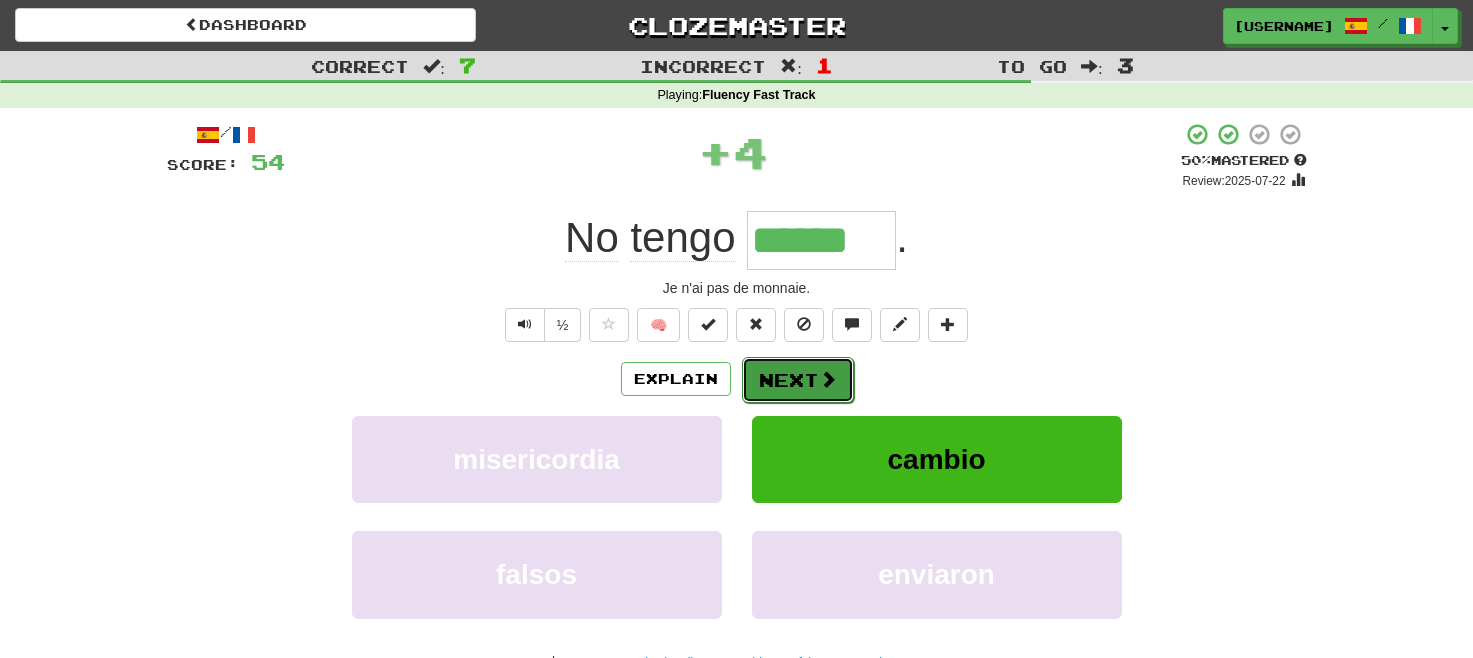 click on "Next" at bounding box center (798, 380) 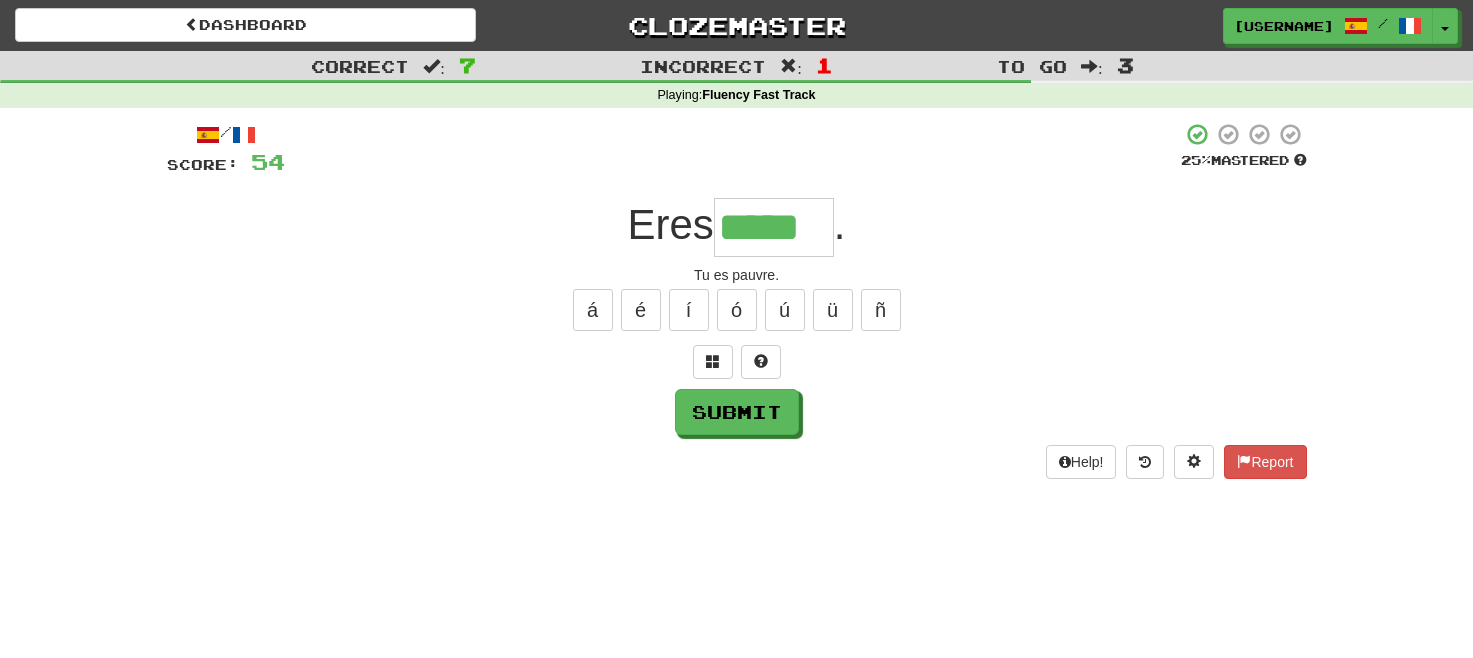 type on "*****" 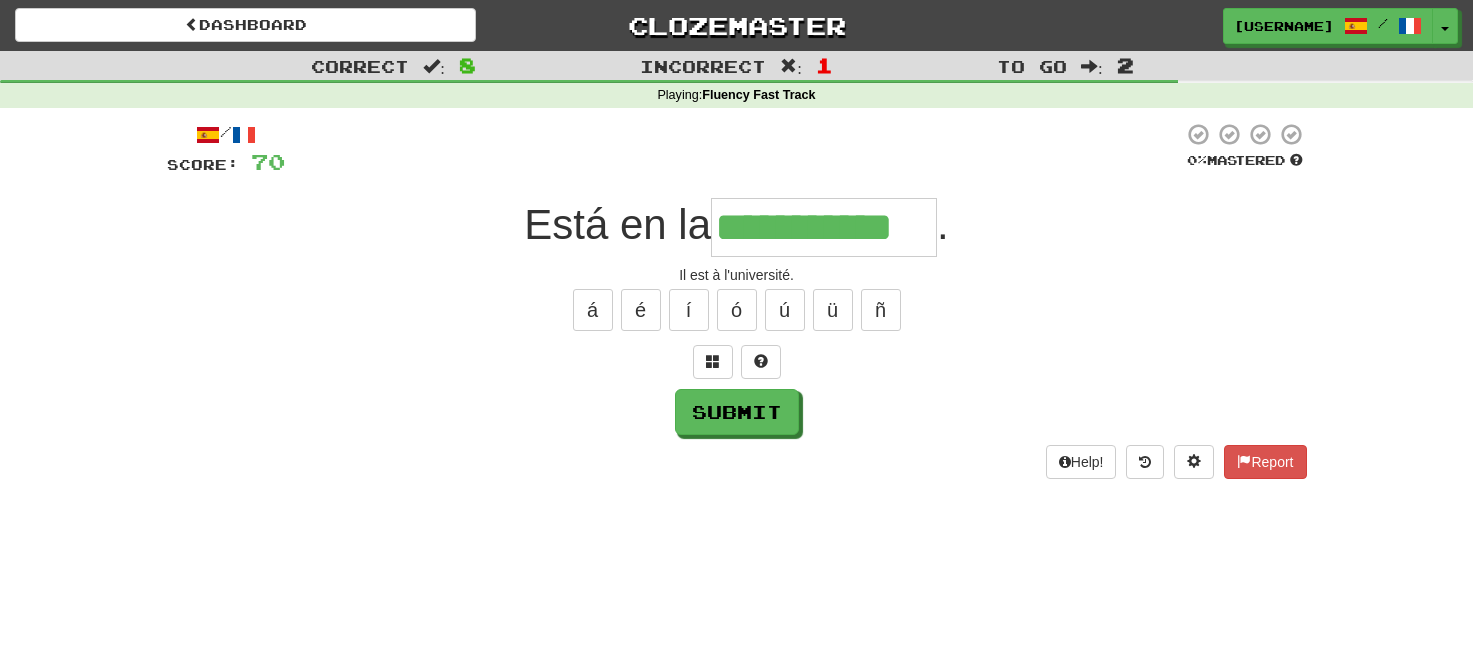 type on "**********" 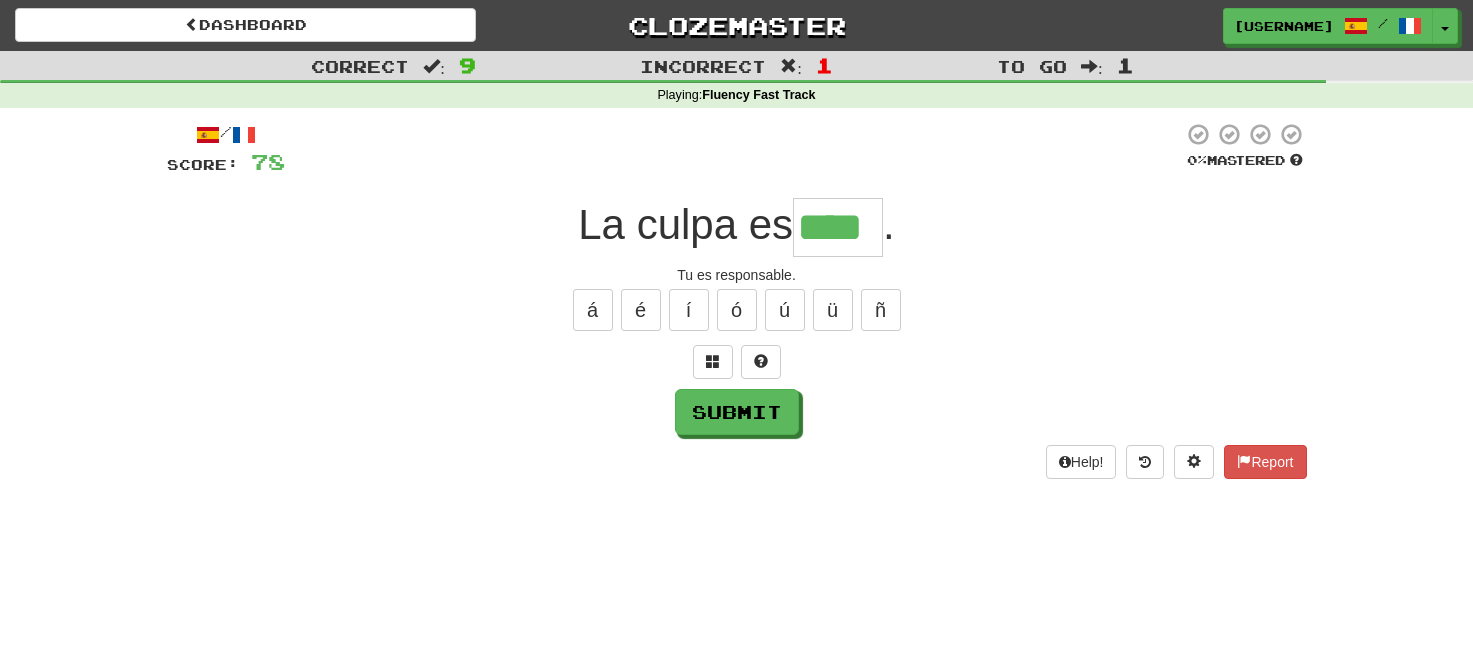 type on "****" 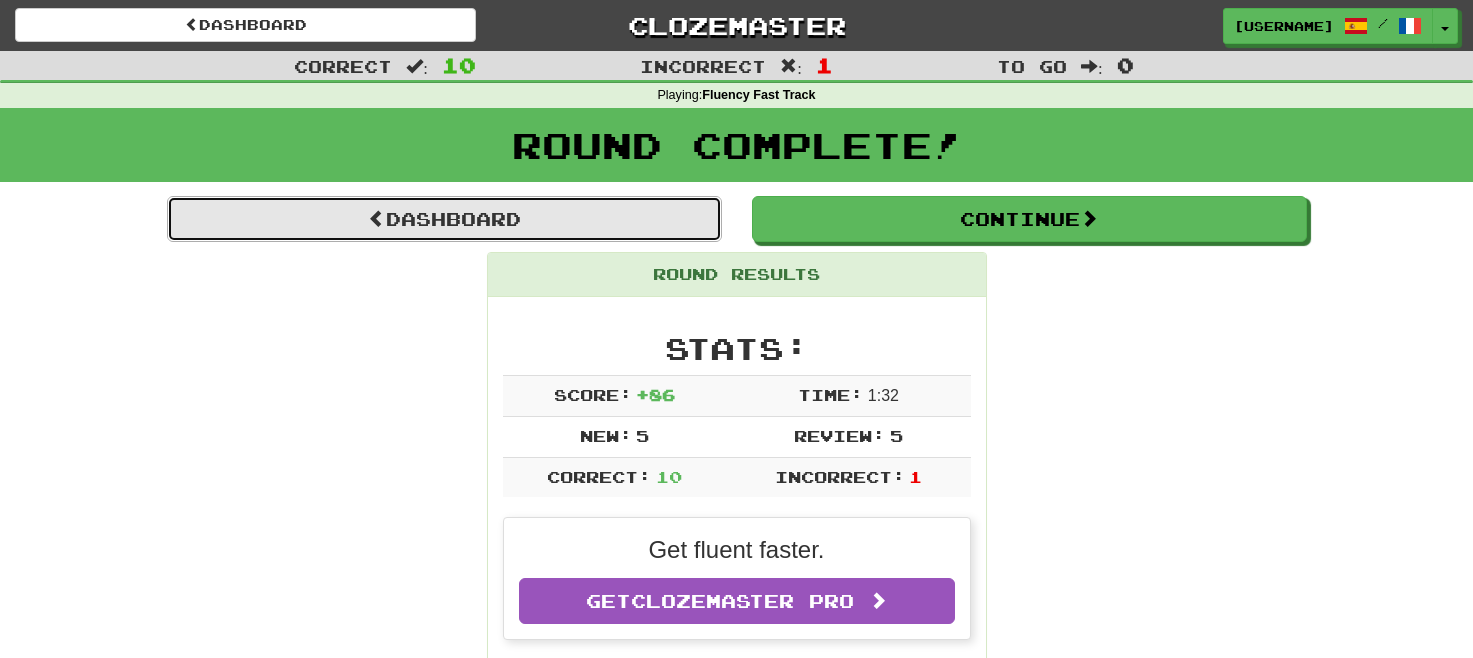 click on "Dashboard" at bounding box center [444, 219] 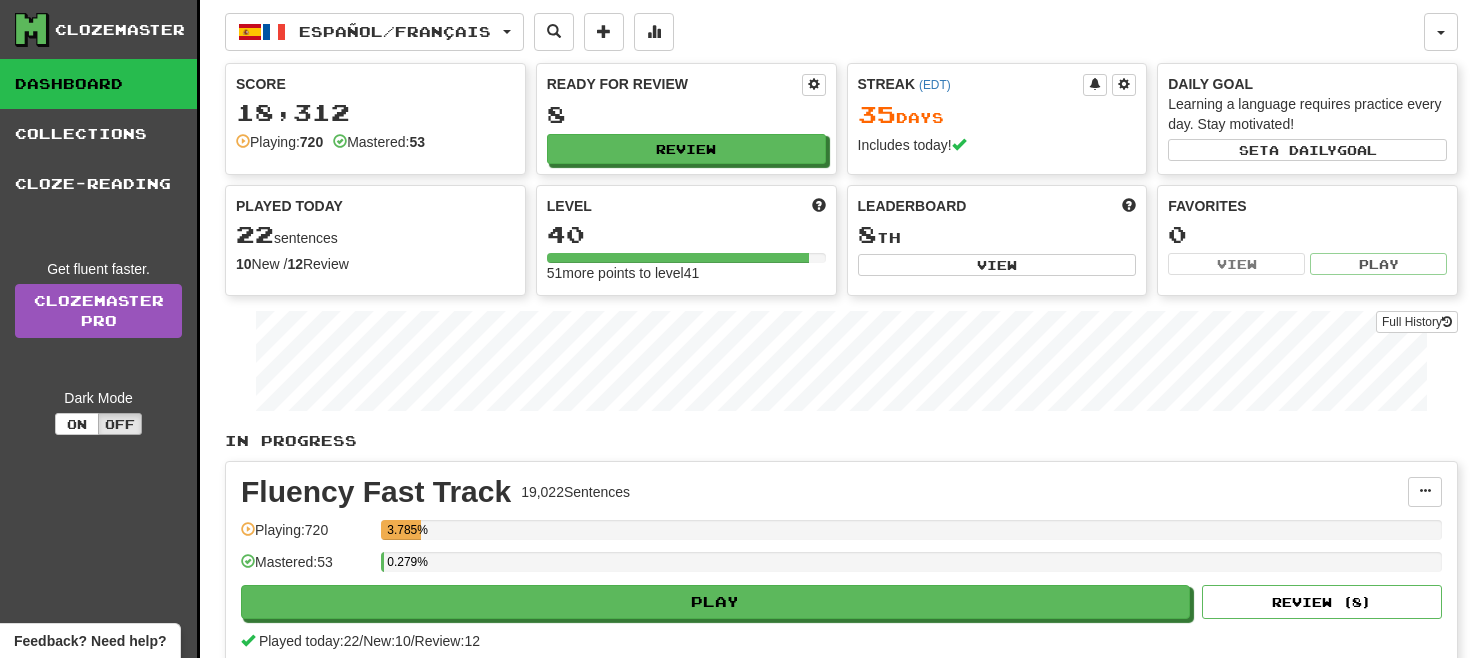 scroll, scrollTop: 0, scrollLeft: 0, axis: both 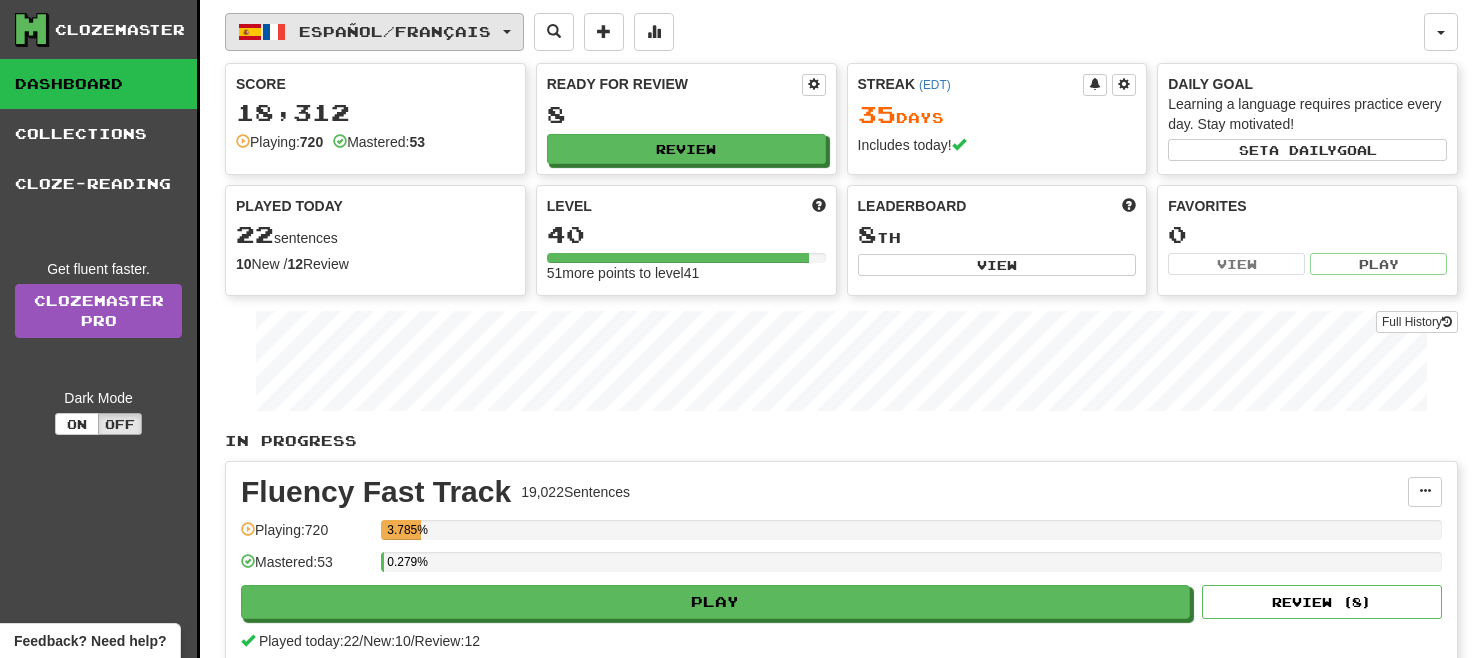 click on "Español  /  Français" at bounding box center [395, 31] 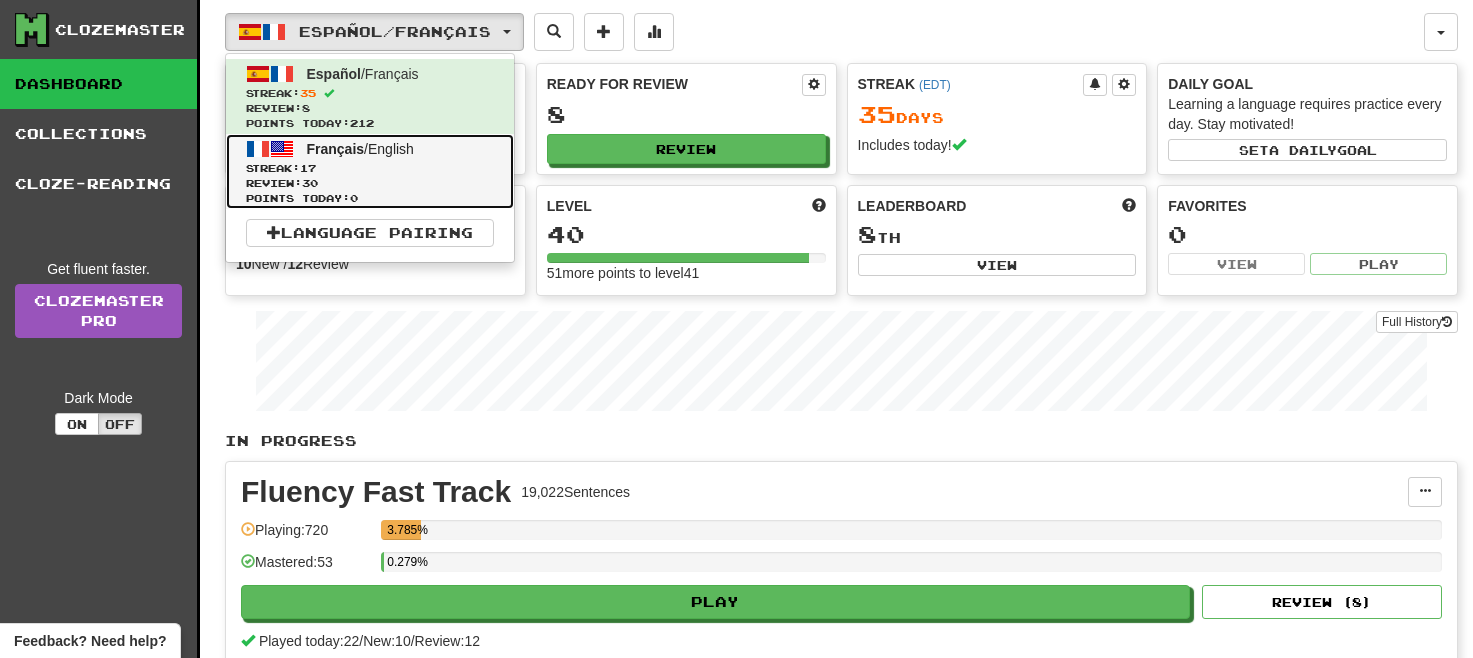 click on "Streak:  17" at bounding box center (370, 168) 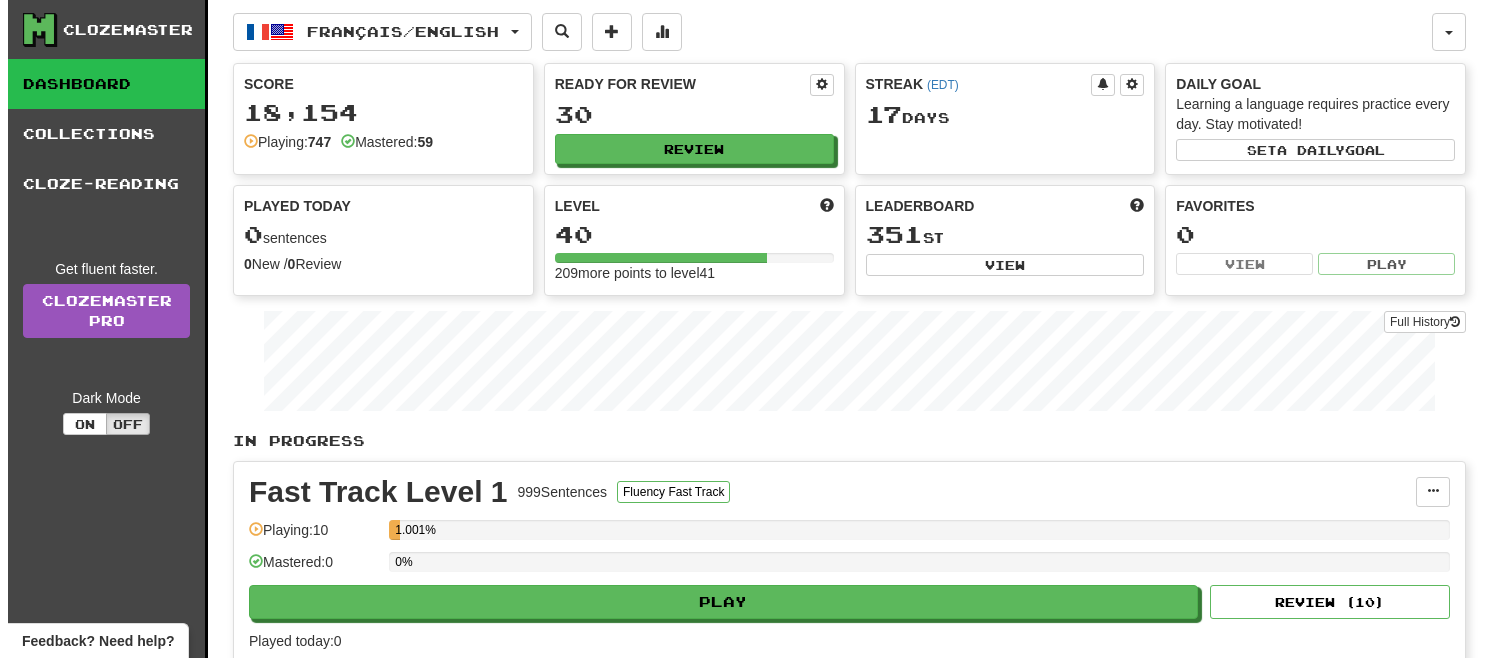 scroll, scrollTop: 395, scrollLeft: 0, axis: vertical 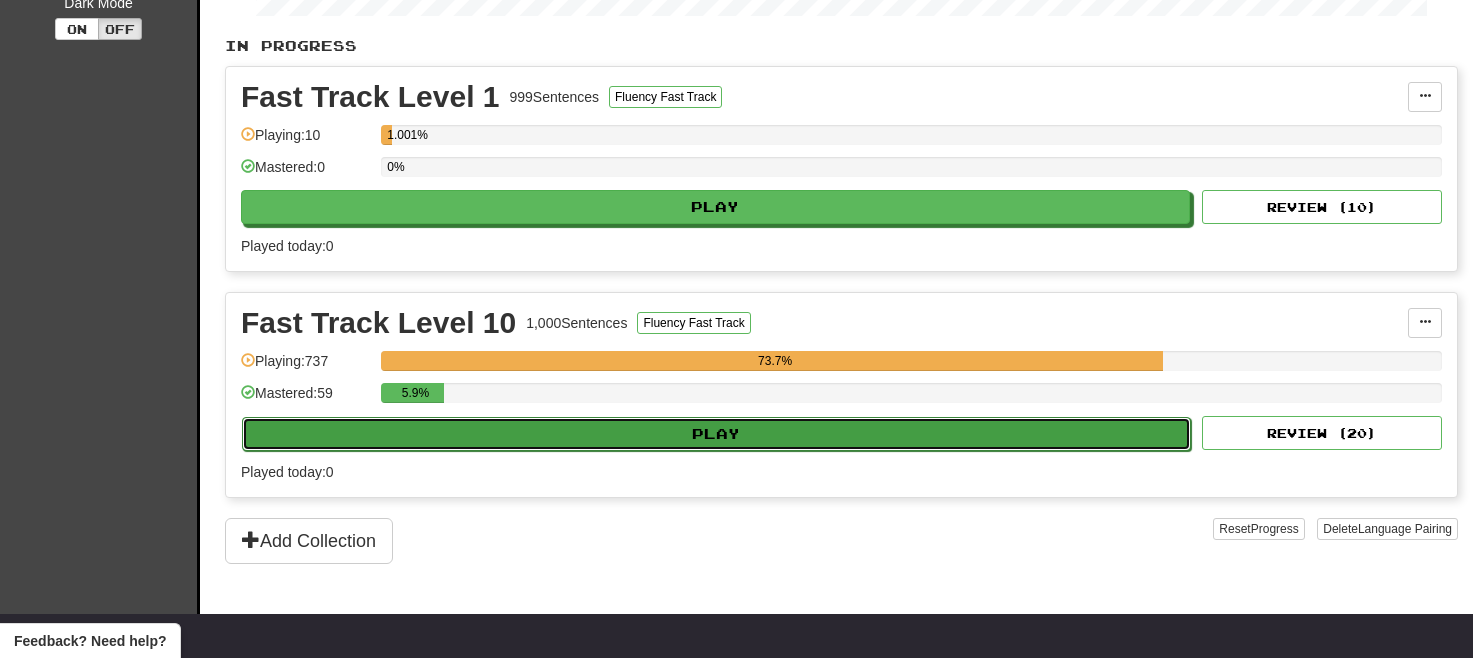 click on "Play" at bounding box center (716, 434) 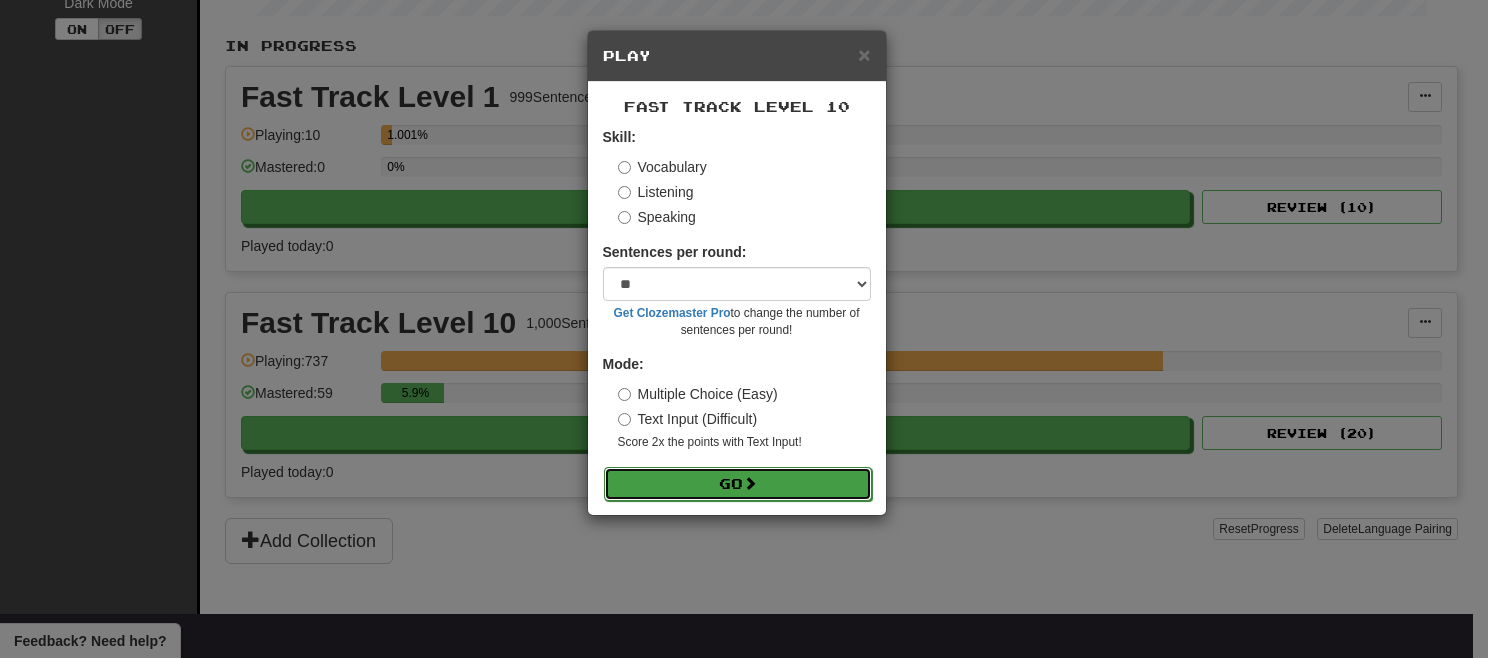 click on "Go" at bounding box center (738, 484) 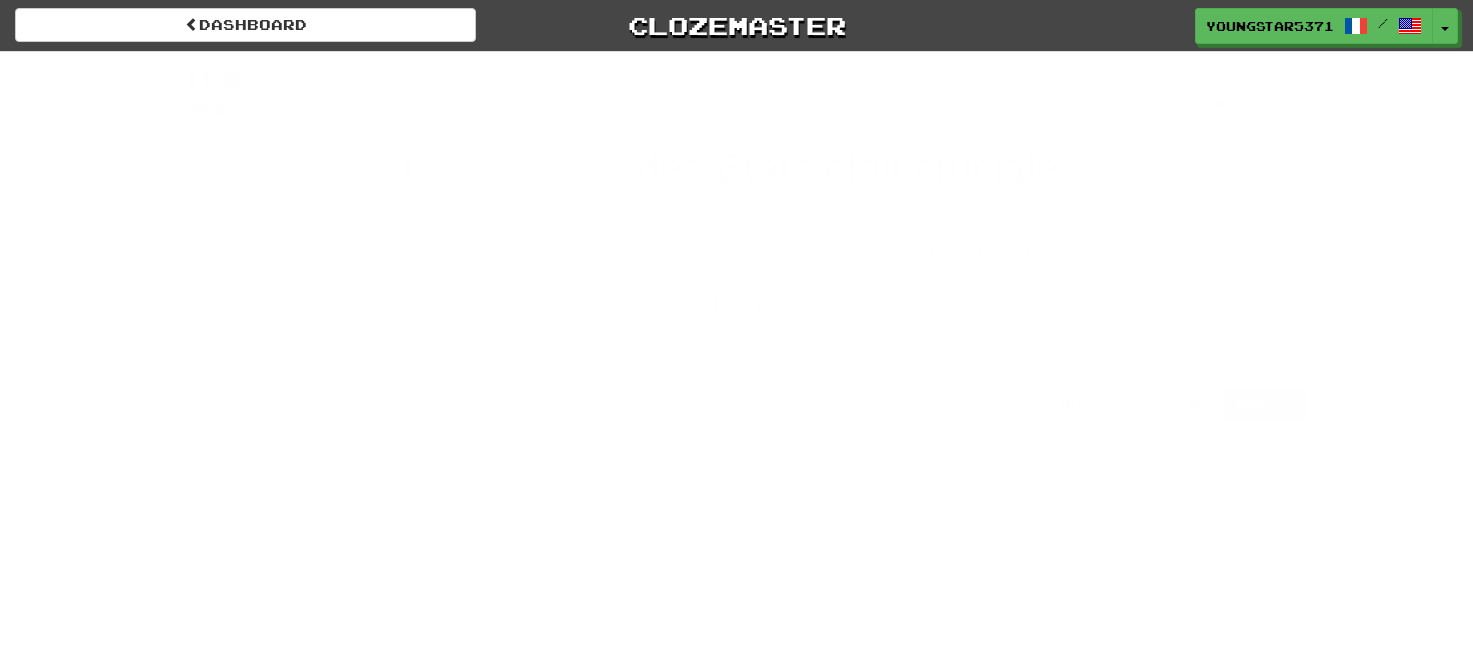 scroll, scrollTop: 0, scrollLeft: 0, axis: both 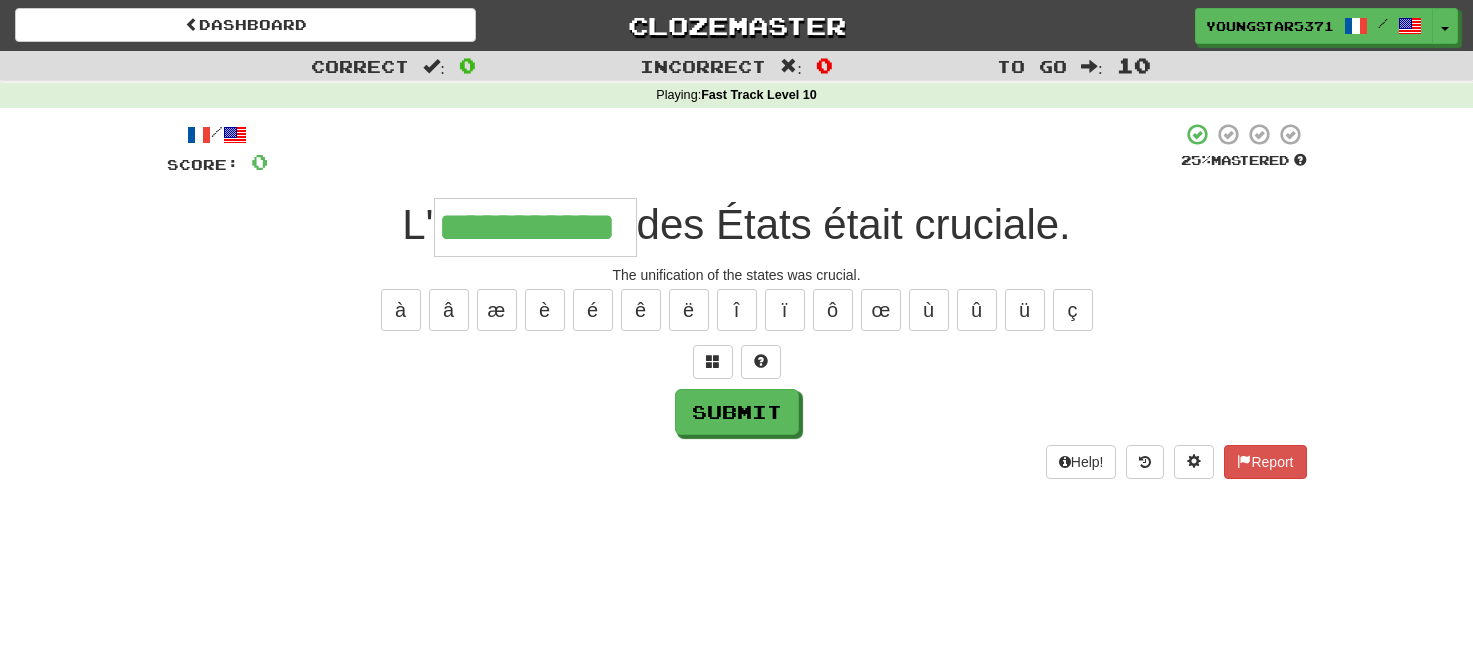 type on "**********" 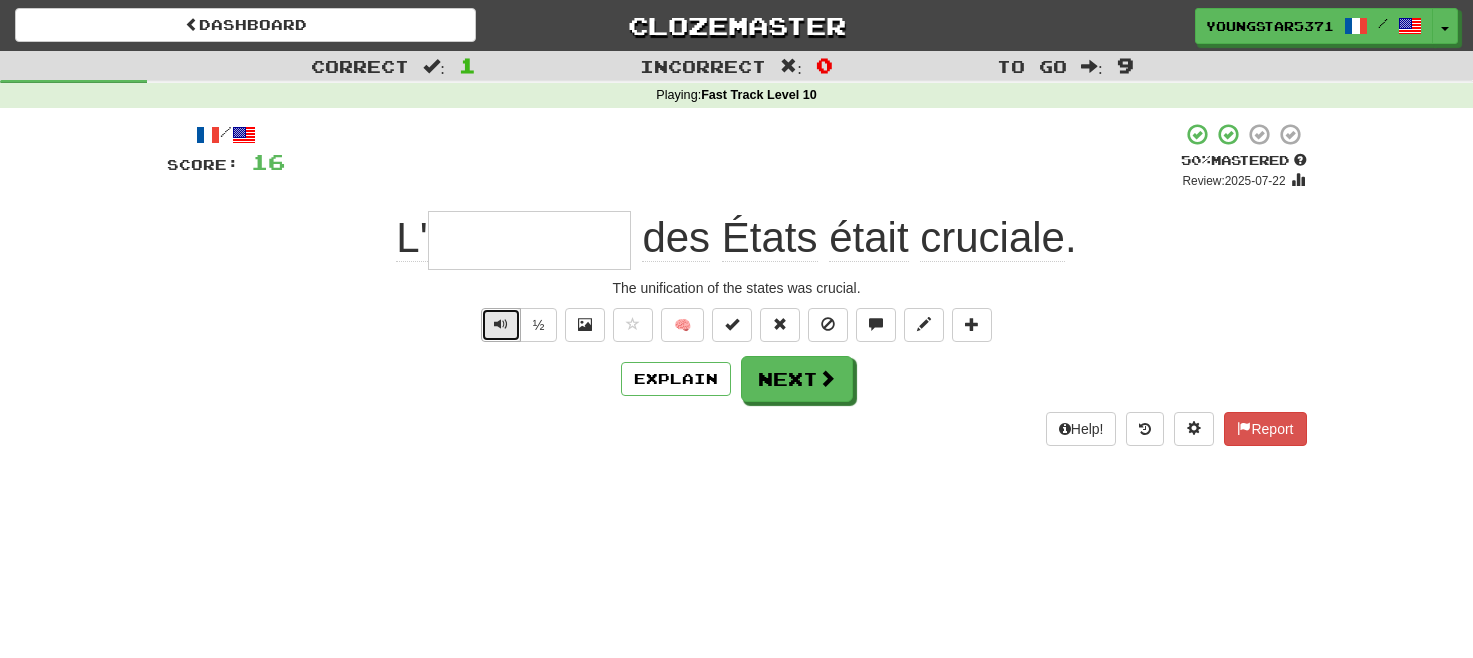 click at bounding box center [501, 325] 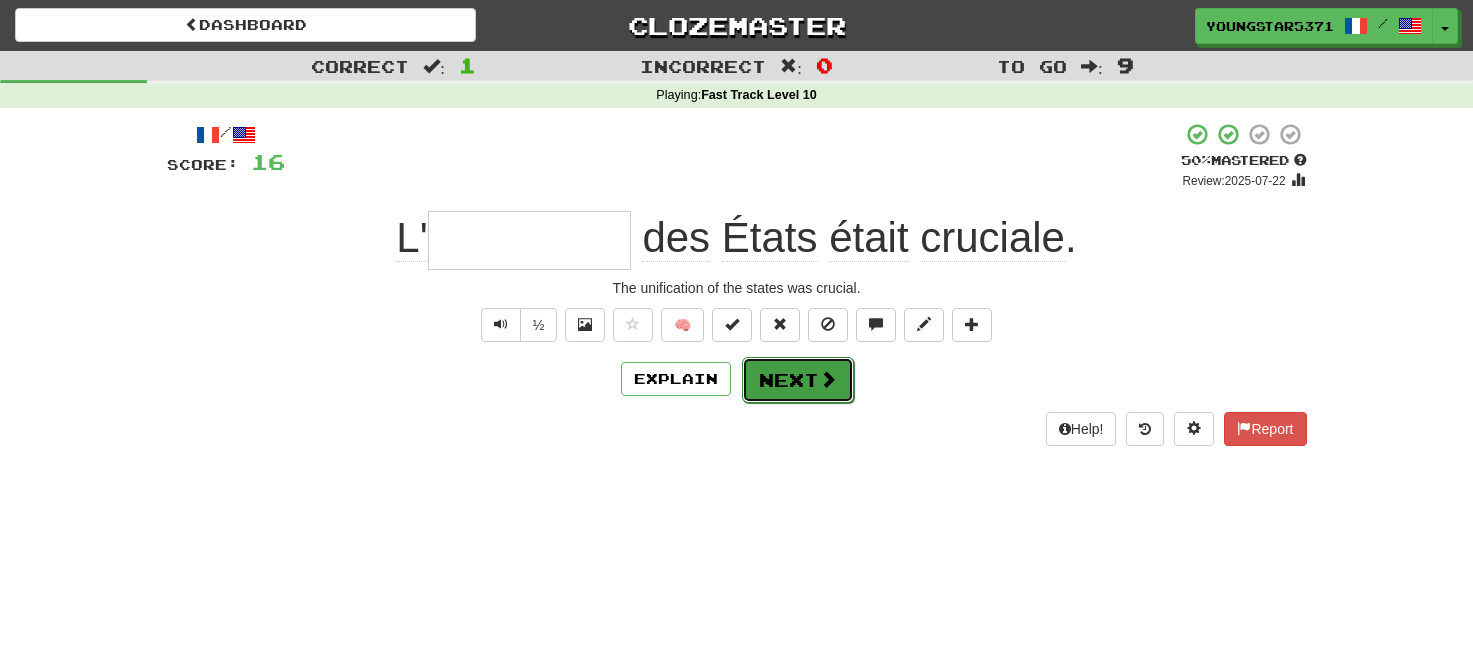 click on "Next" at bounding box center (798, 380) 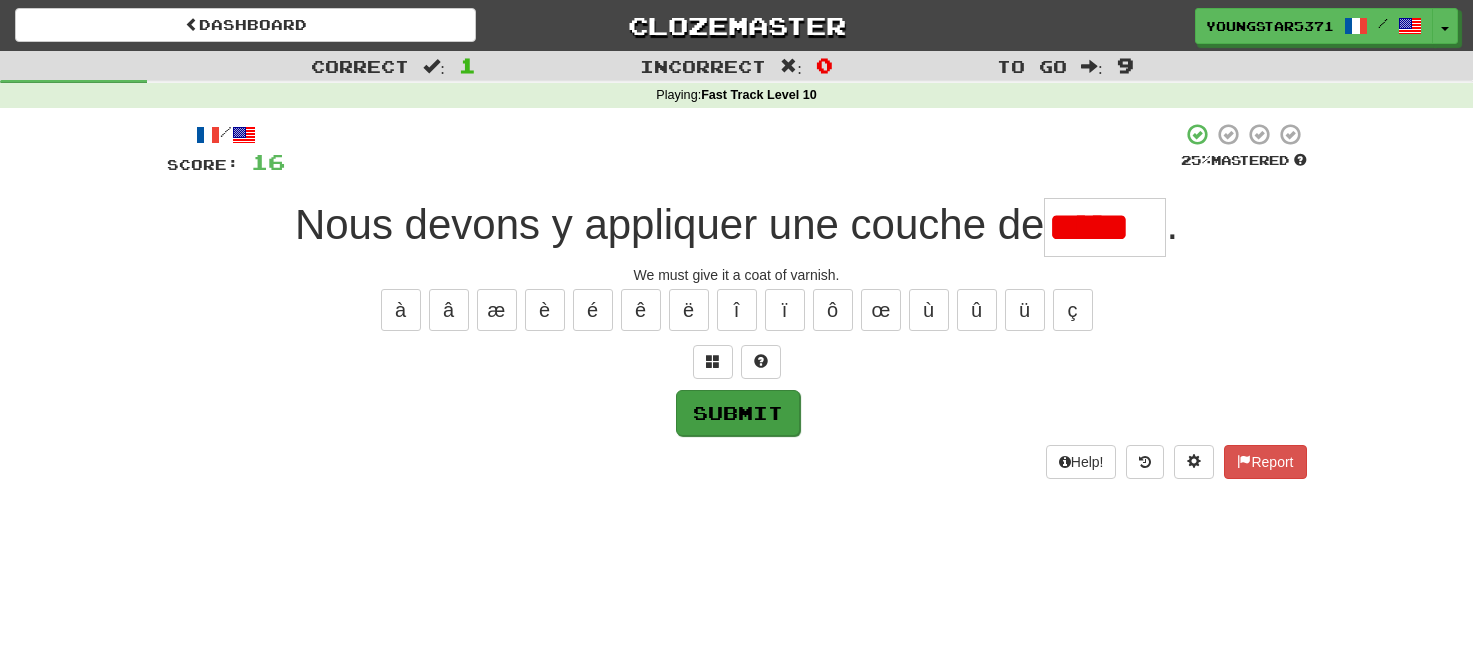 scroll, scrollTop: 0, scrollLeft: 0, axis: both 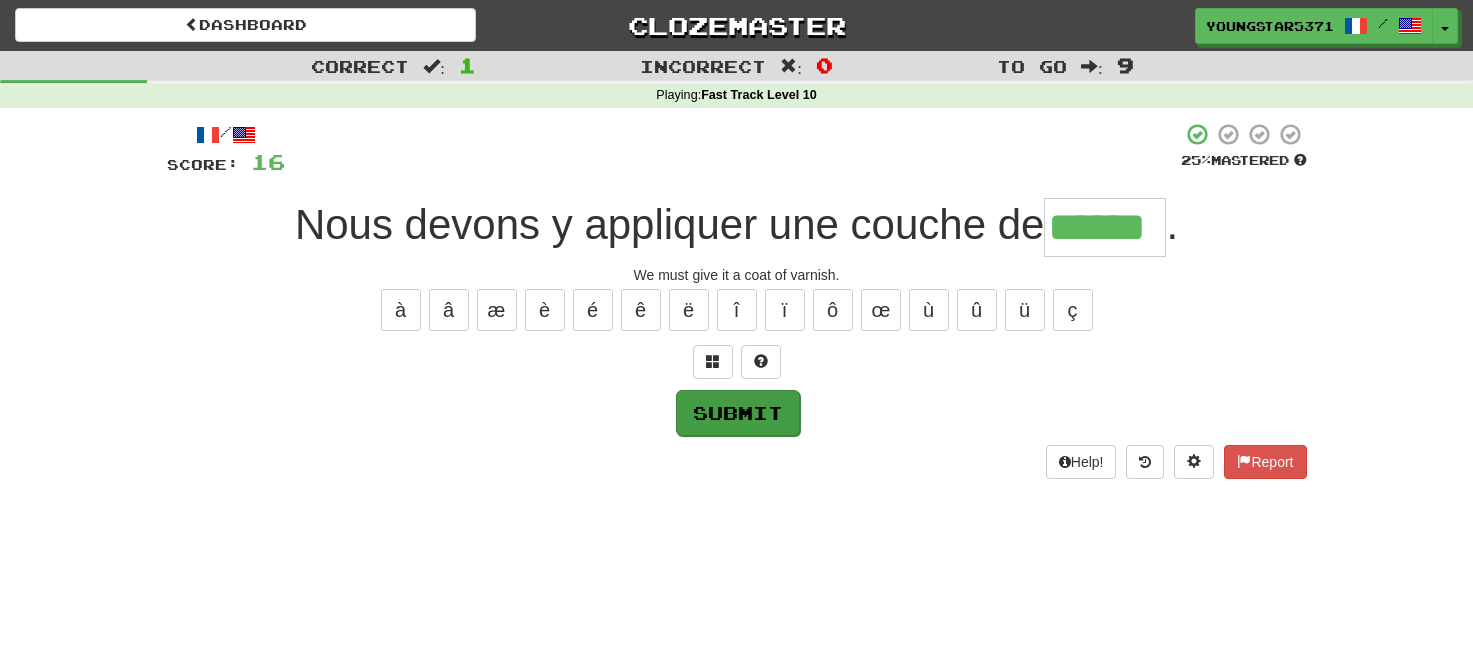 type on "******" 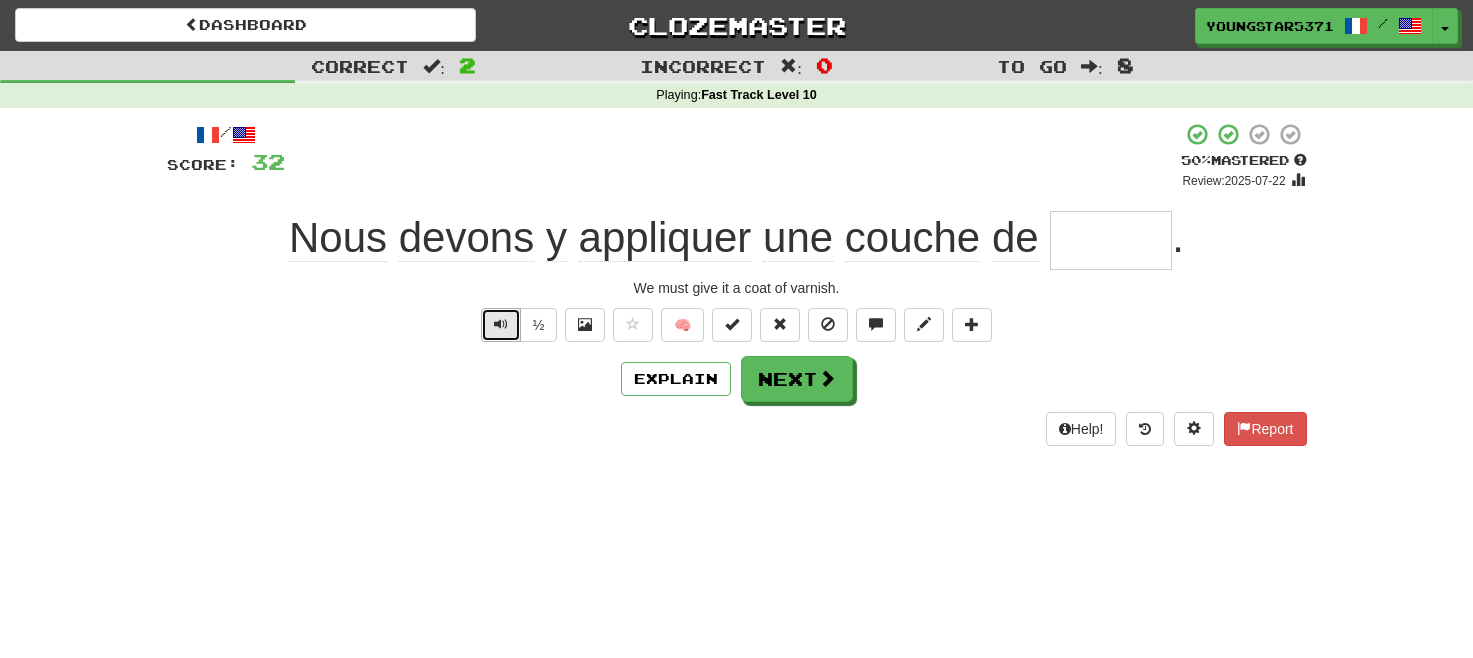 click at bounding box center (501, 324) 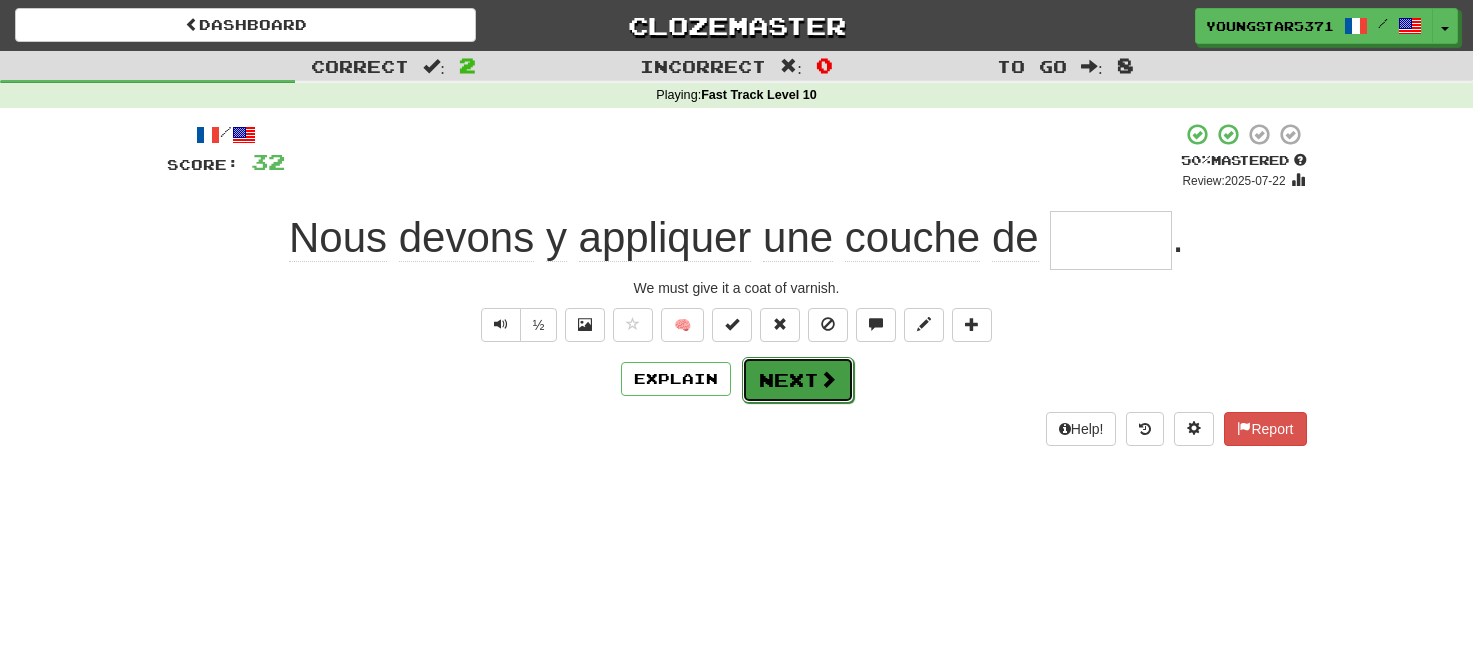 click on "Next" at bounding box center [798, 380] 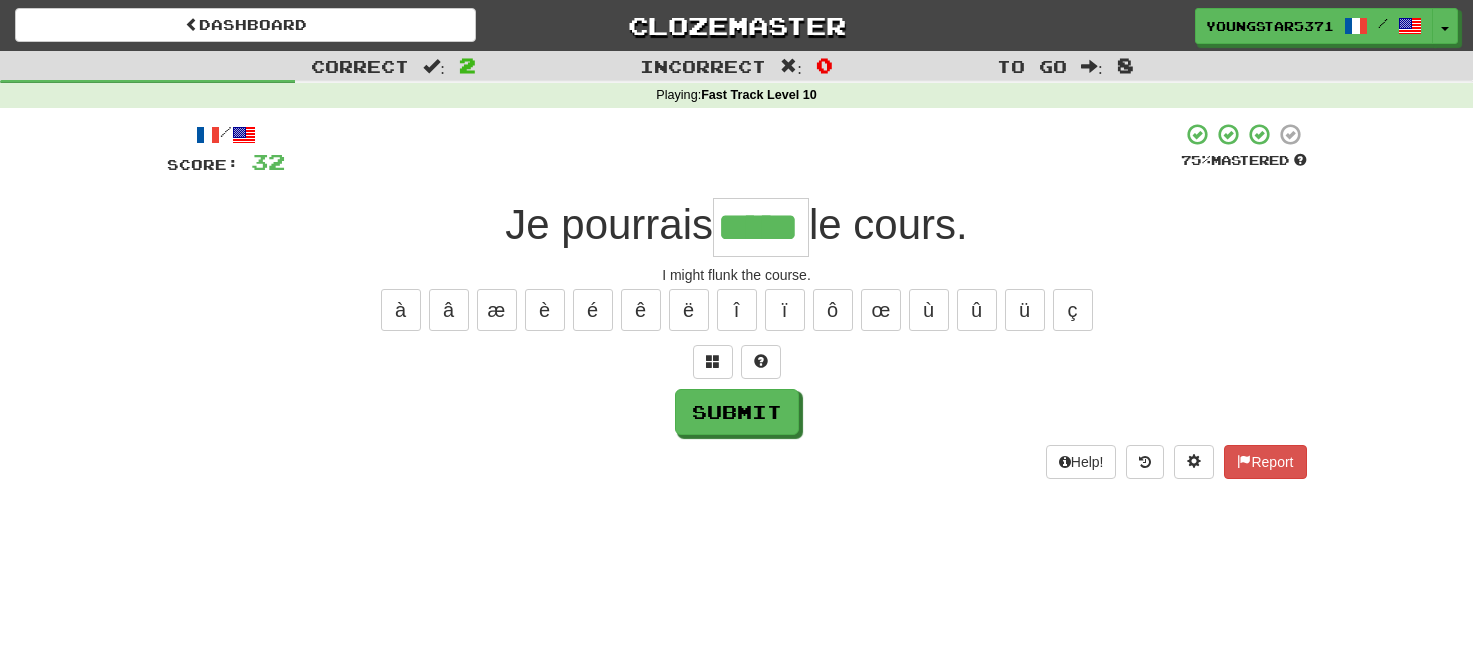 type on "*****" 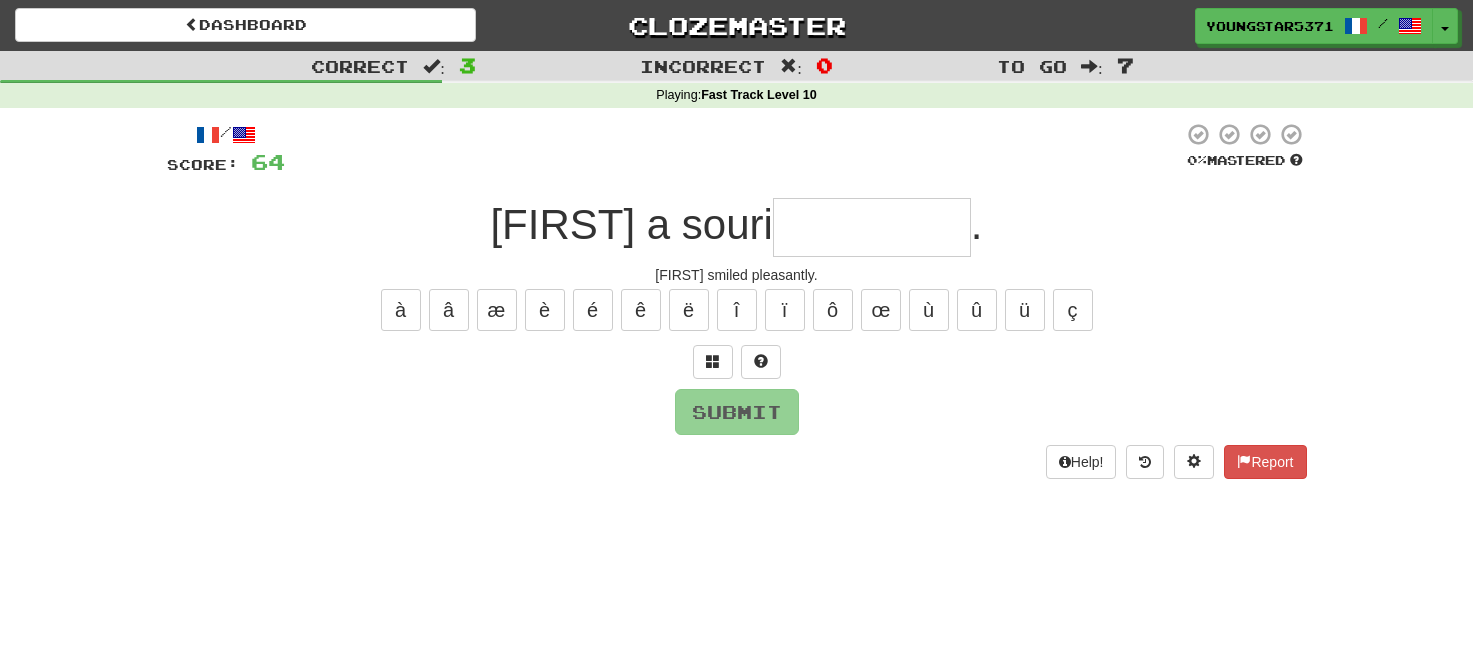 type on "*" 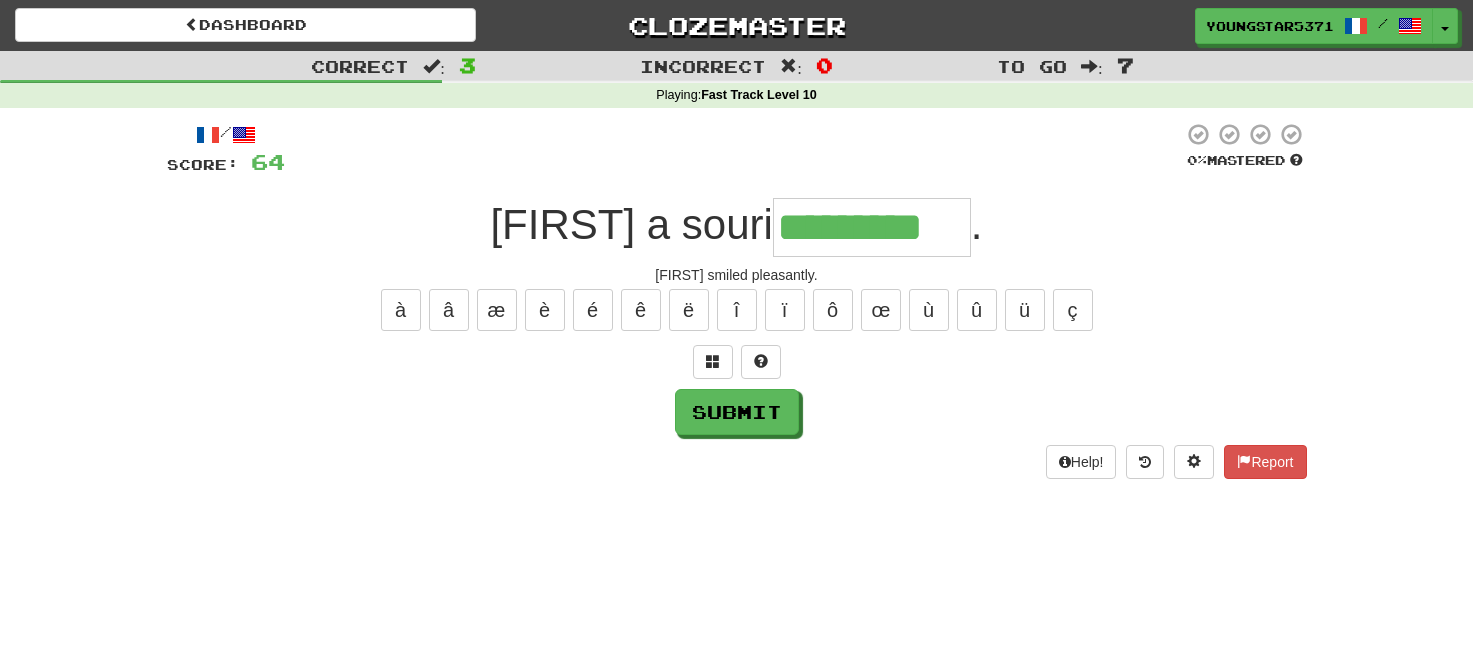 type on "*********" 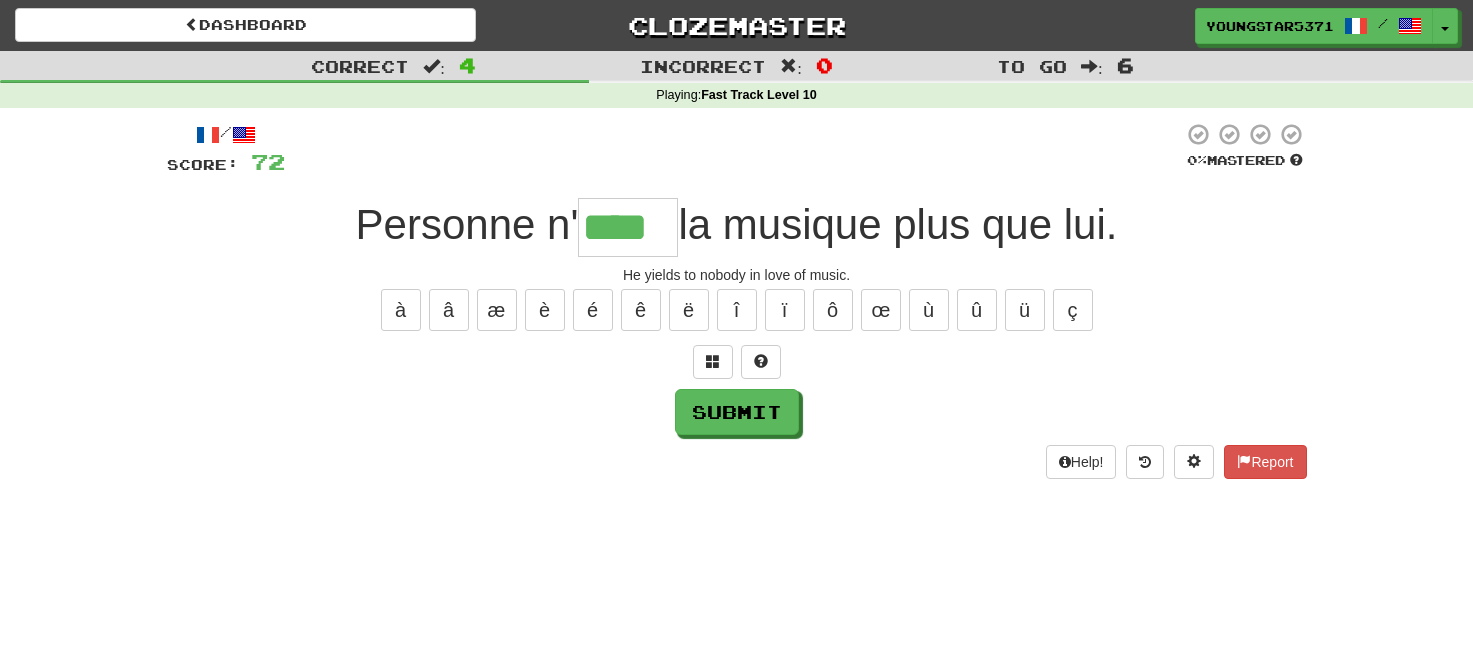 type on "****" 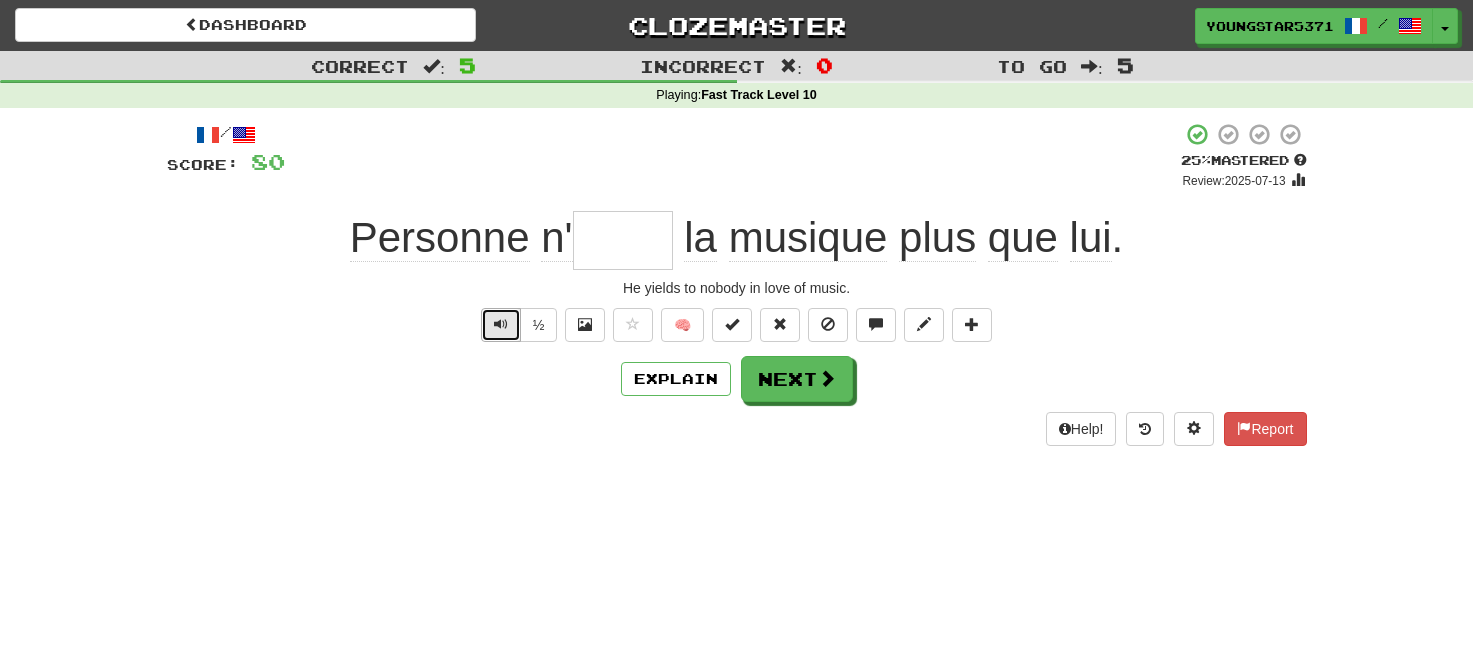 click at bounding box center (501, 325) 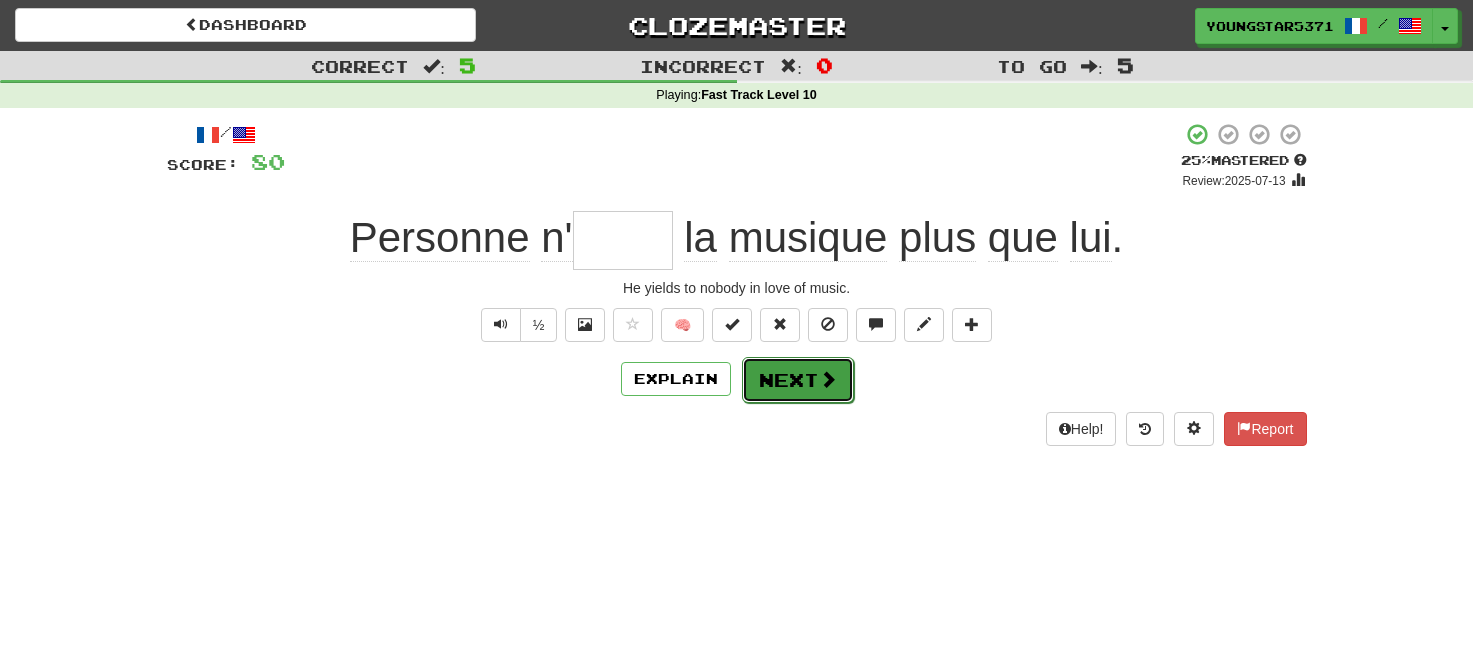 click on "Next" at bounding box center (798, 380) 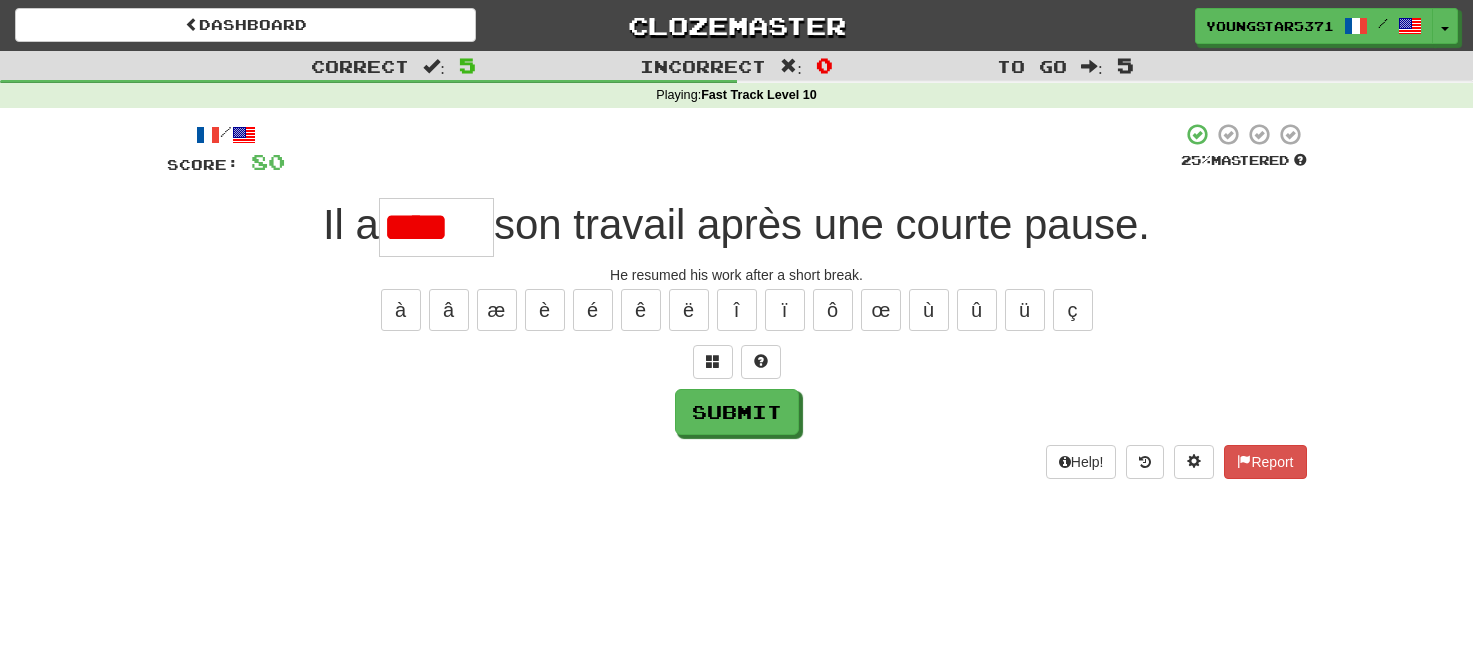 scroll, scrollTop: 0, scrollLeft: 0, axis: both 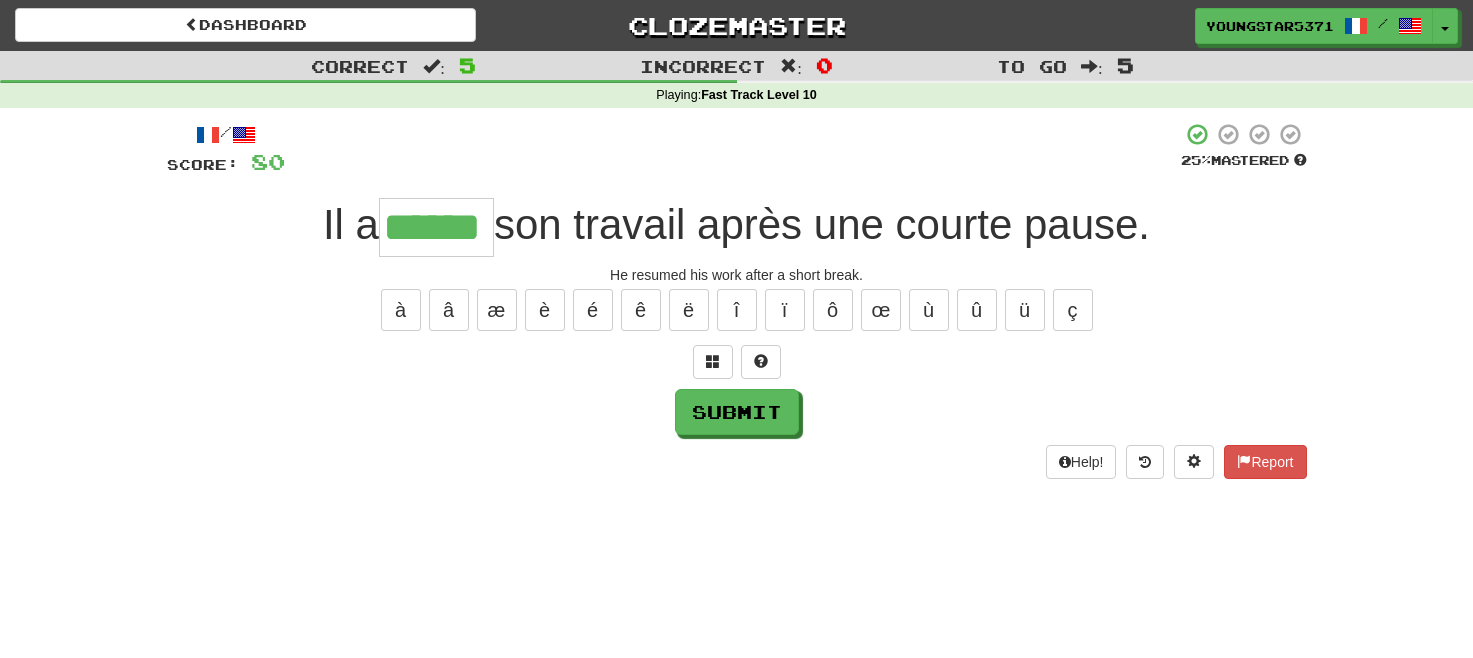 type on "******" 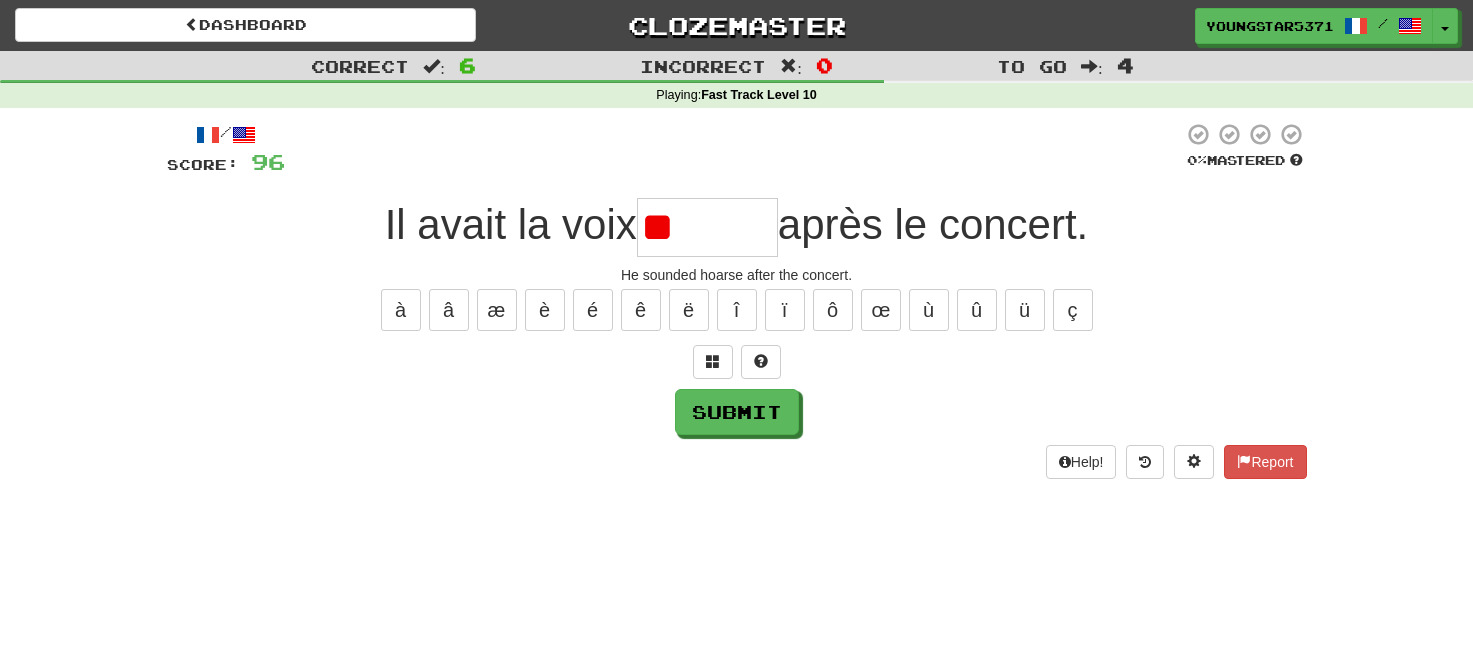 type on "*" 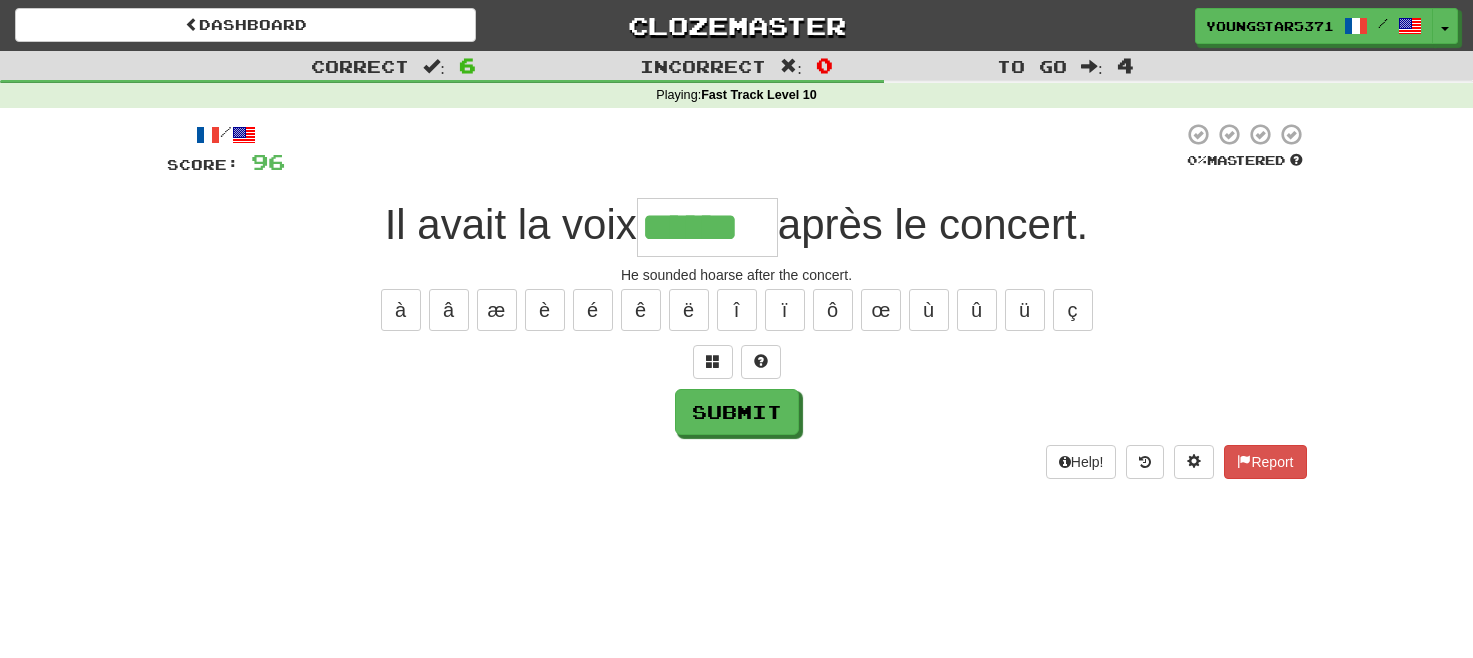 type on "******" 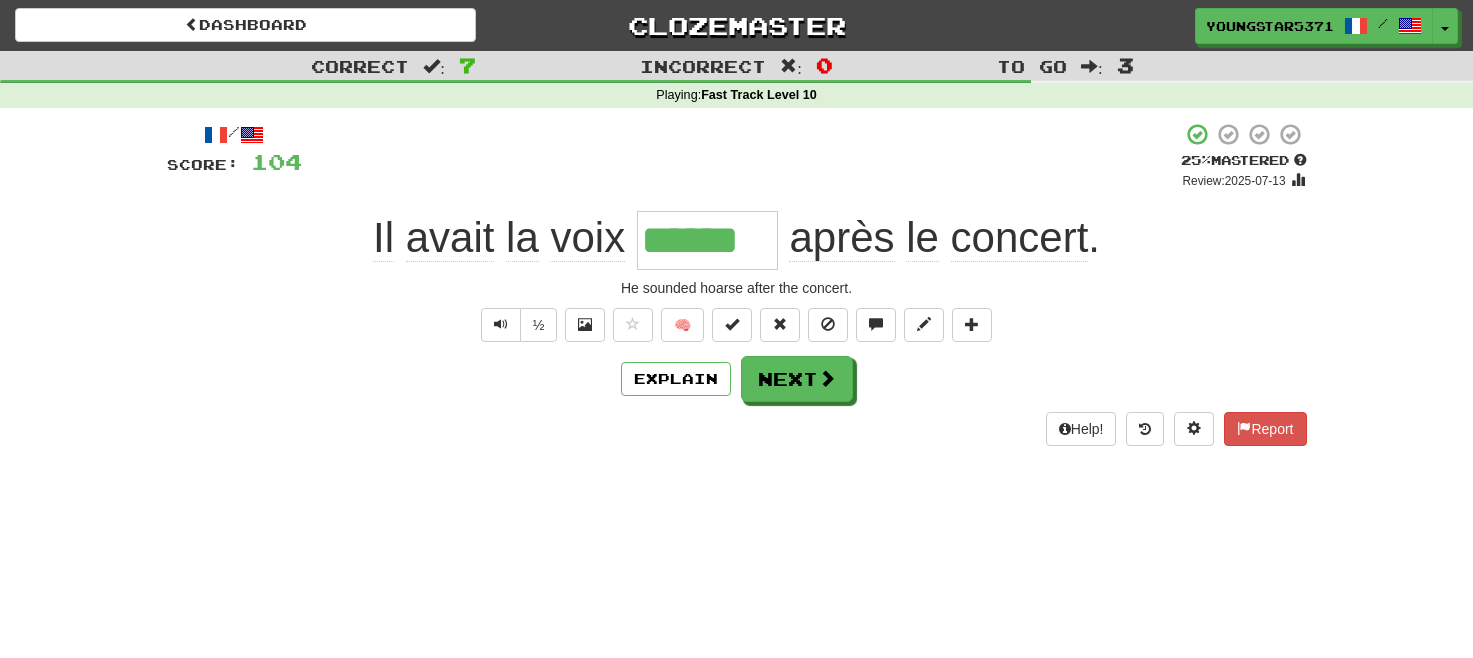 click on "******" at bounding box center (707, 240) 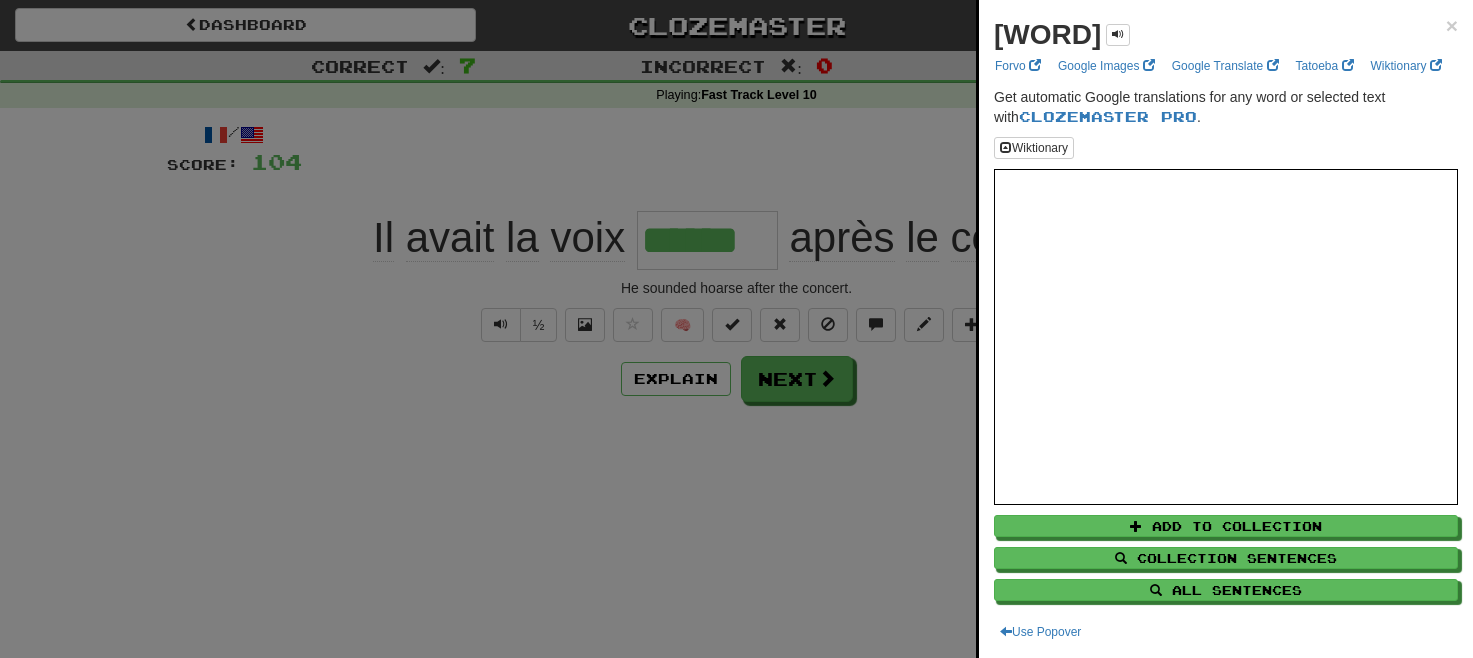 click at bounding box center (736, 329) 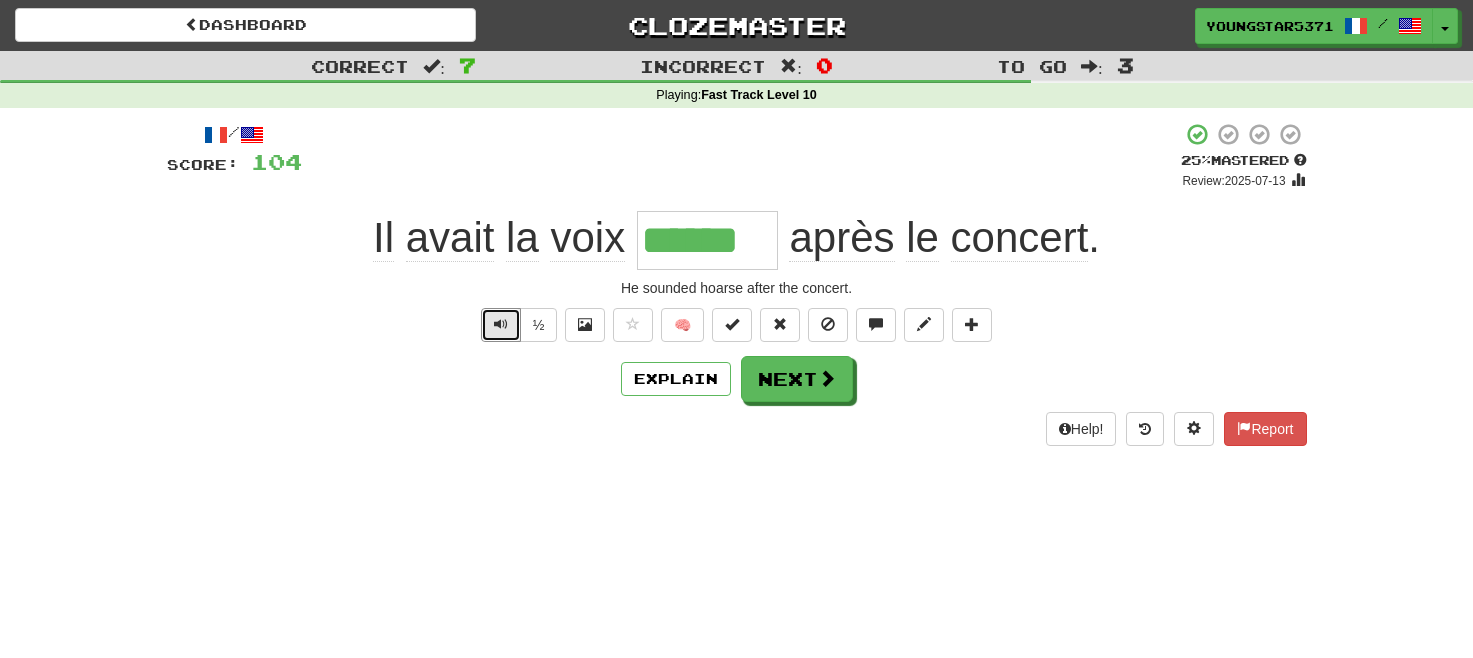 click at bounding box center [501, 324] 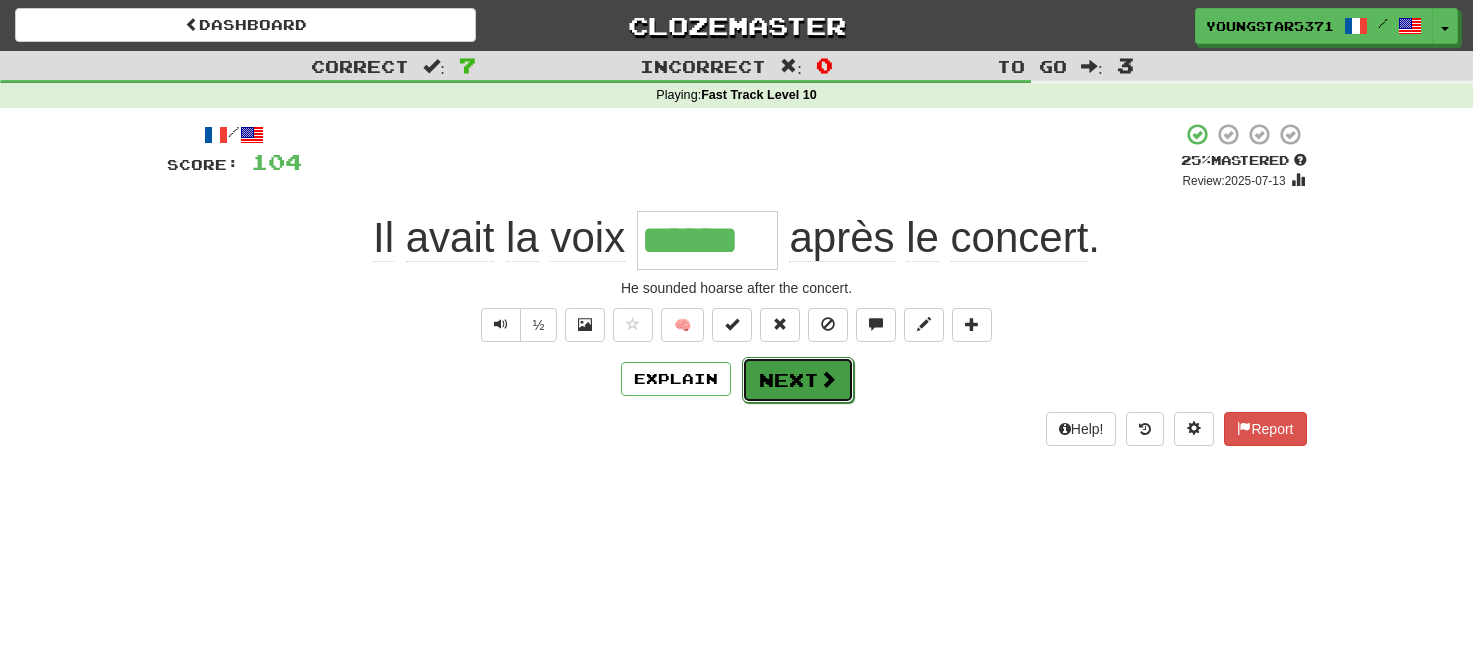 click on "Next" at bounding box center [798, 380] 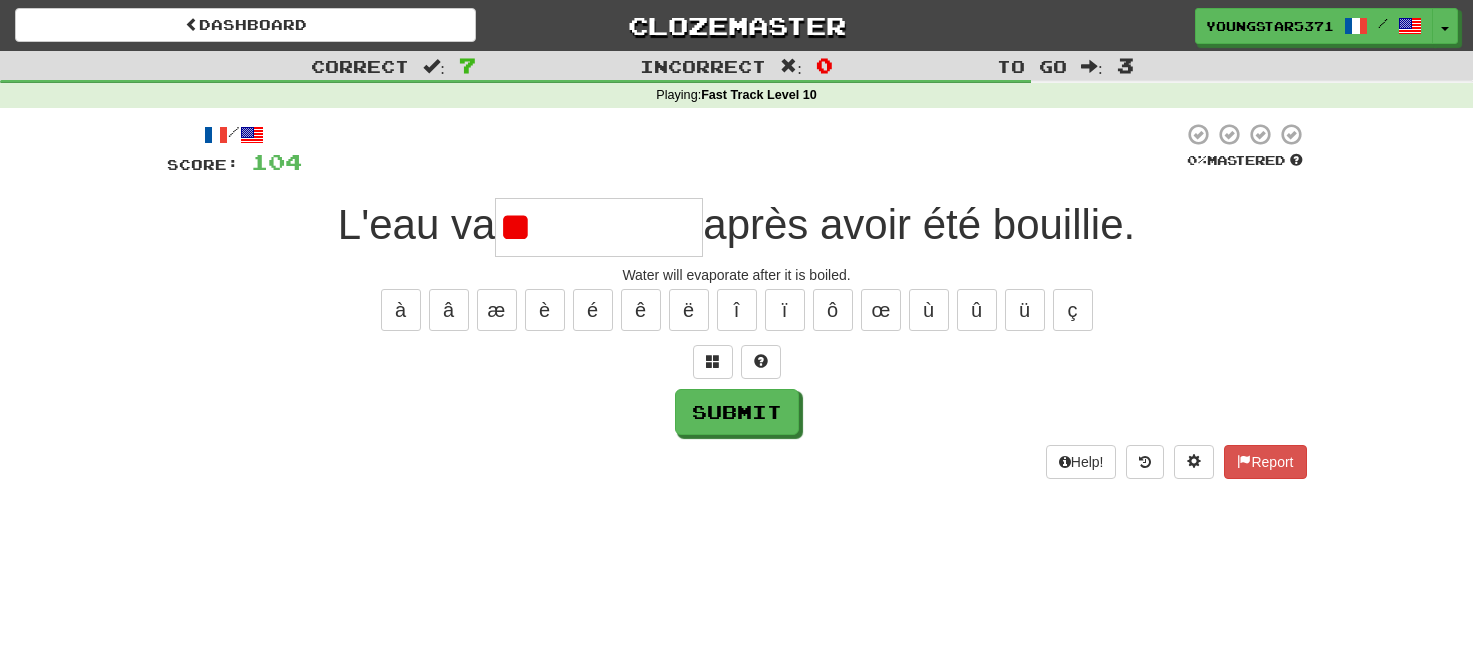 type on "*" 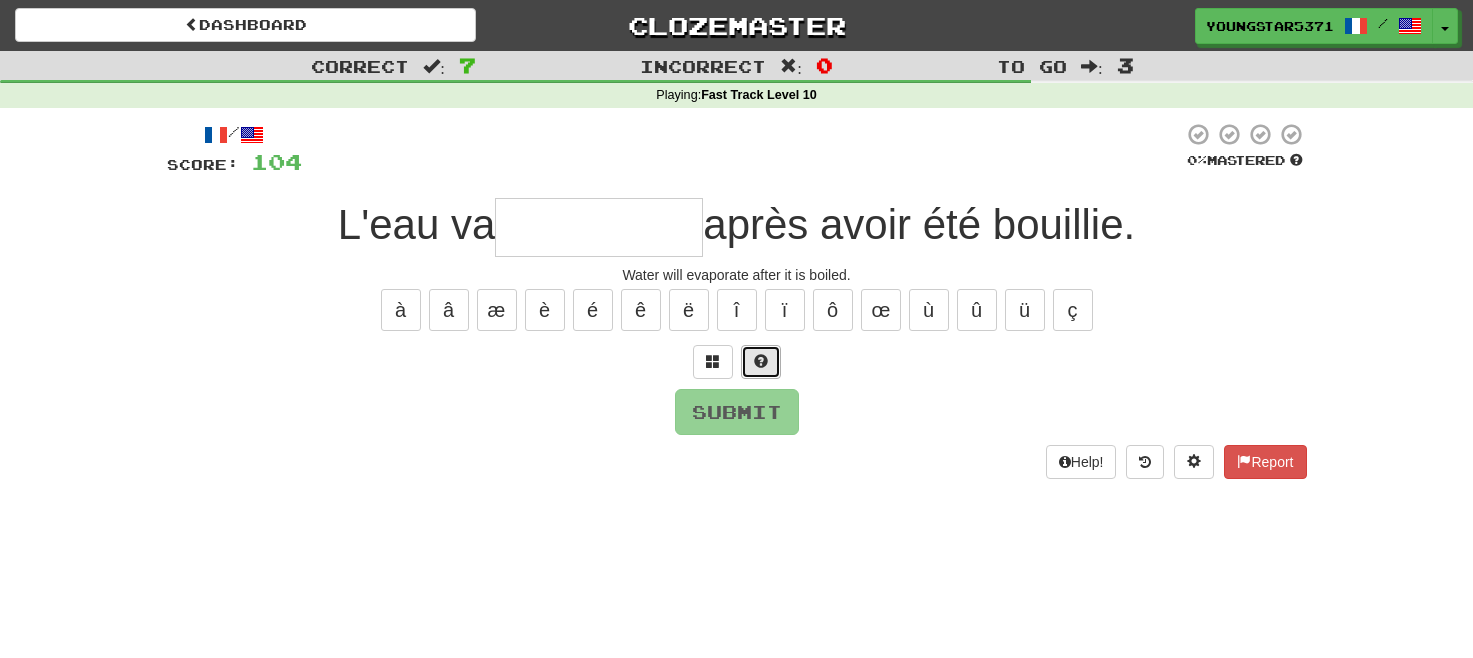 click at bounding box center (761, 362) 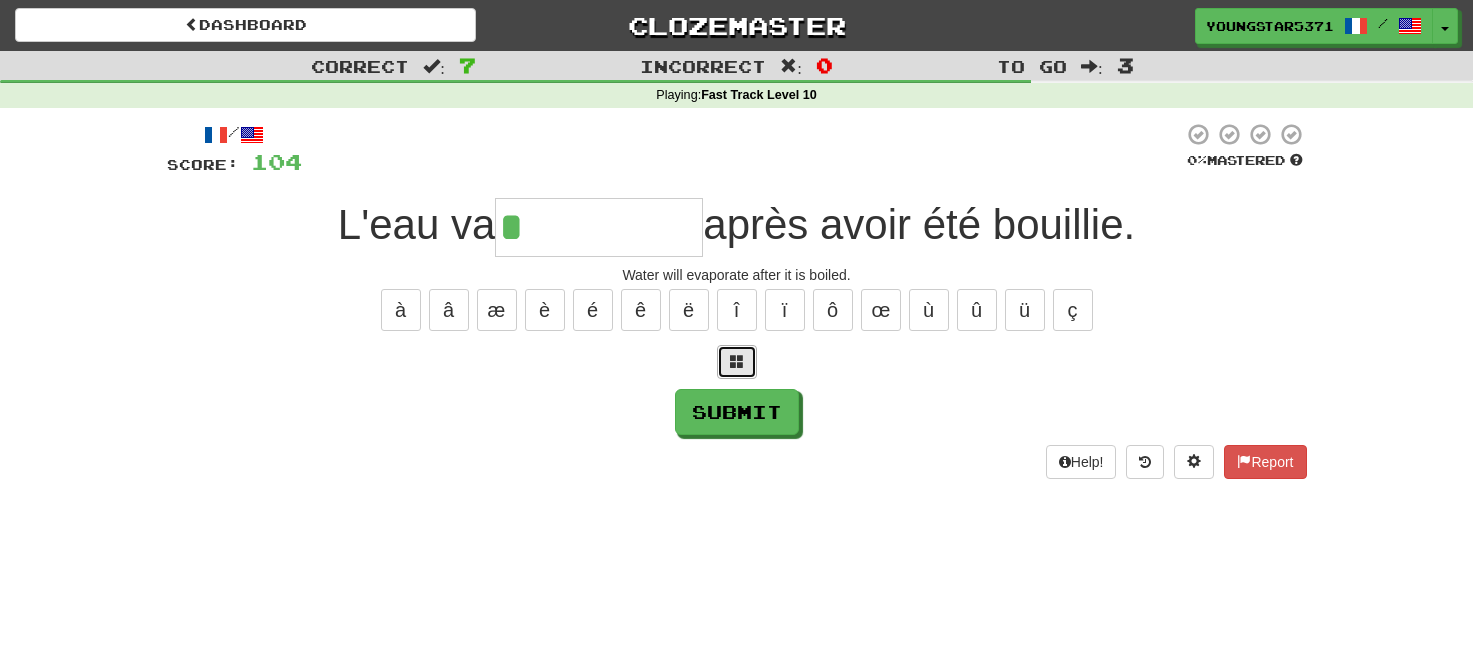 click at bounding box center [737, 361] 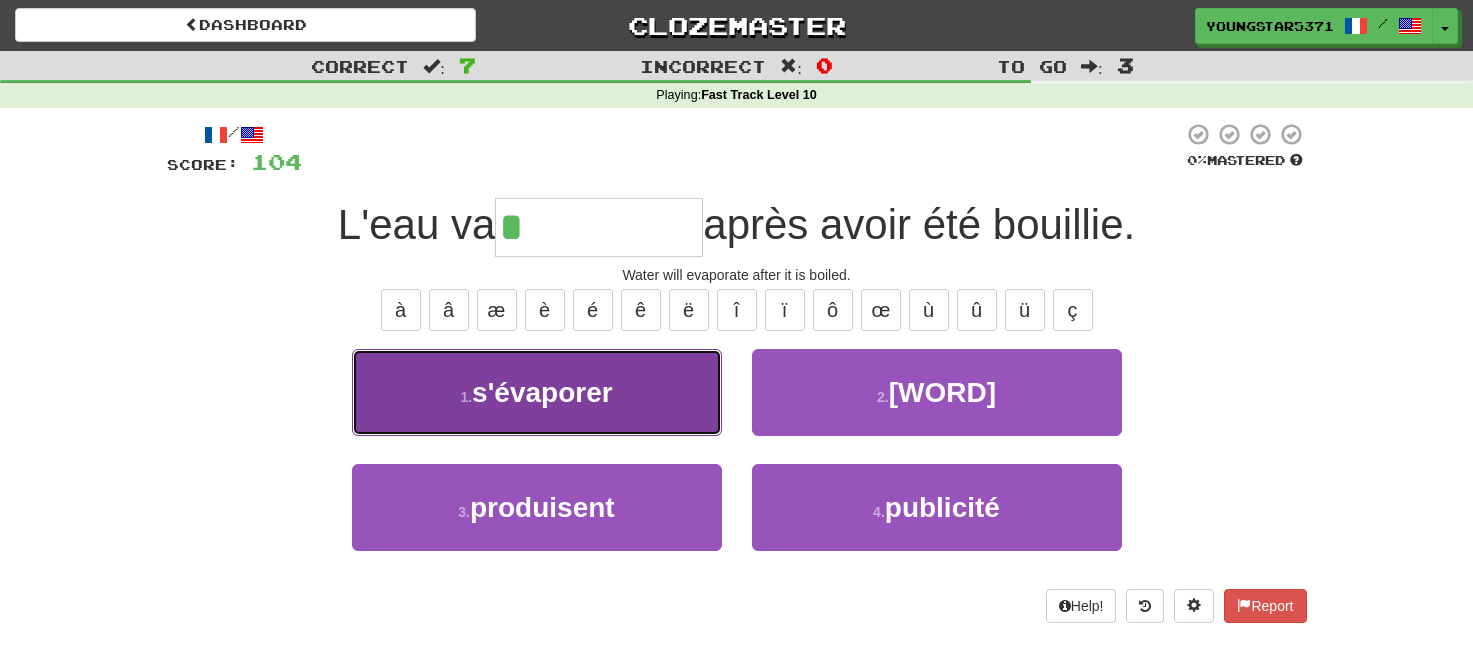click on "1 . s'évaporer" at bounding box center (537, 392) 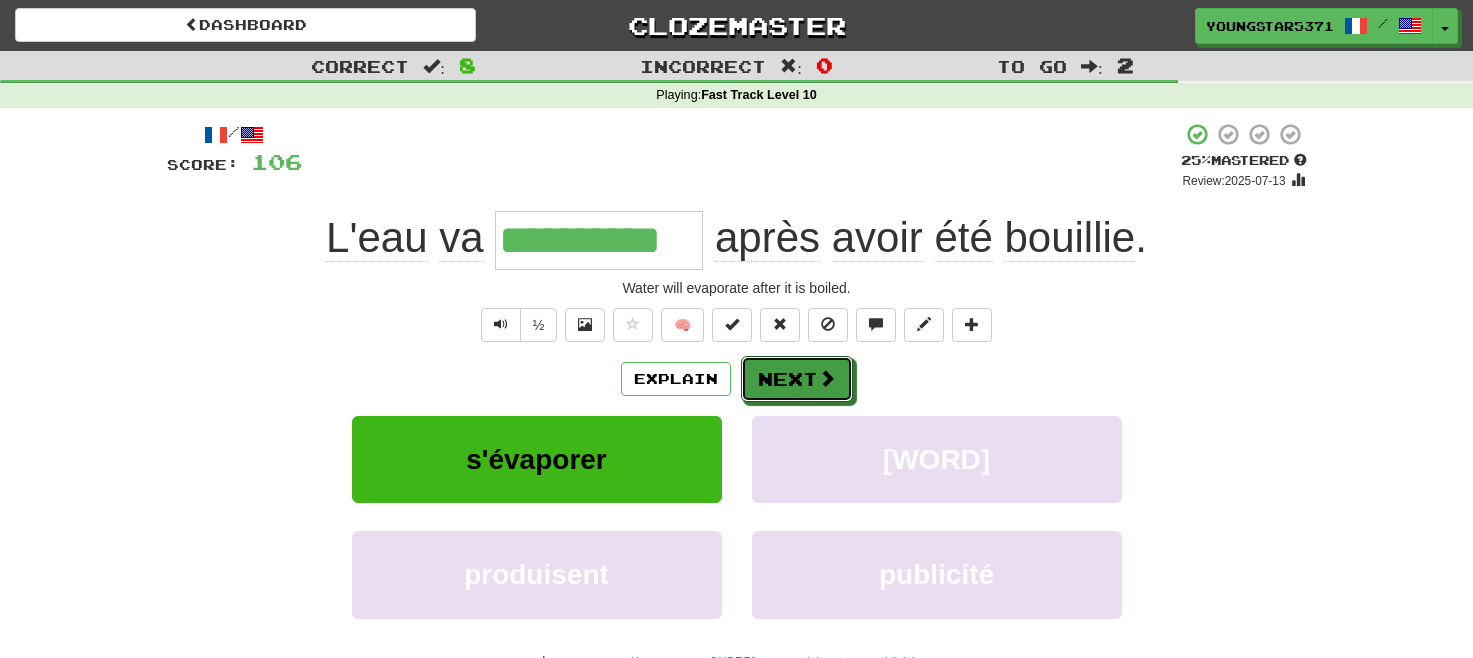 click on "Next" at bounding box center [797, 379] 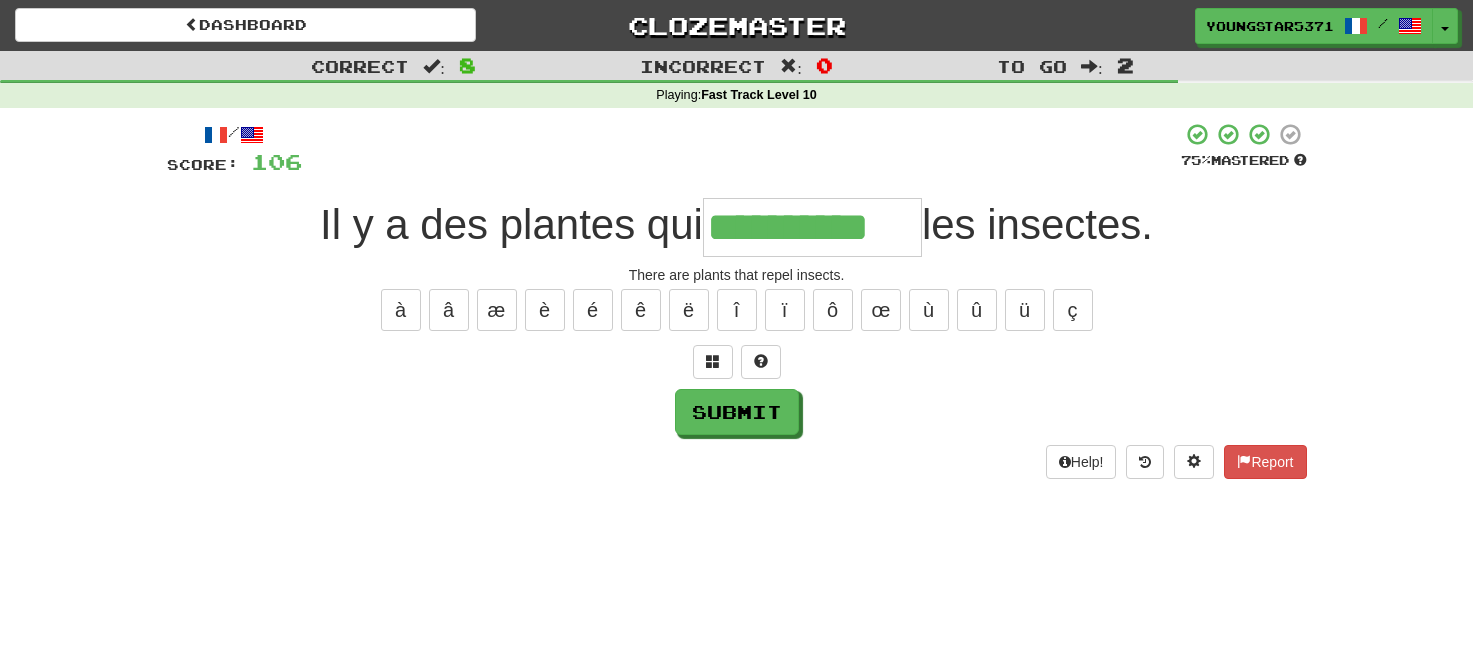 type on "**********" 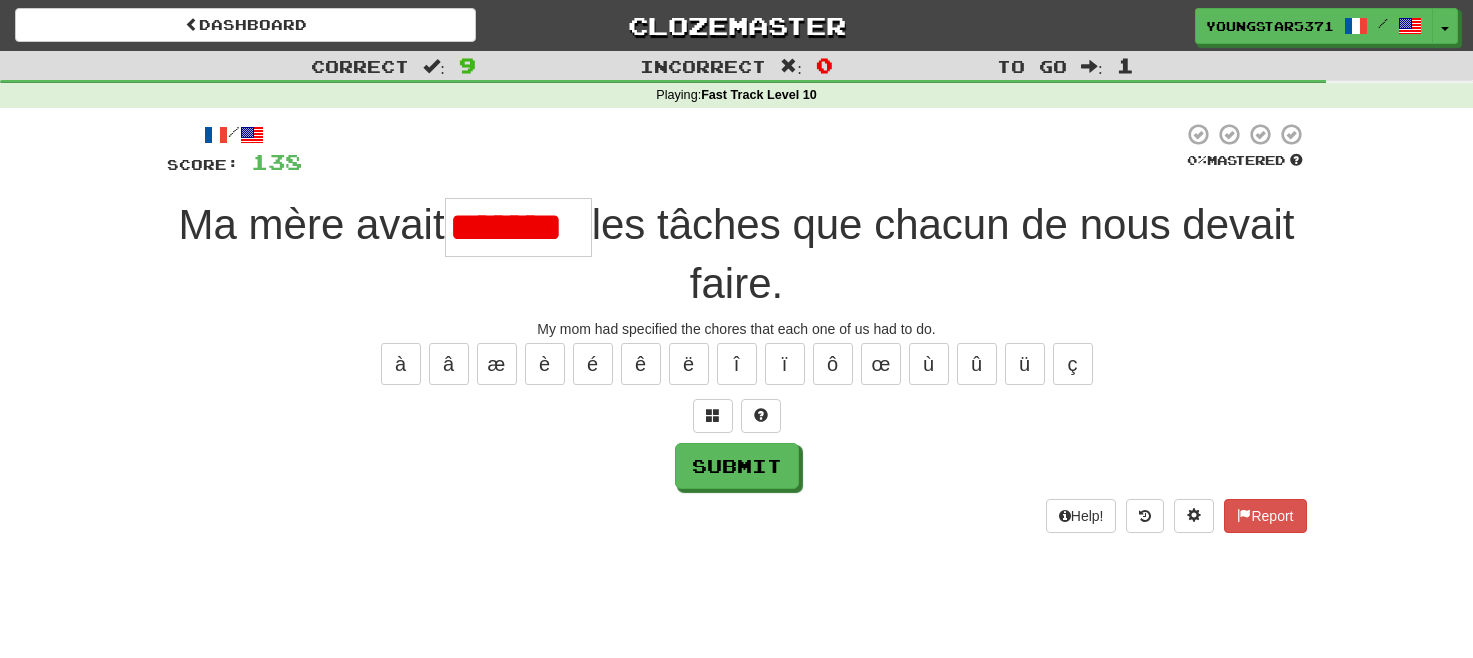 scroll, scrollTop: 0, scrollLeft: 0, axis: both 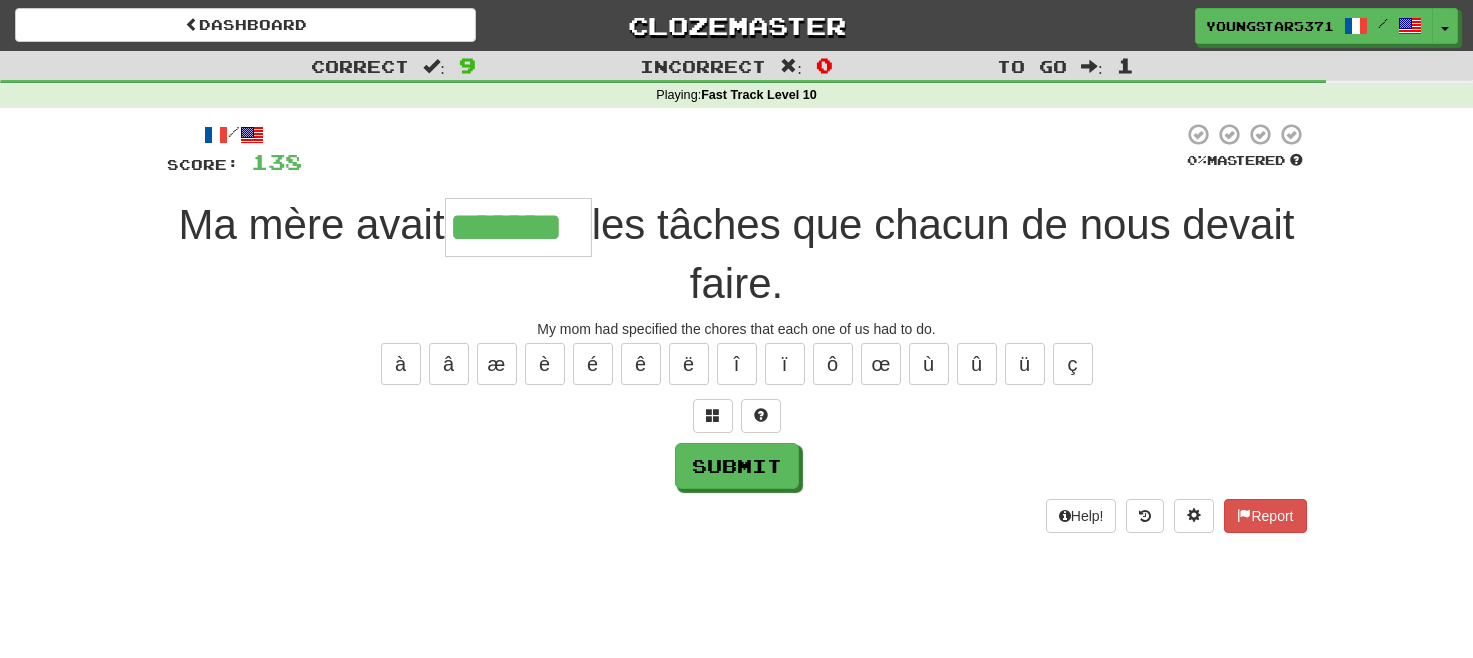 type on "*******" 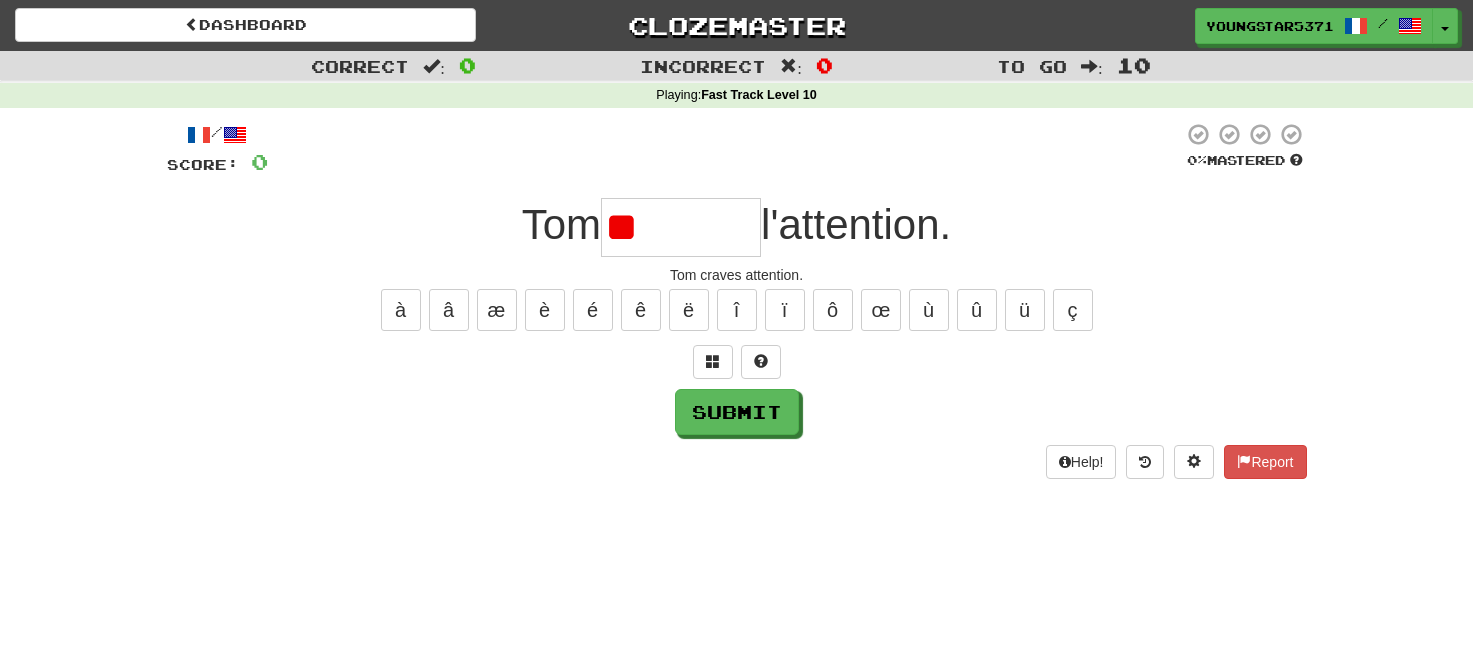 type on "*" 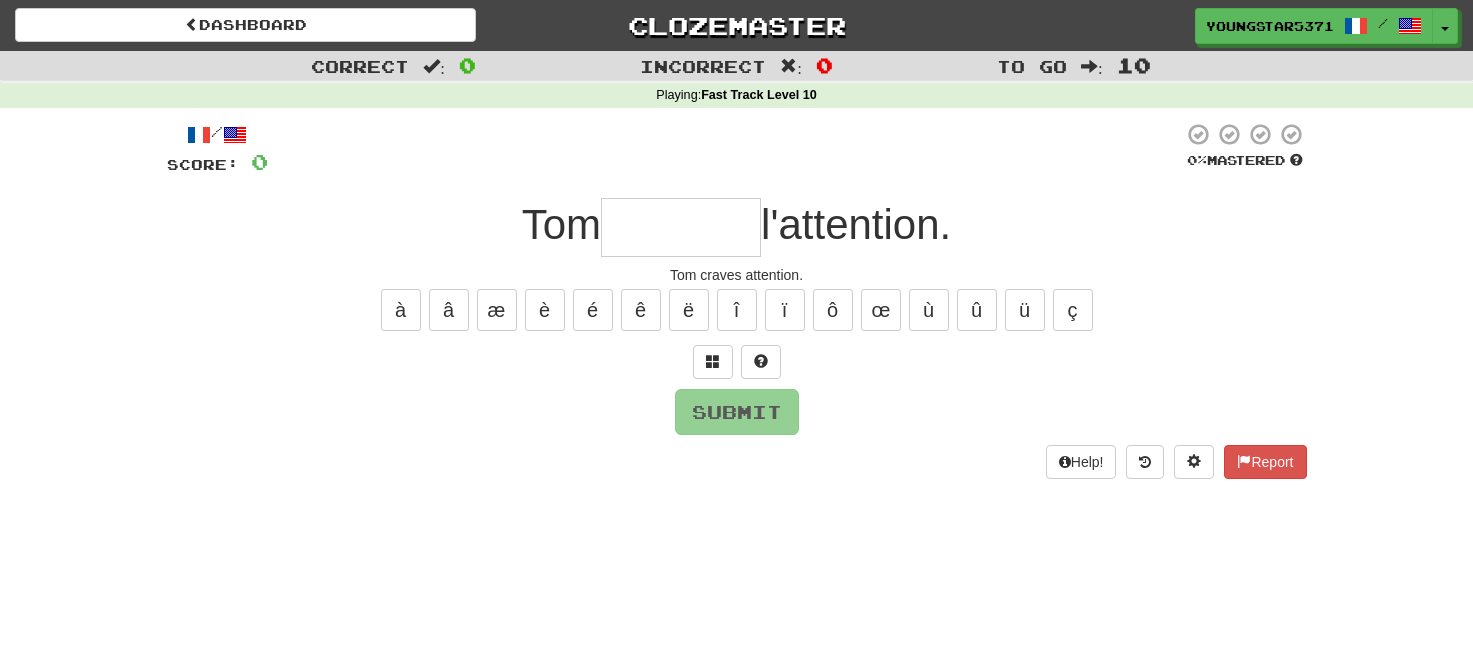 type on "*" 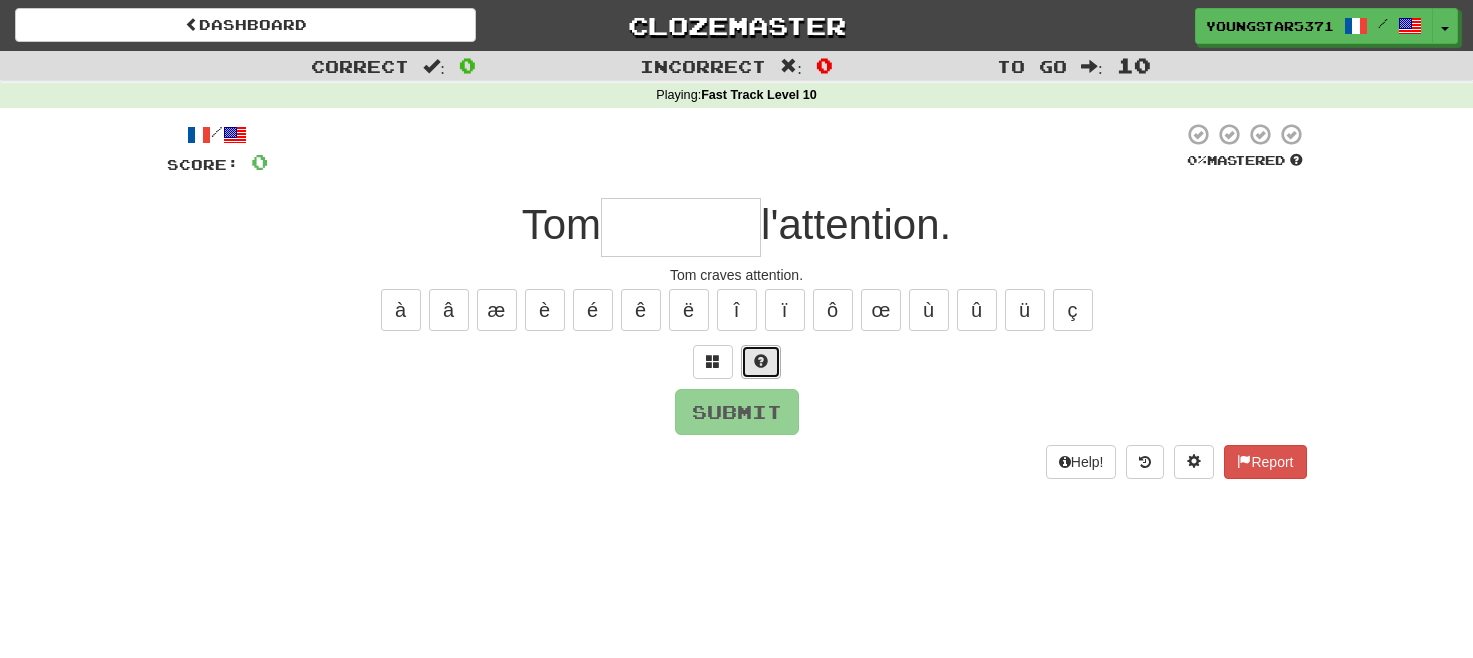 click at bounding box center [761, 362] 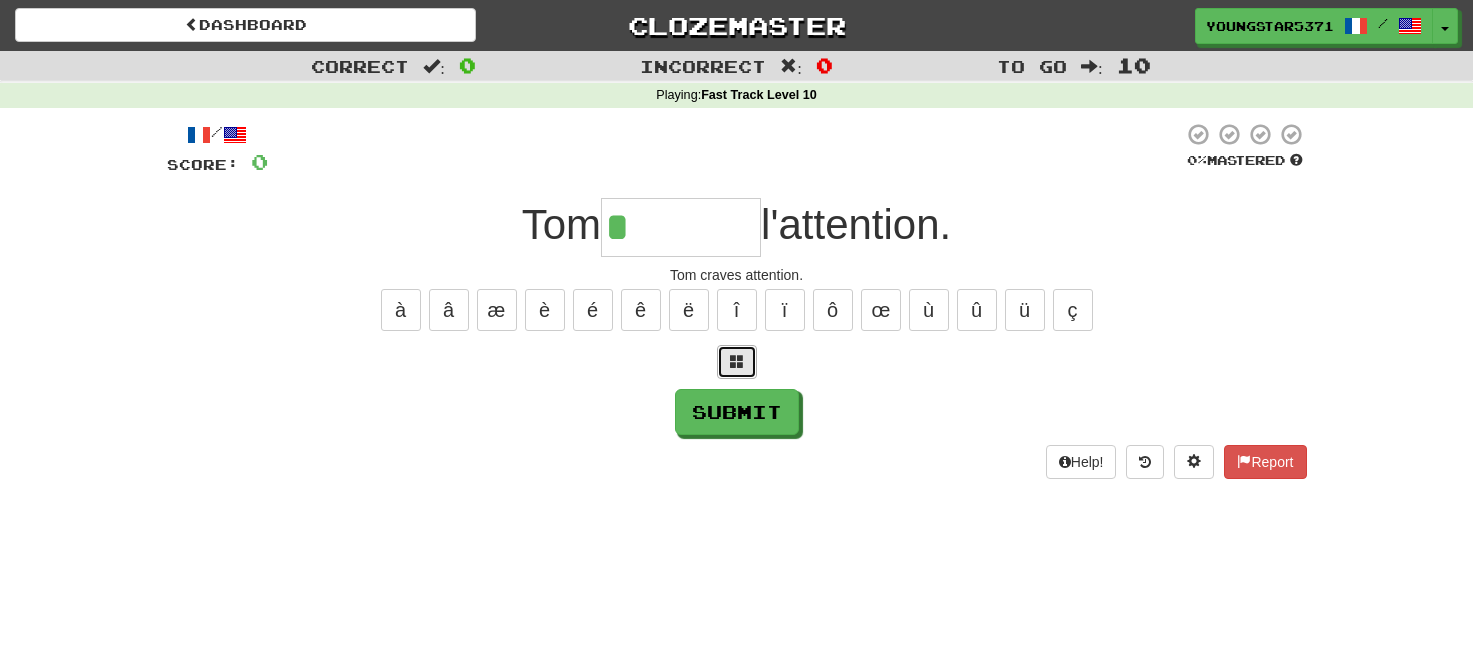 click at bounding box center (737, 362) 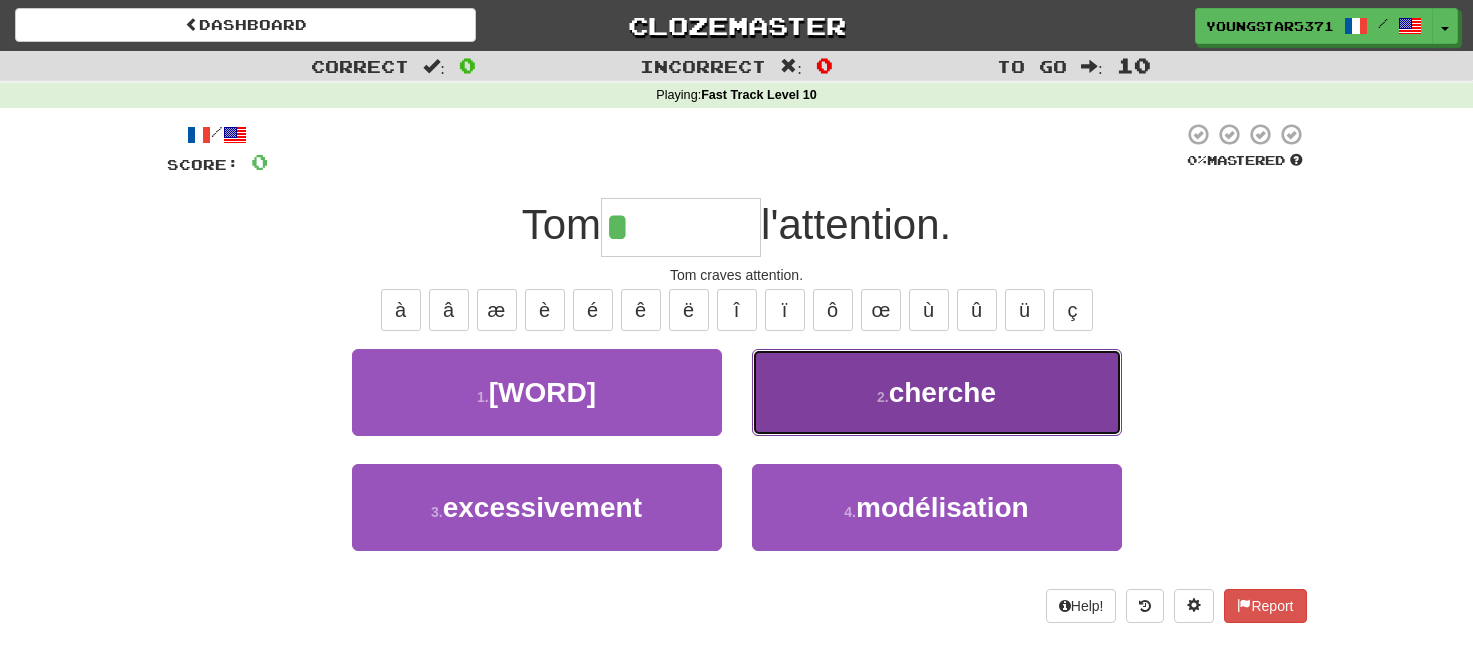 click on "2 . cherche" at bounding box center [937, 392] 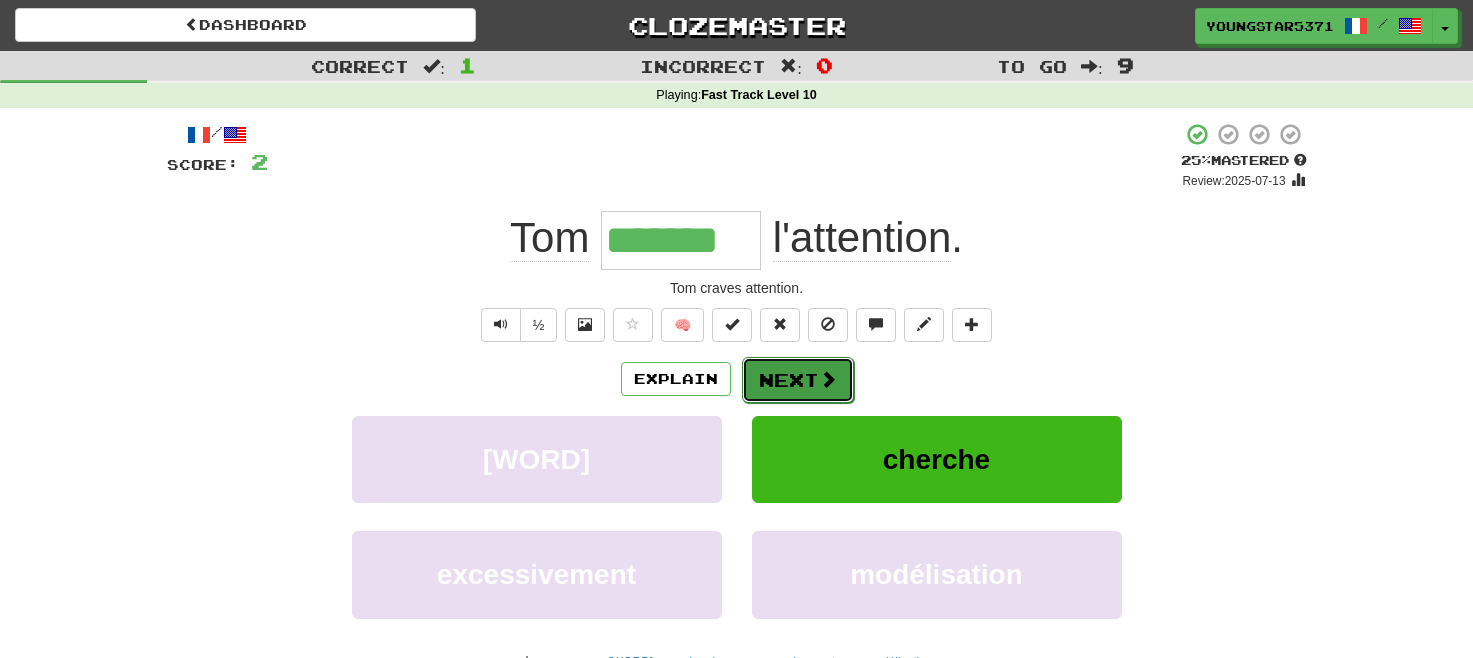 click on "Next" at bounding box center (798, 380) 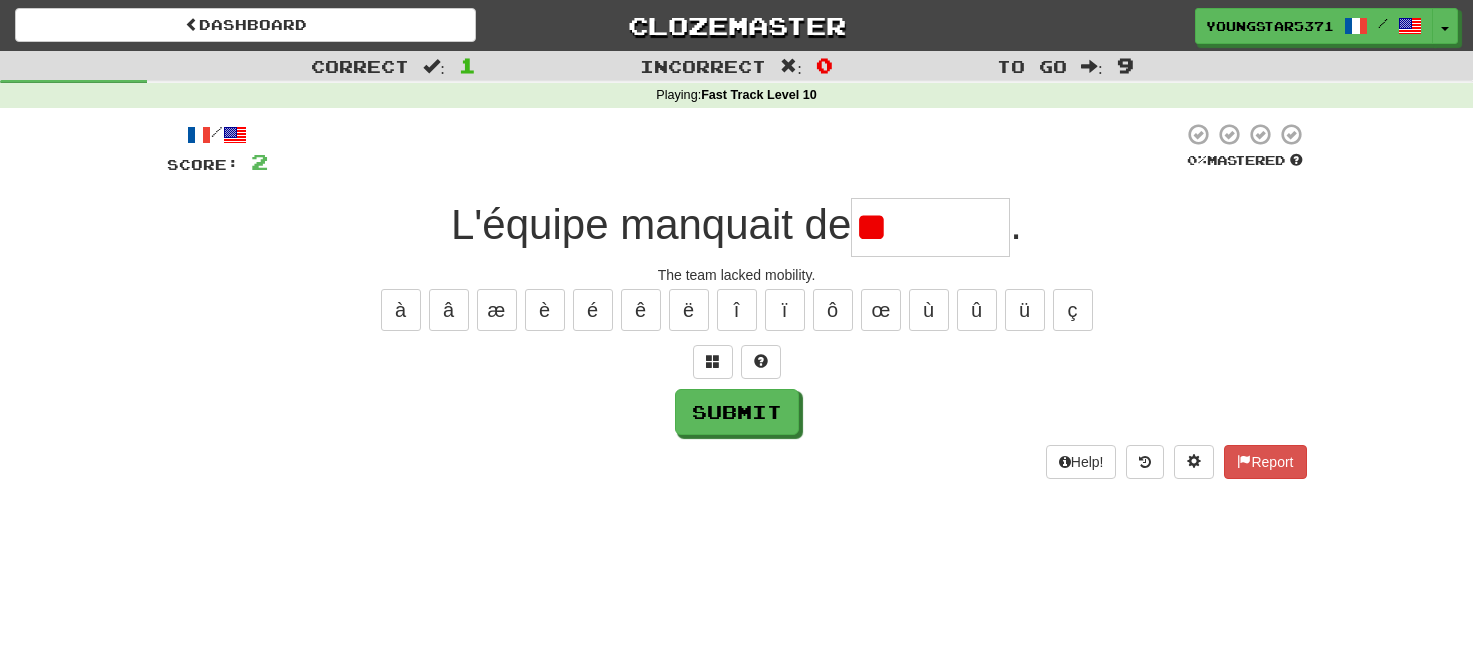 type on "*" 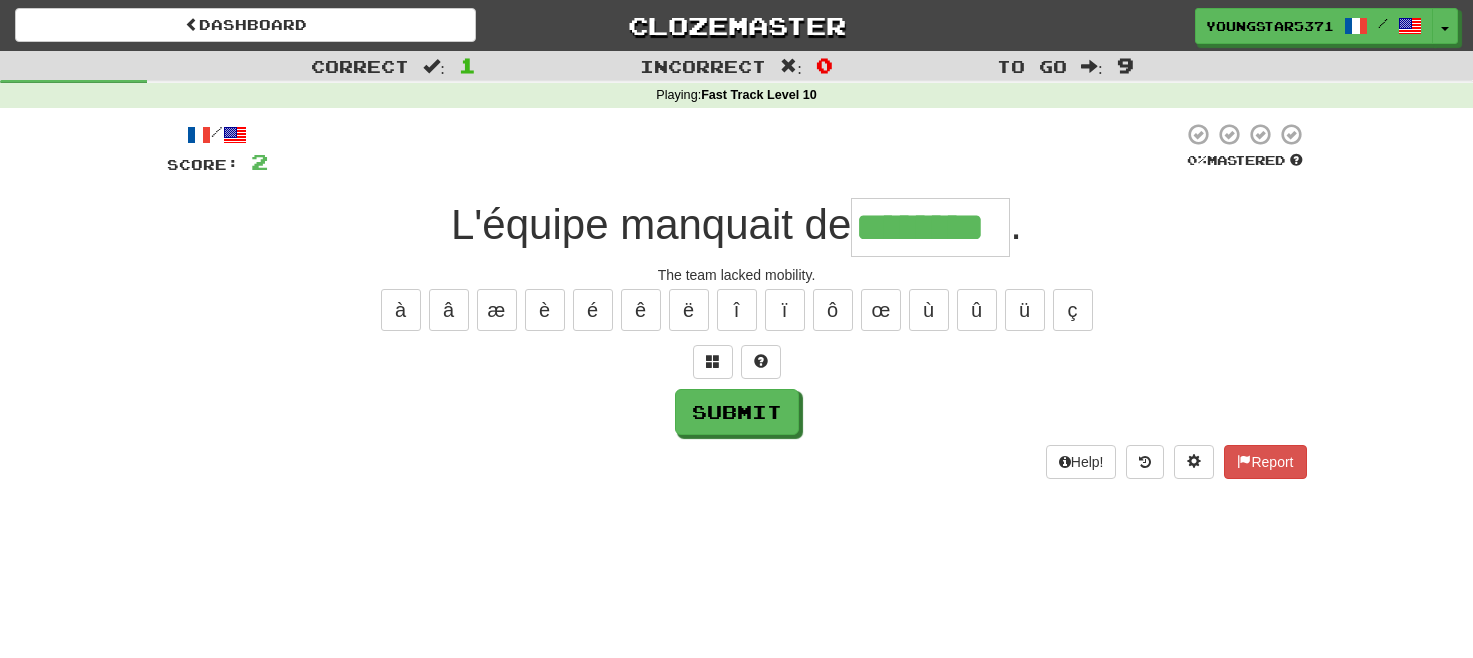 type on "********" 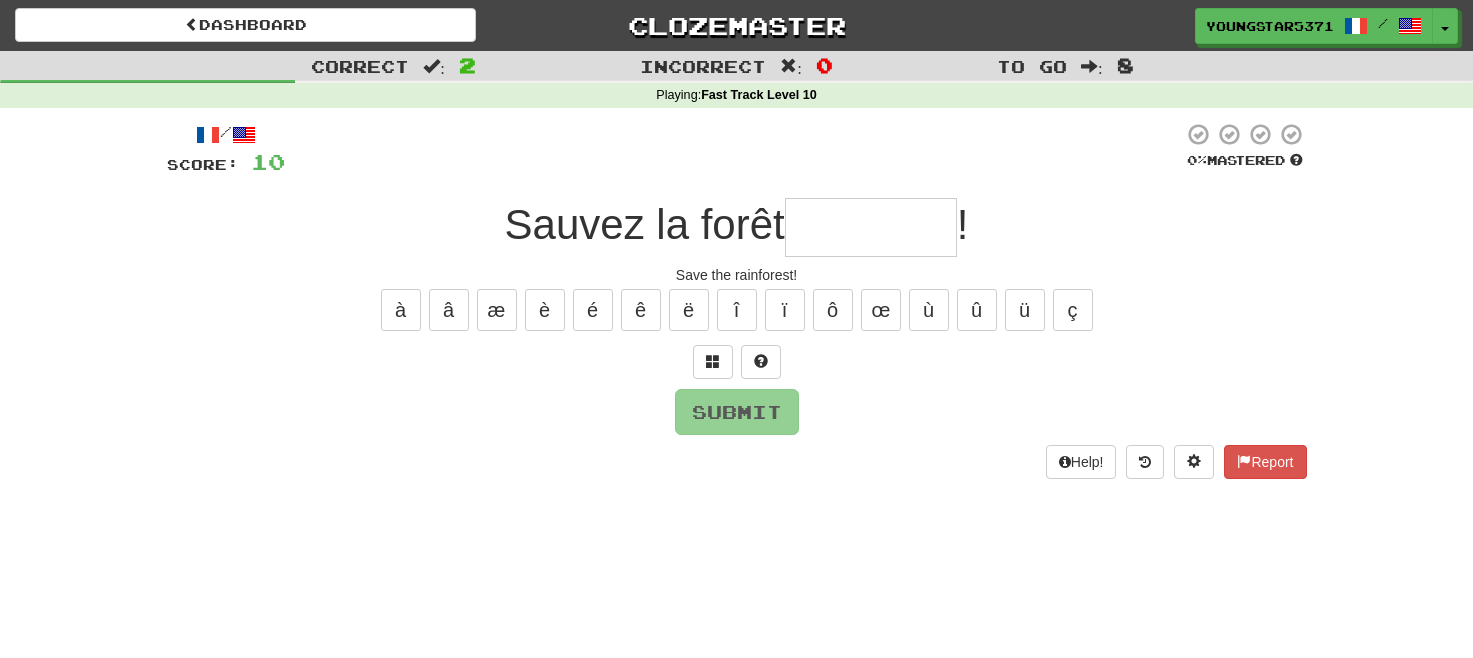 type on "*" 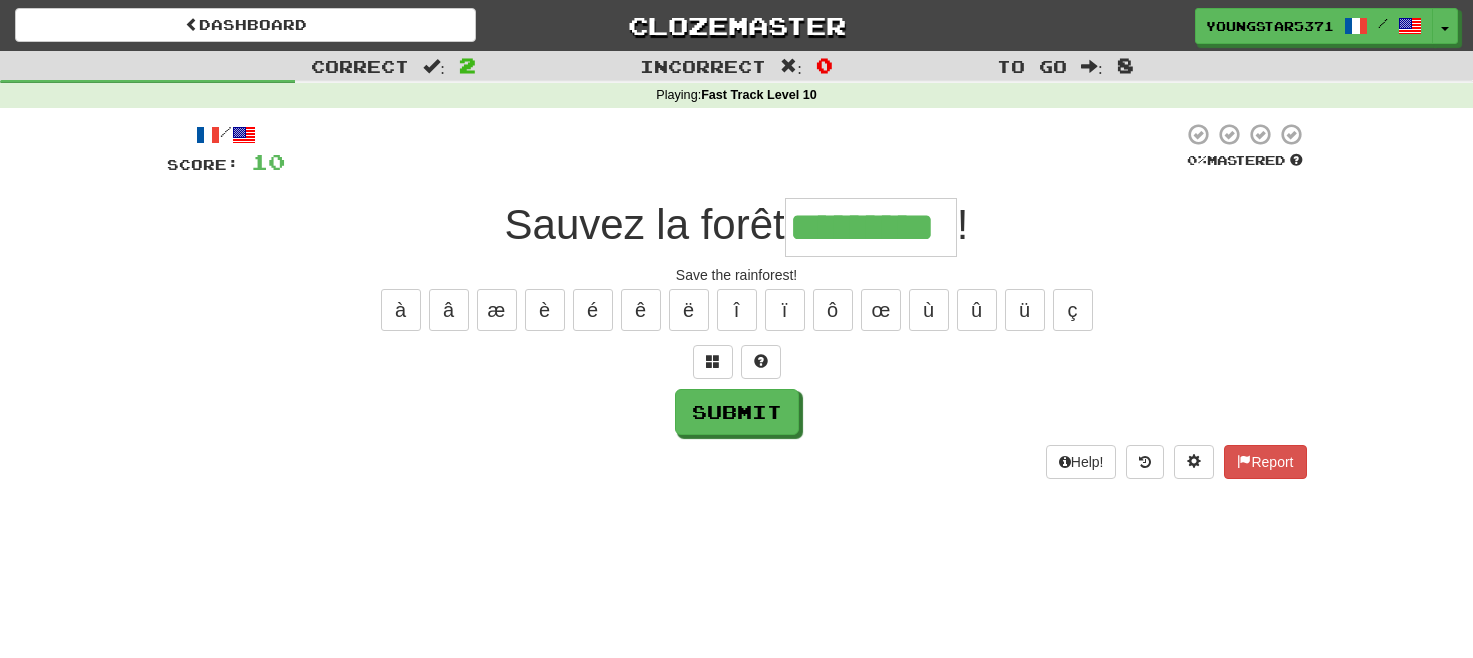 type on "*********" 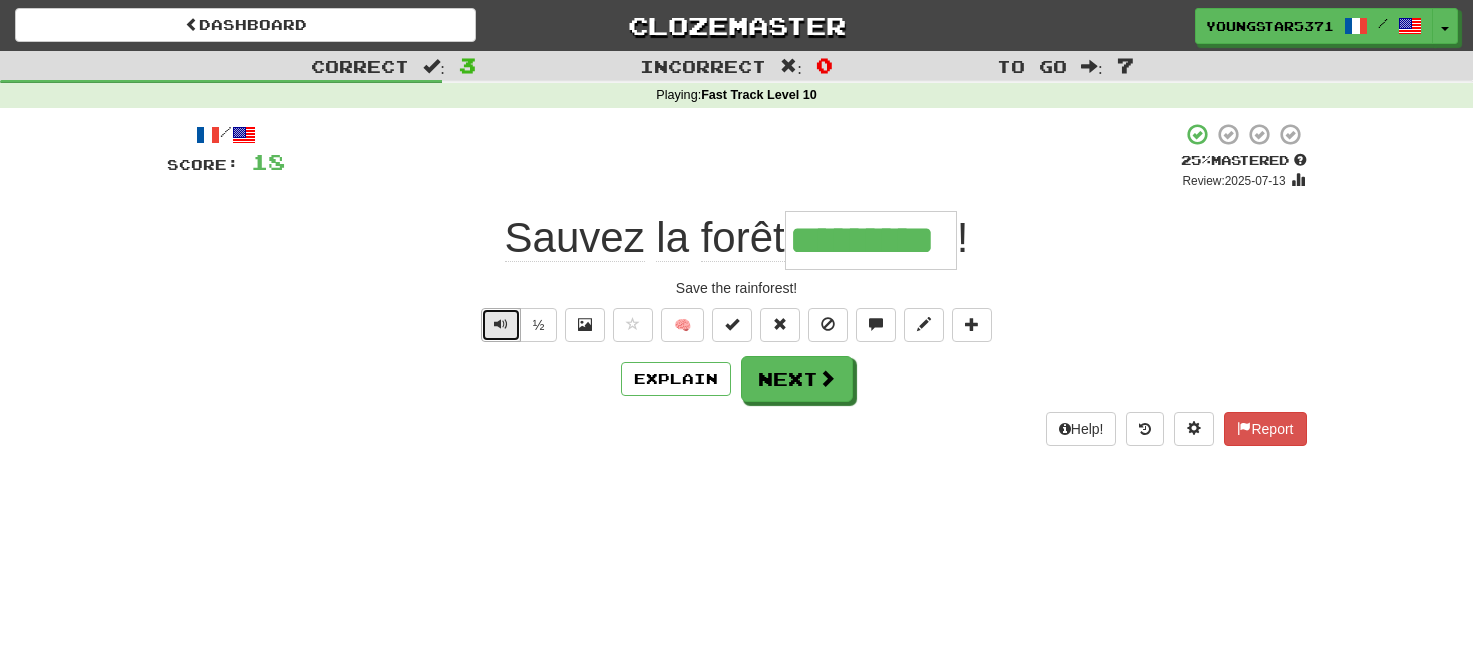 click at bounding box center (501, 325) 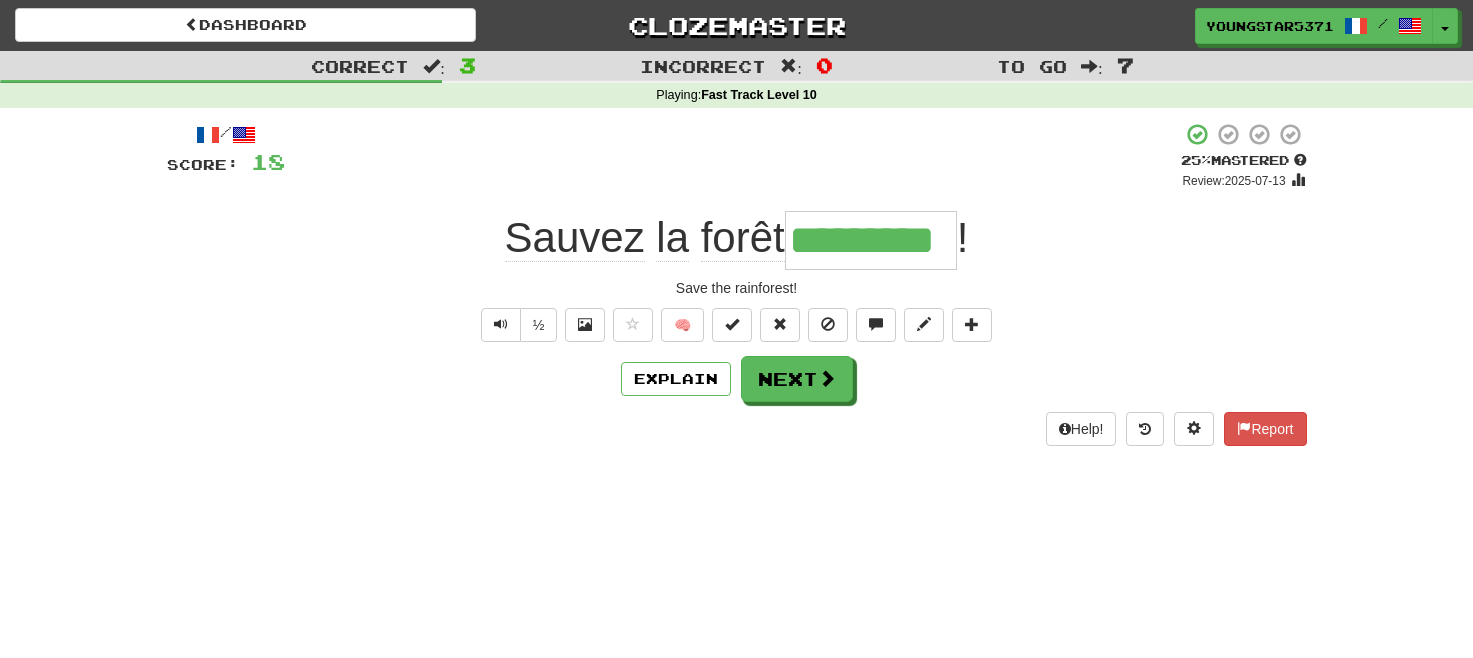 click on "/ Score: 18 + 8 25 % Mastered Review: 2025-07-13 Sauvez la forêt ! Save the rainforest! ½ 🧠 Explain Next Help! Report" at bounding box center [737, 284] 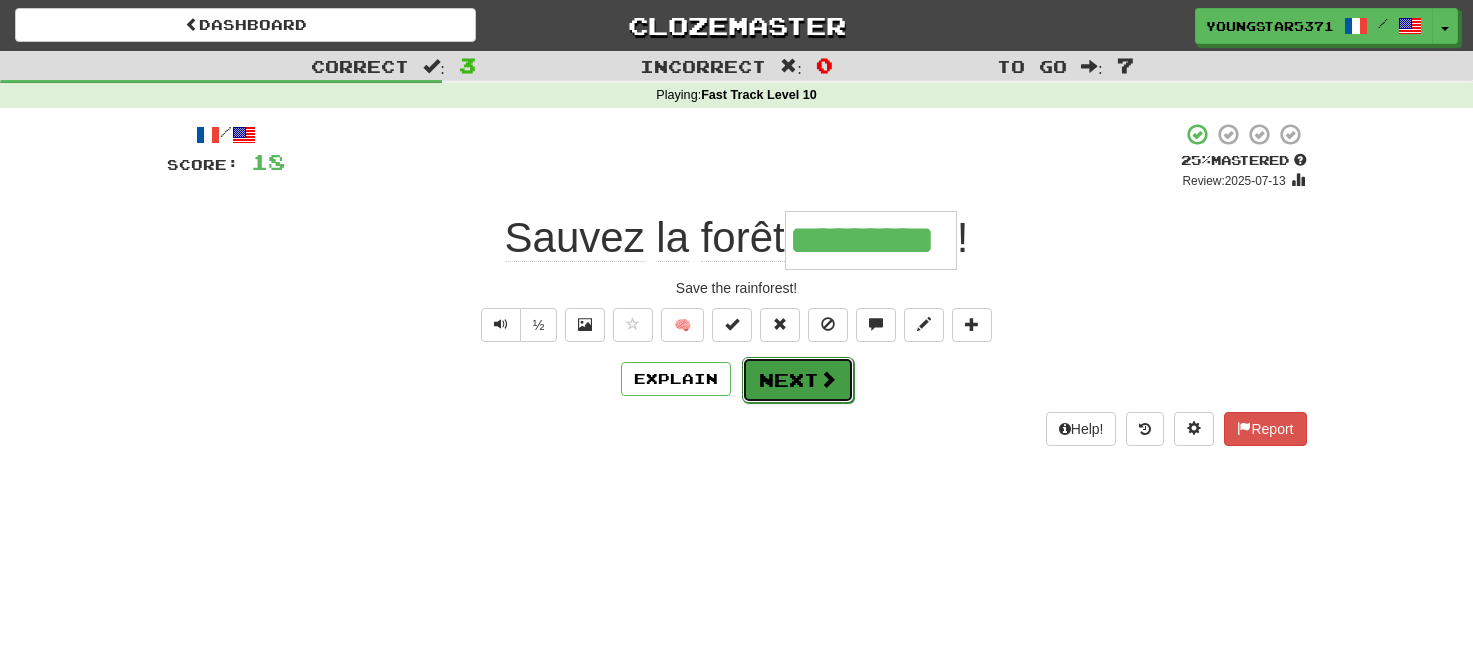 click on "Next" at bounding box center [798, 380] 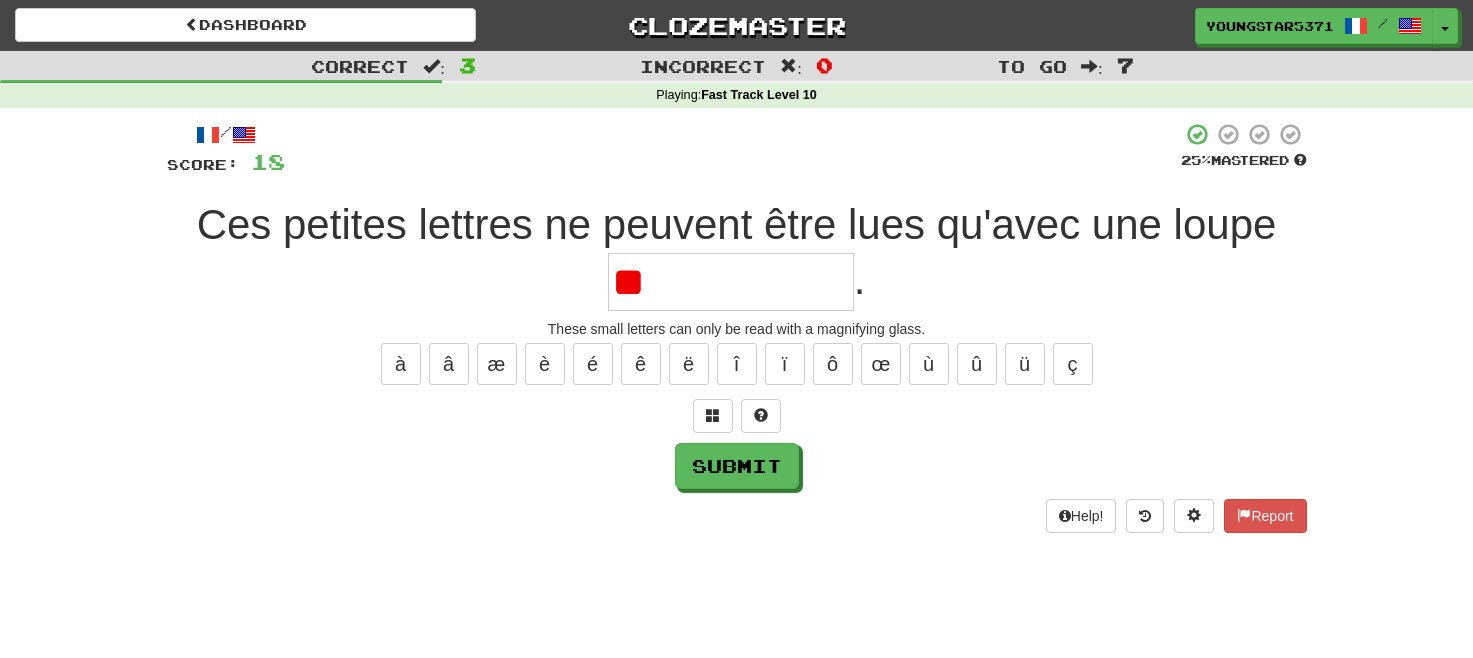 type on "*" 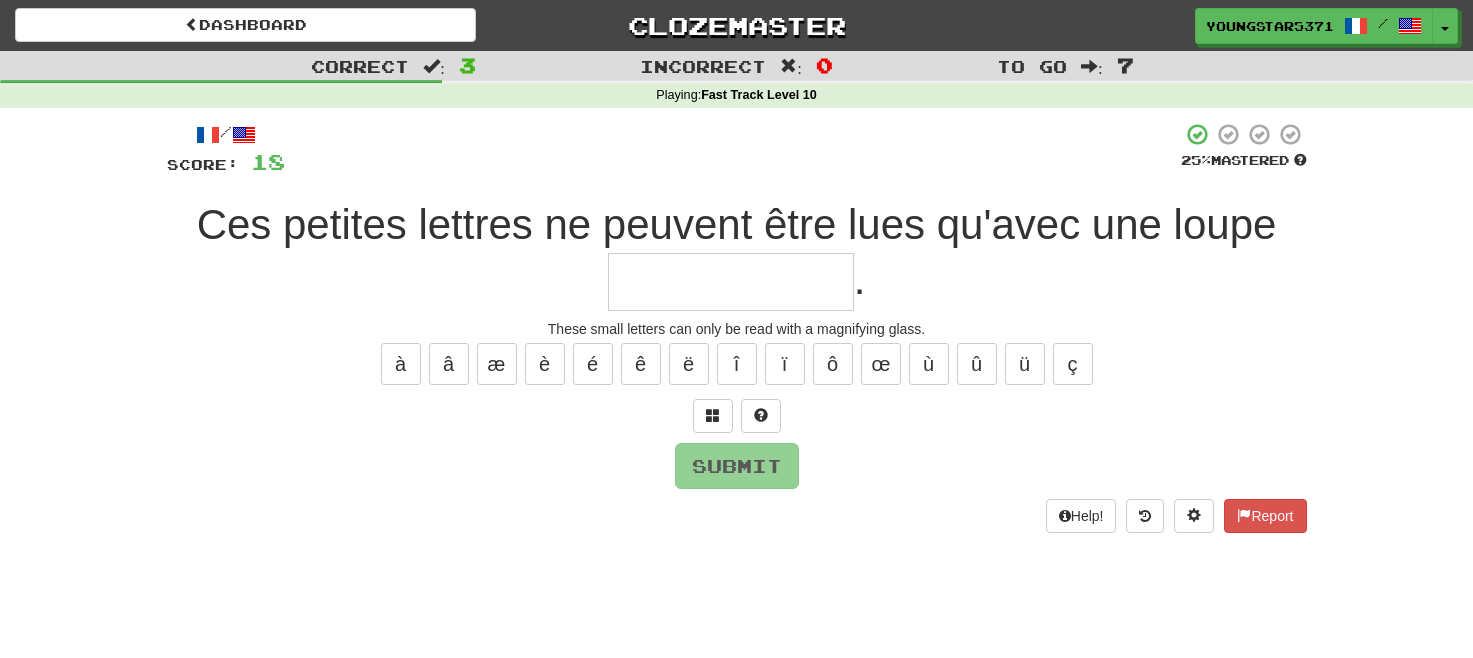 type on "*" 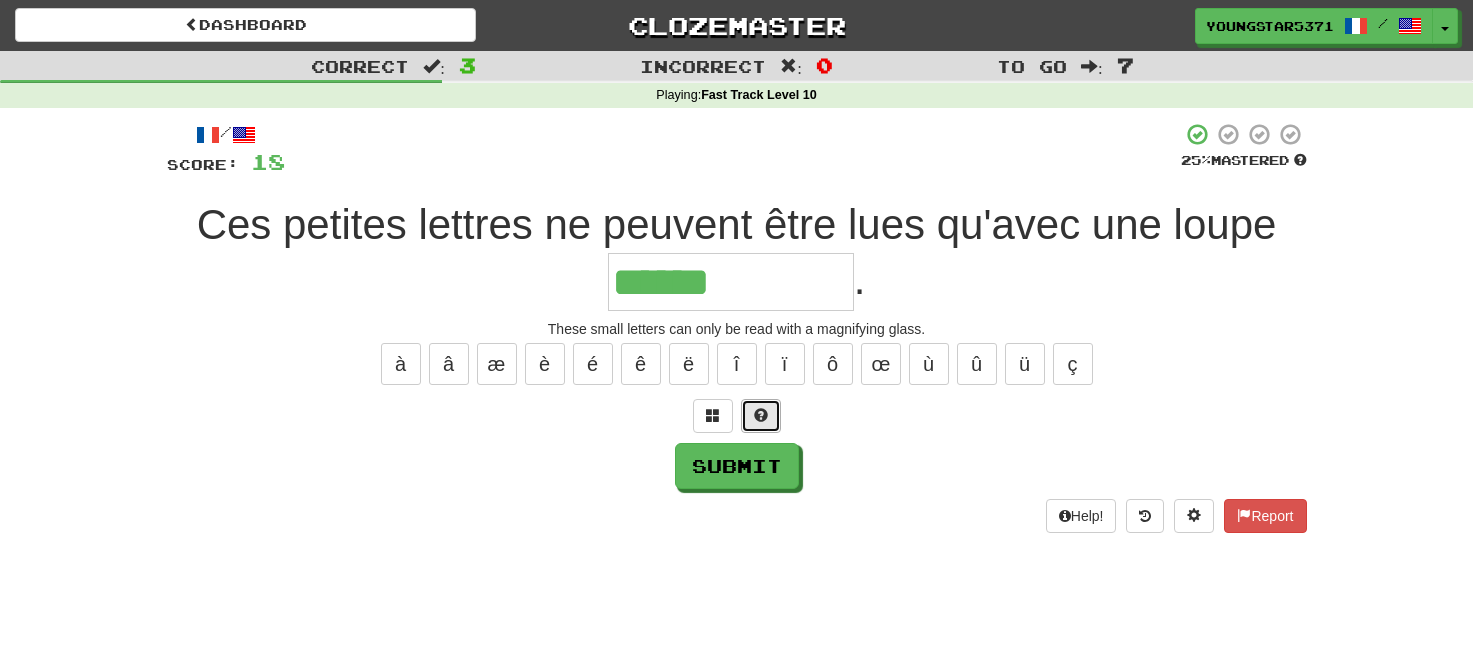 click at bounding box center (761, 416) 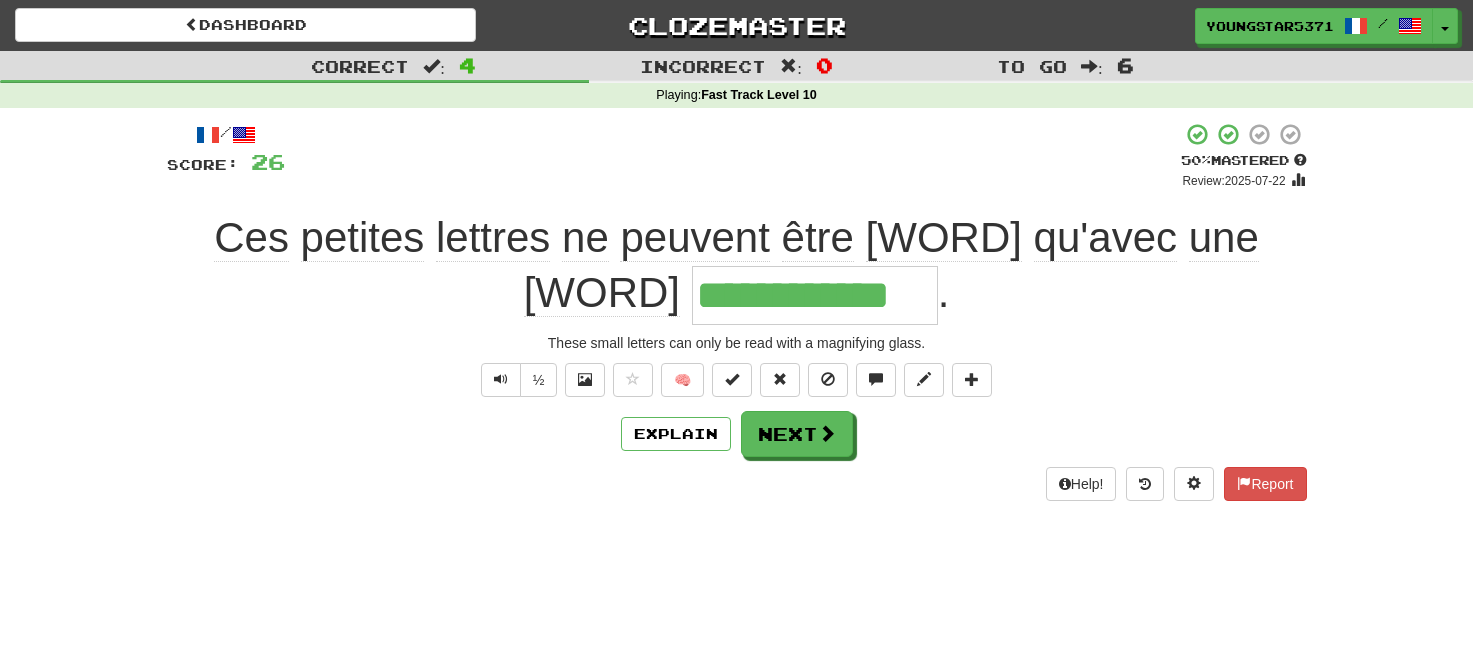 type on "*" 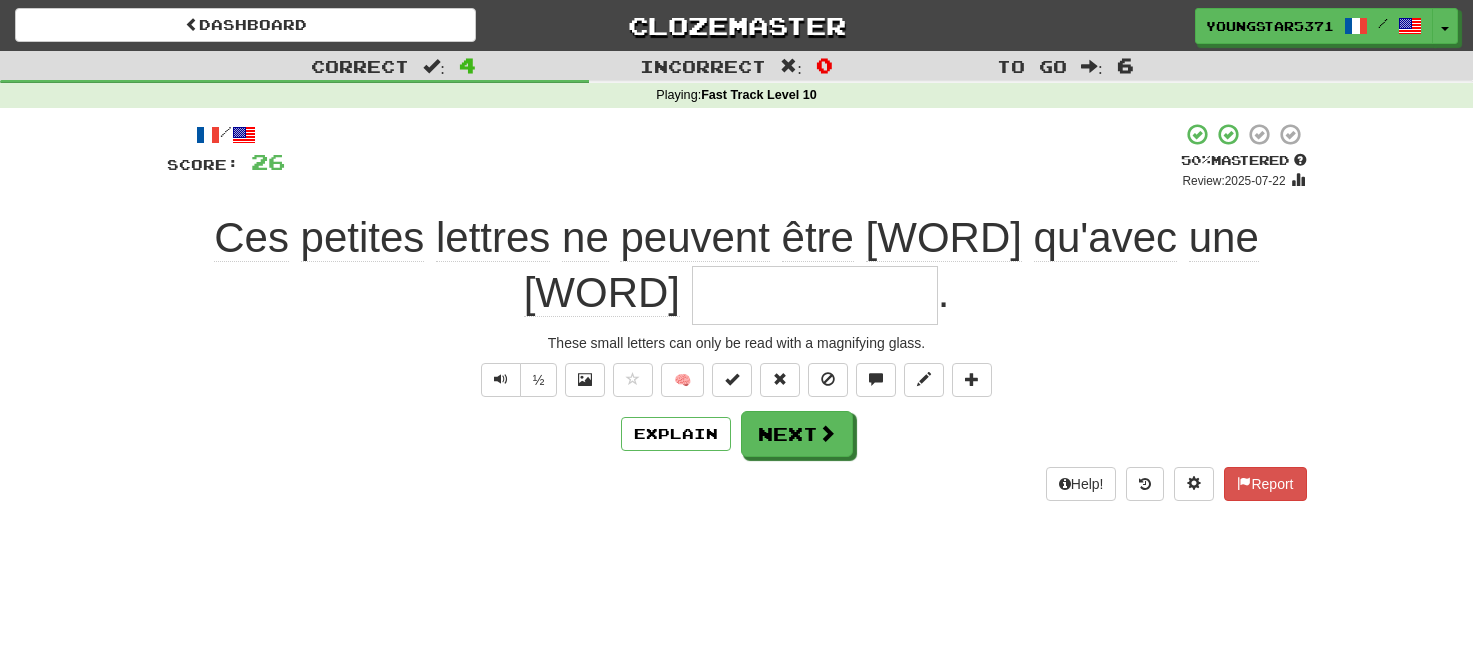 type on "*" 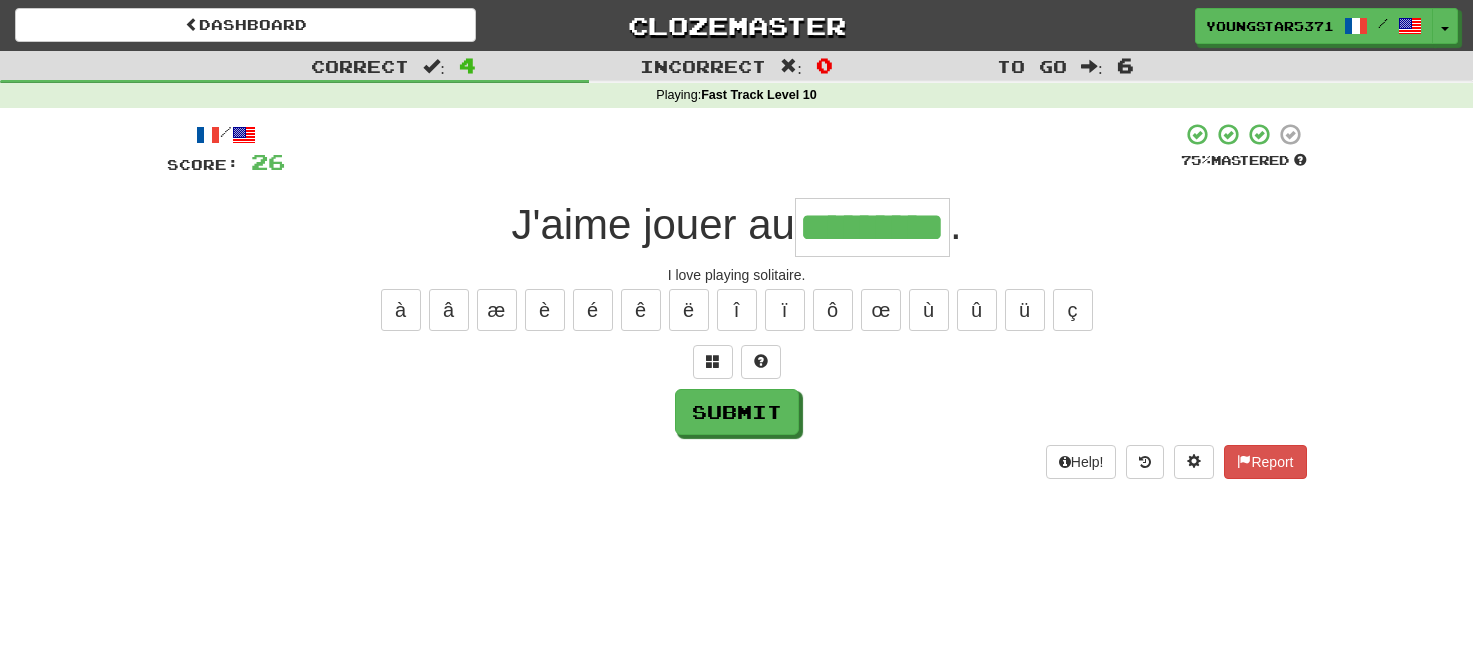 type on "*********" 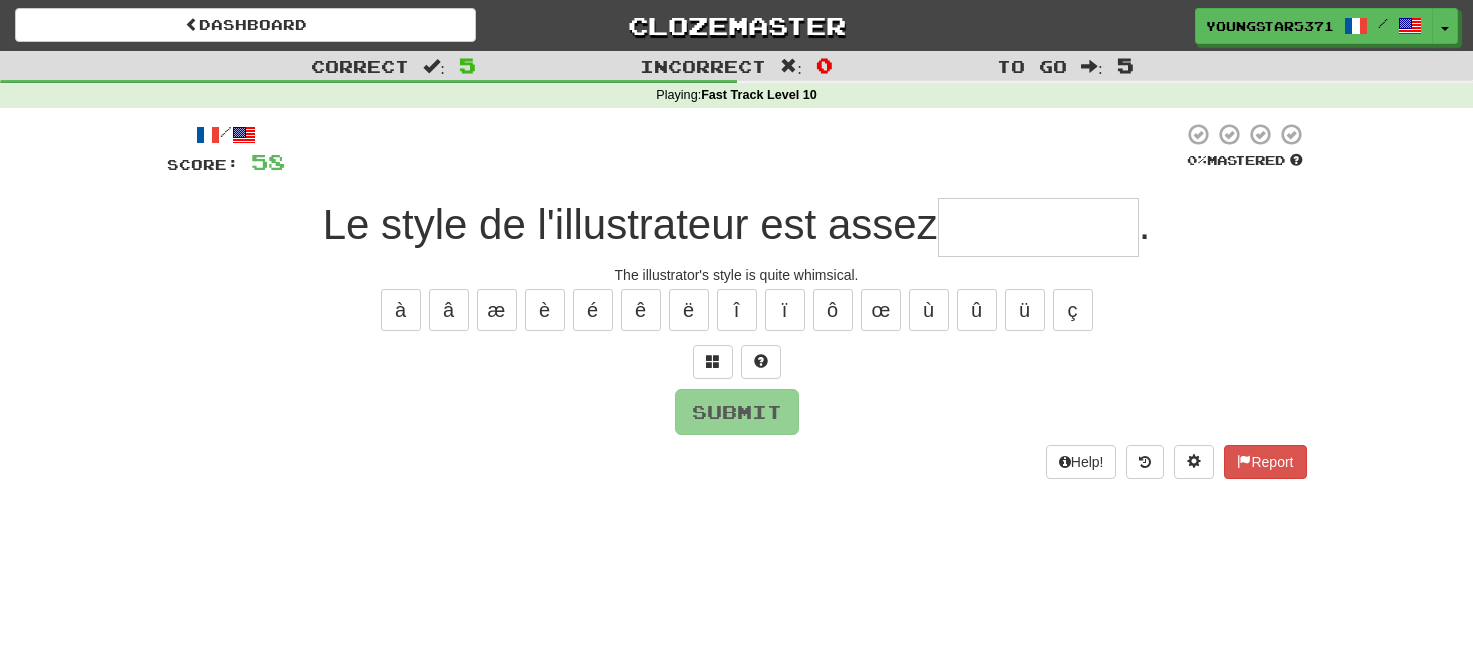 type on "*" 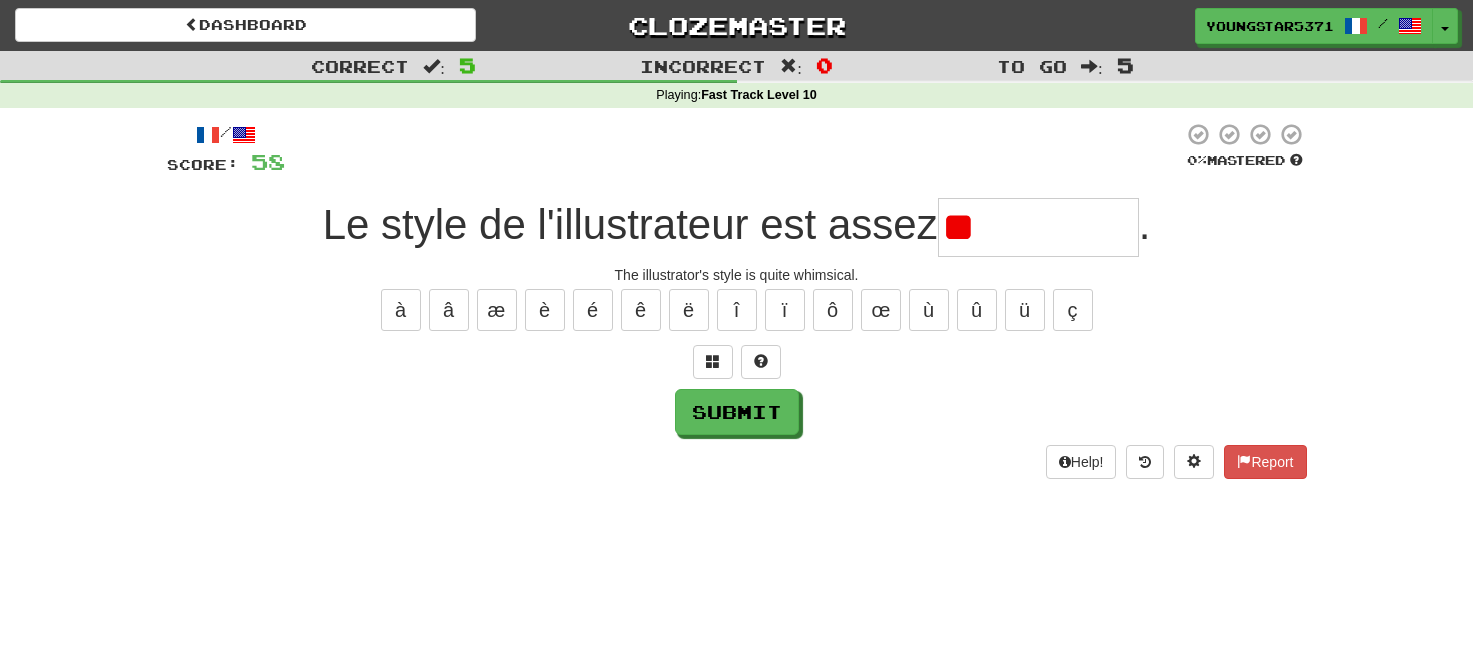 type on "*" 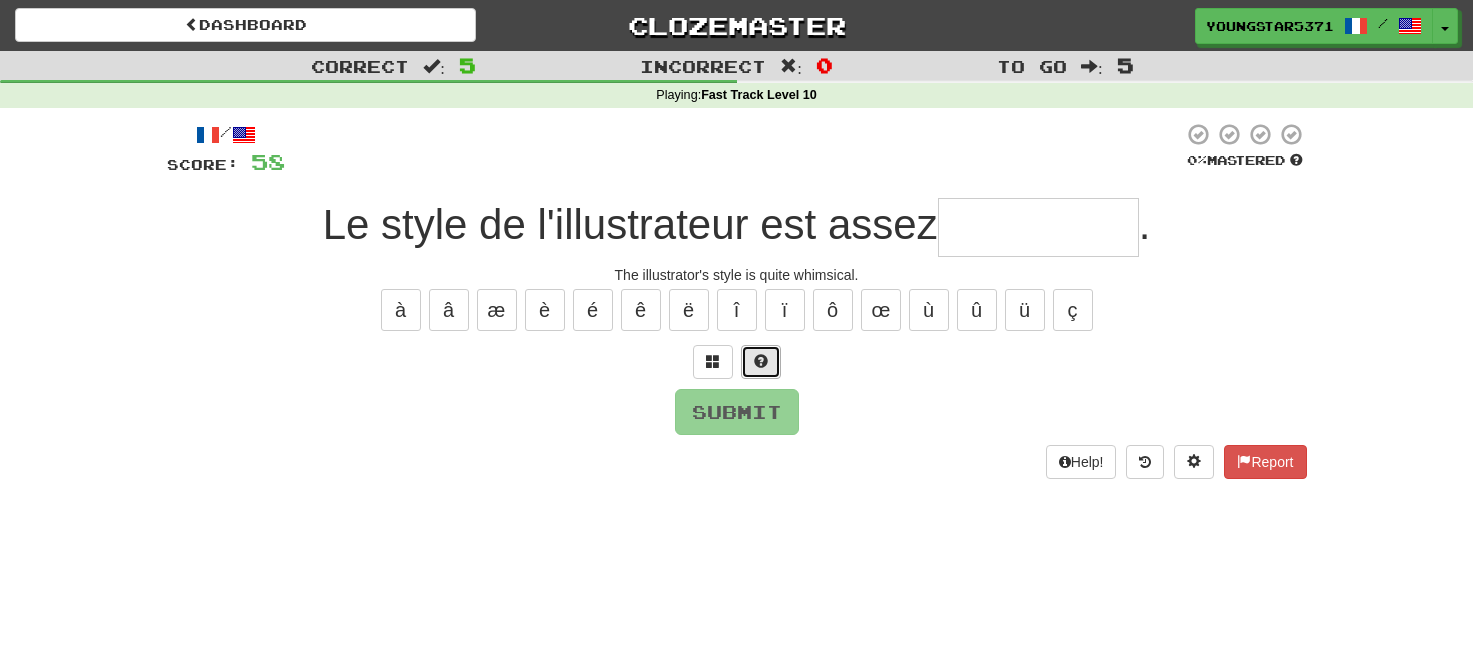 click at bounding box center [761, 362] 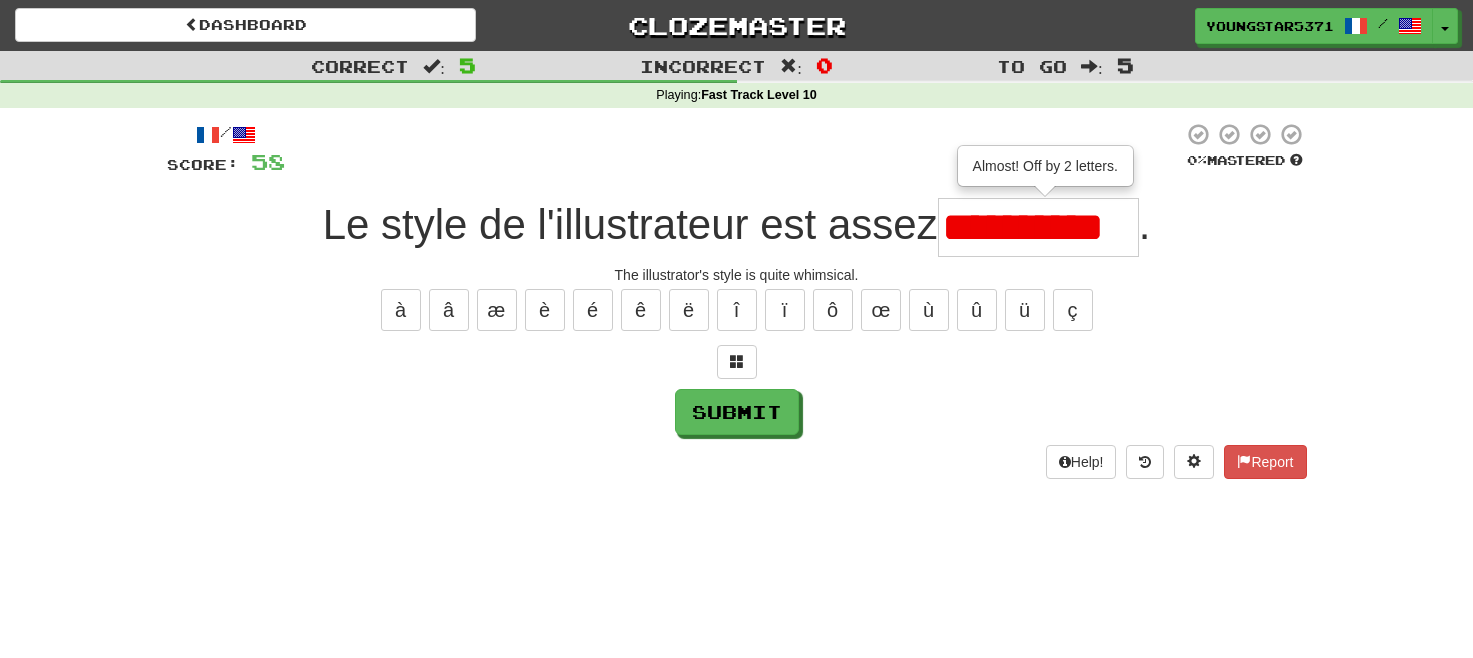 scroll, scrollTop: 0, scrollLeft: 0, axis: both 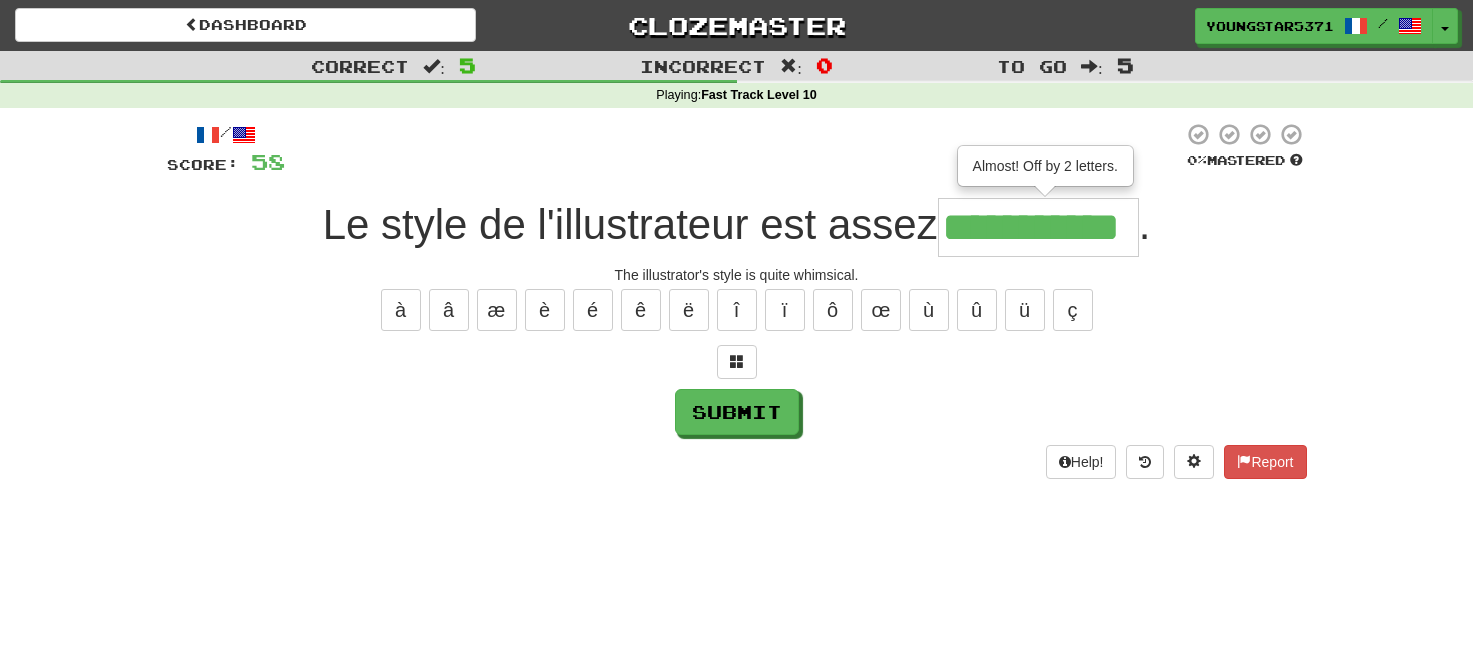 type on "**********" 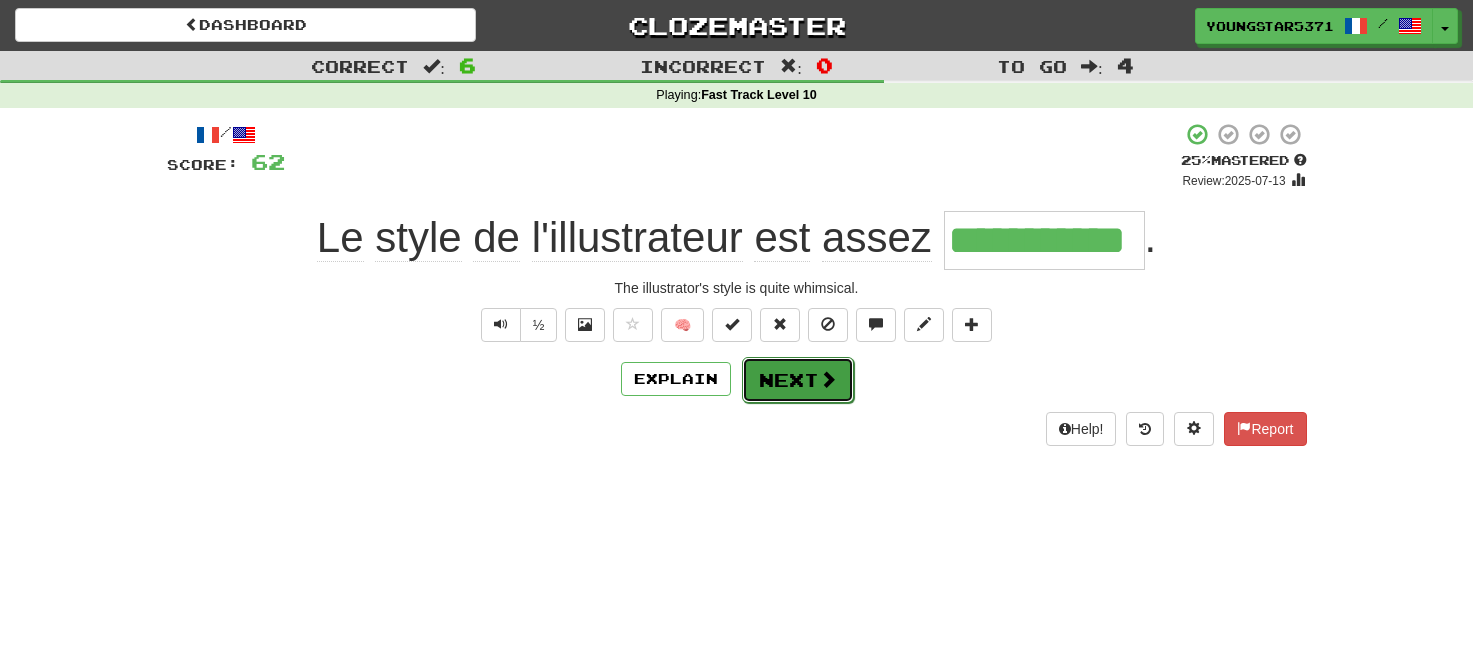 click on "Next" at bounding box center (798, 380) 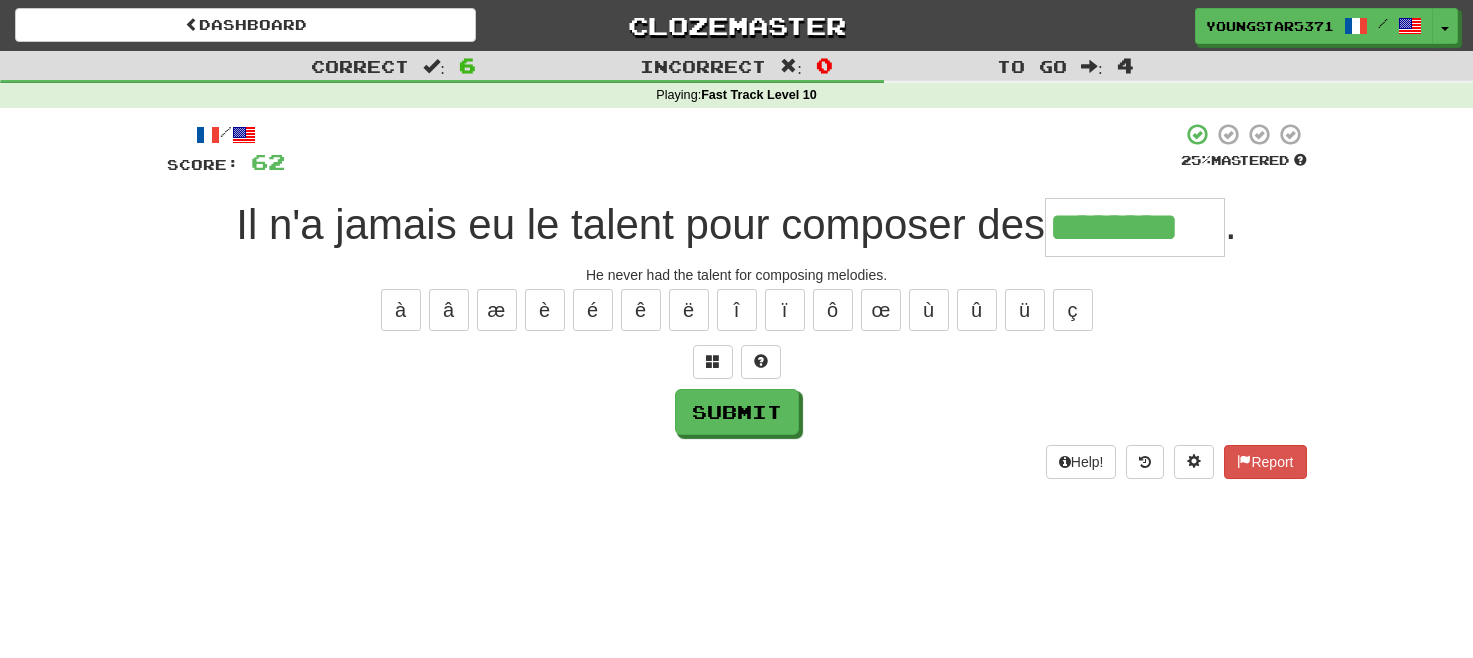 type on "********" 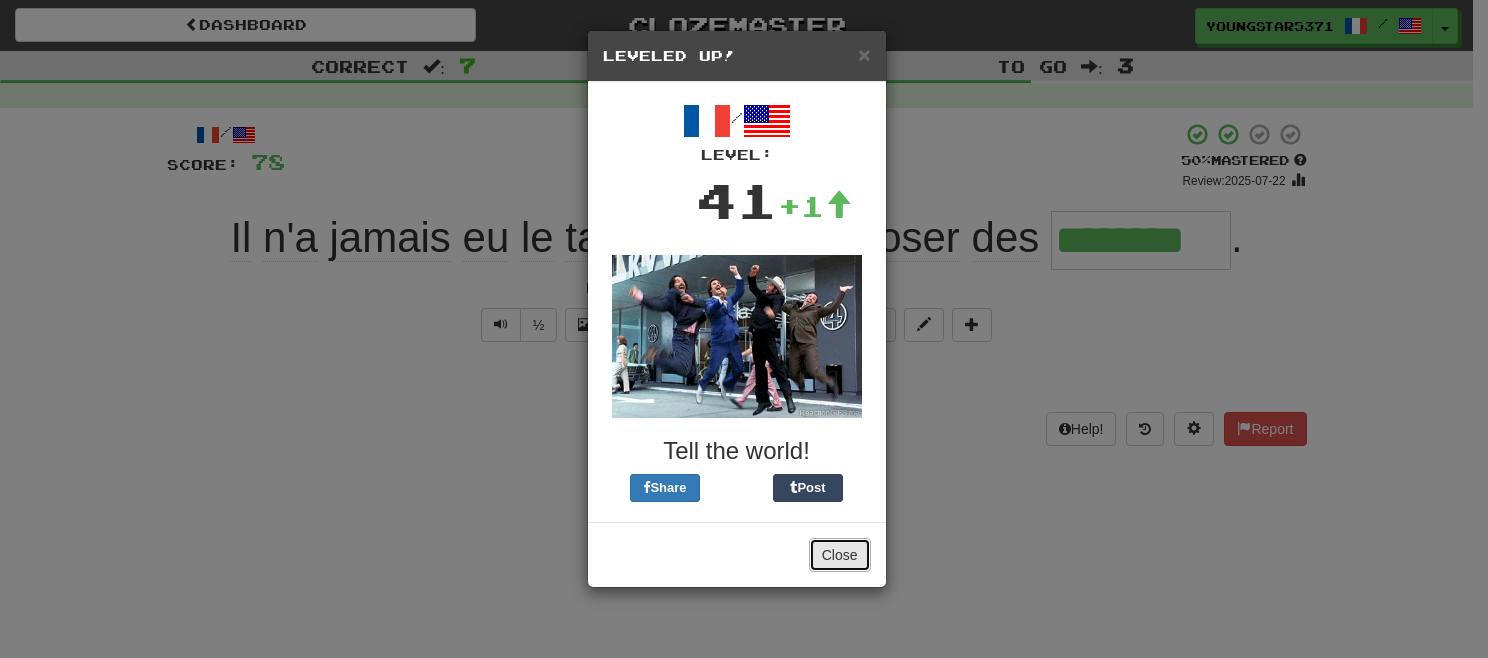 click on "Close" at bounding box center (840, 555) 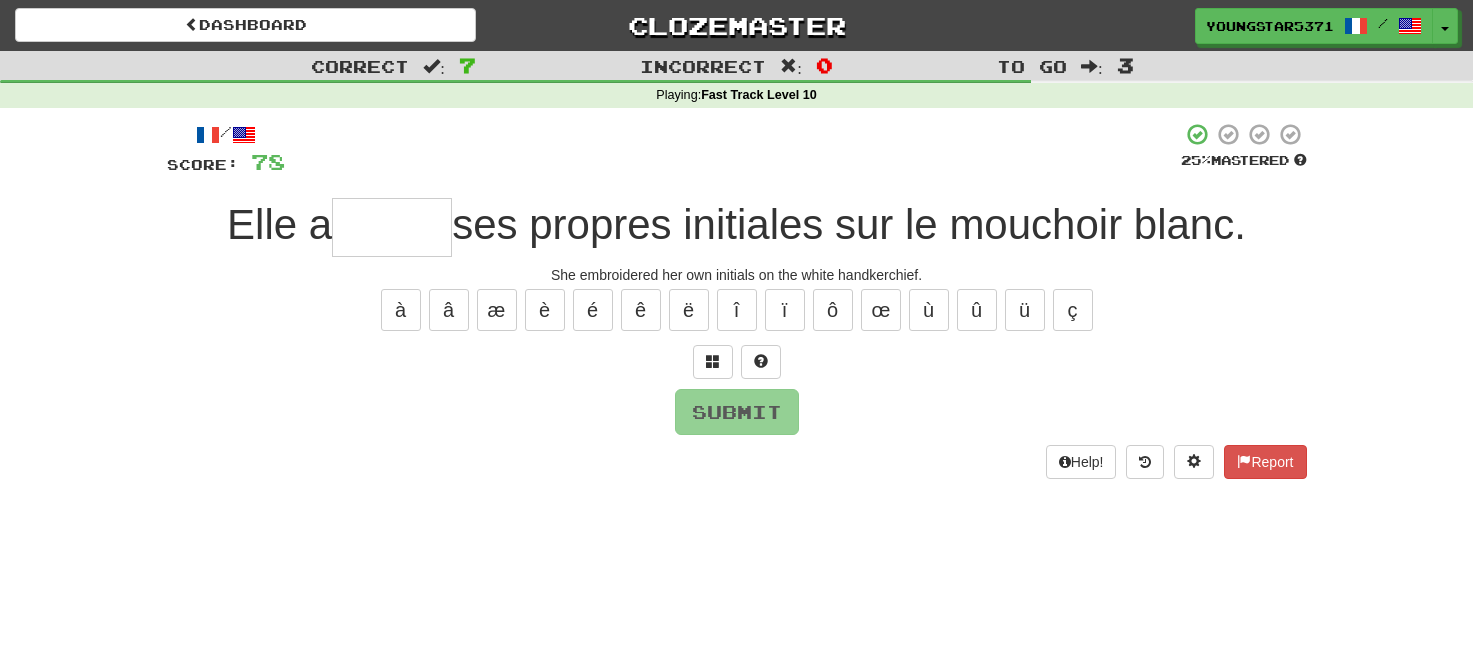 type on "*" 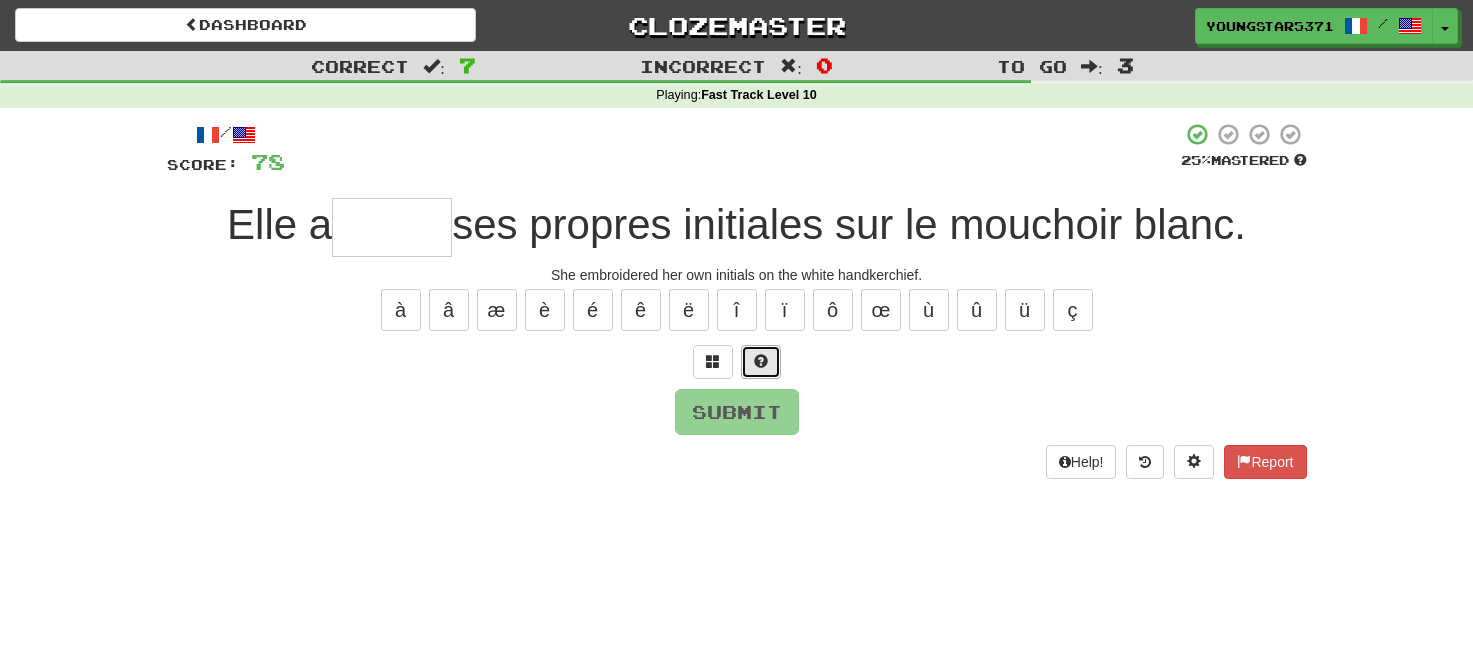 click at bounding box center [761, 362] 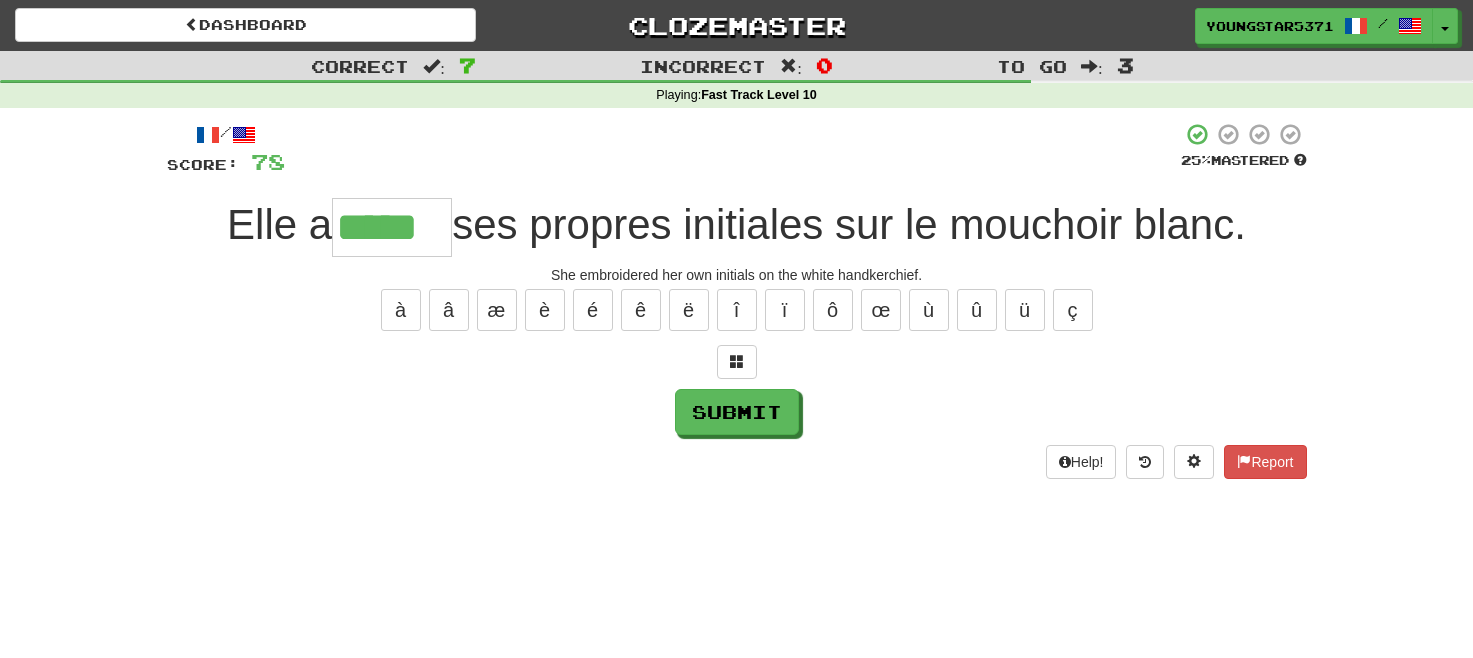 type on "*****" 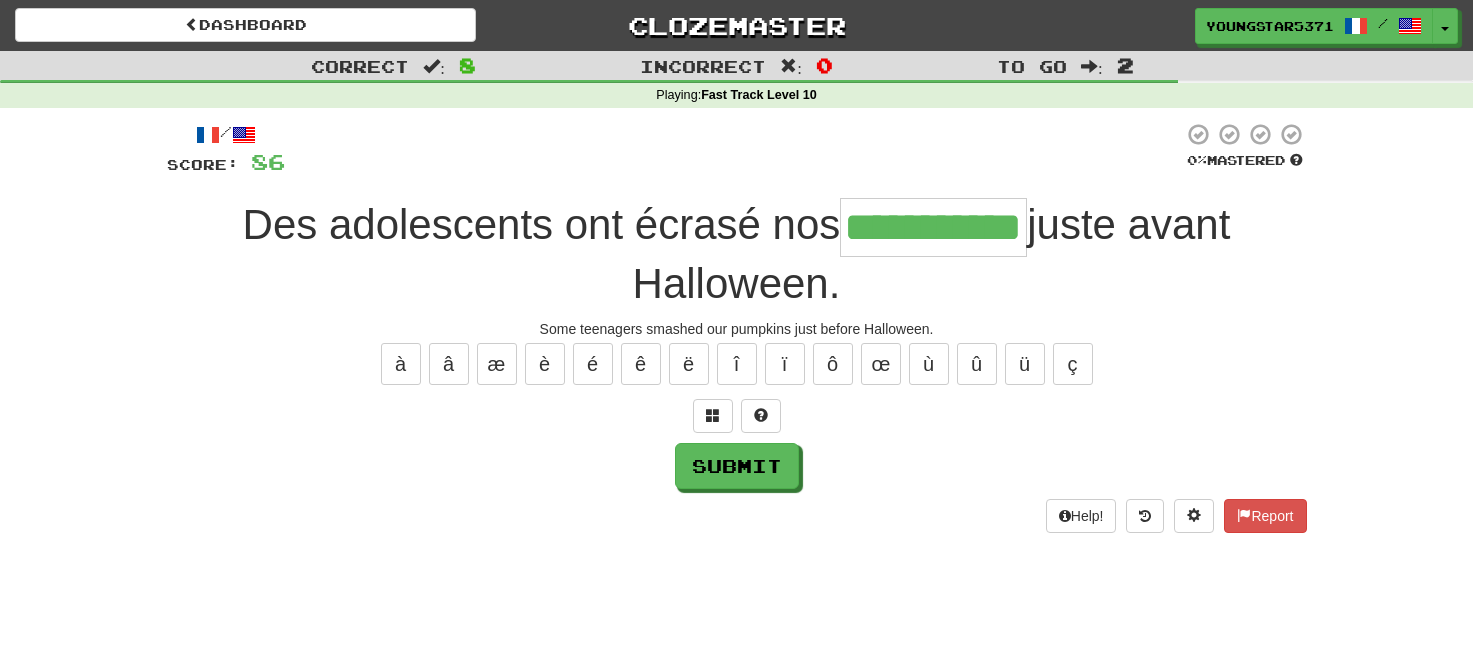 type on "**********" 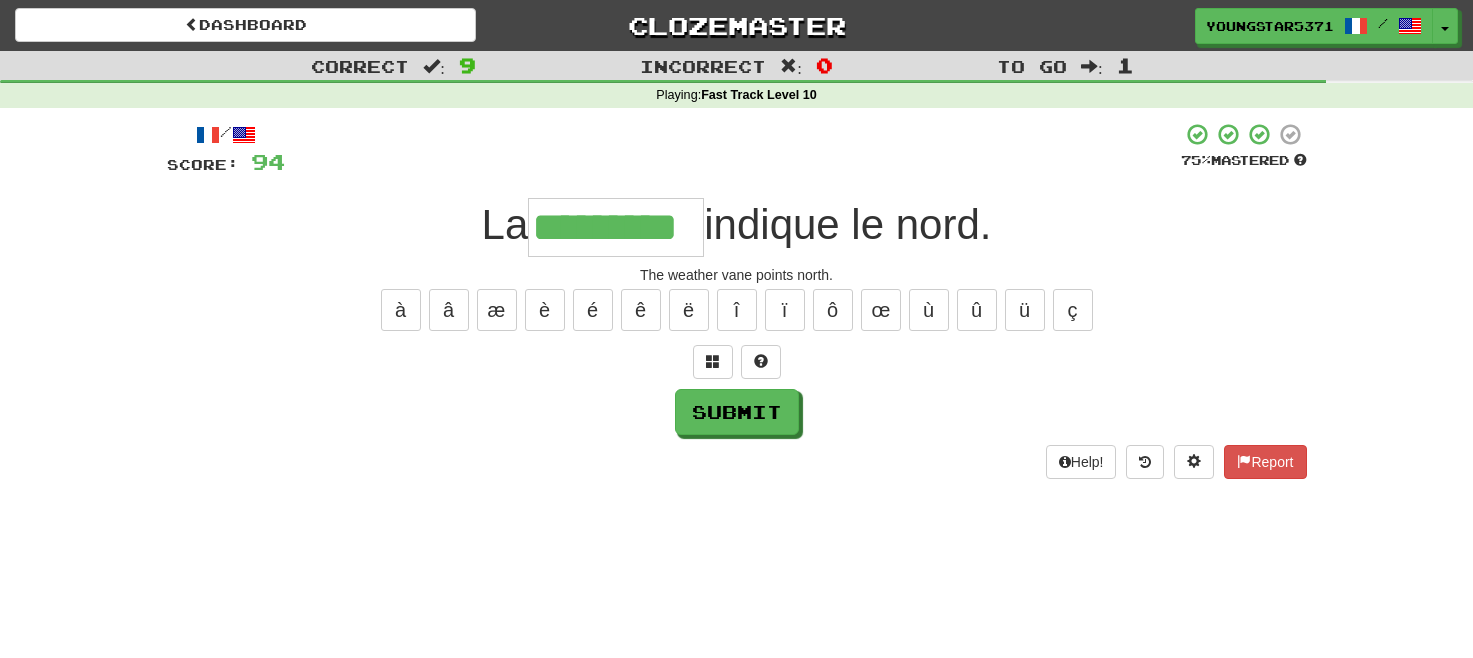 type on "*********" 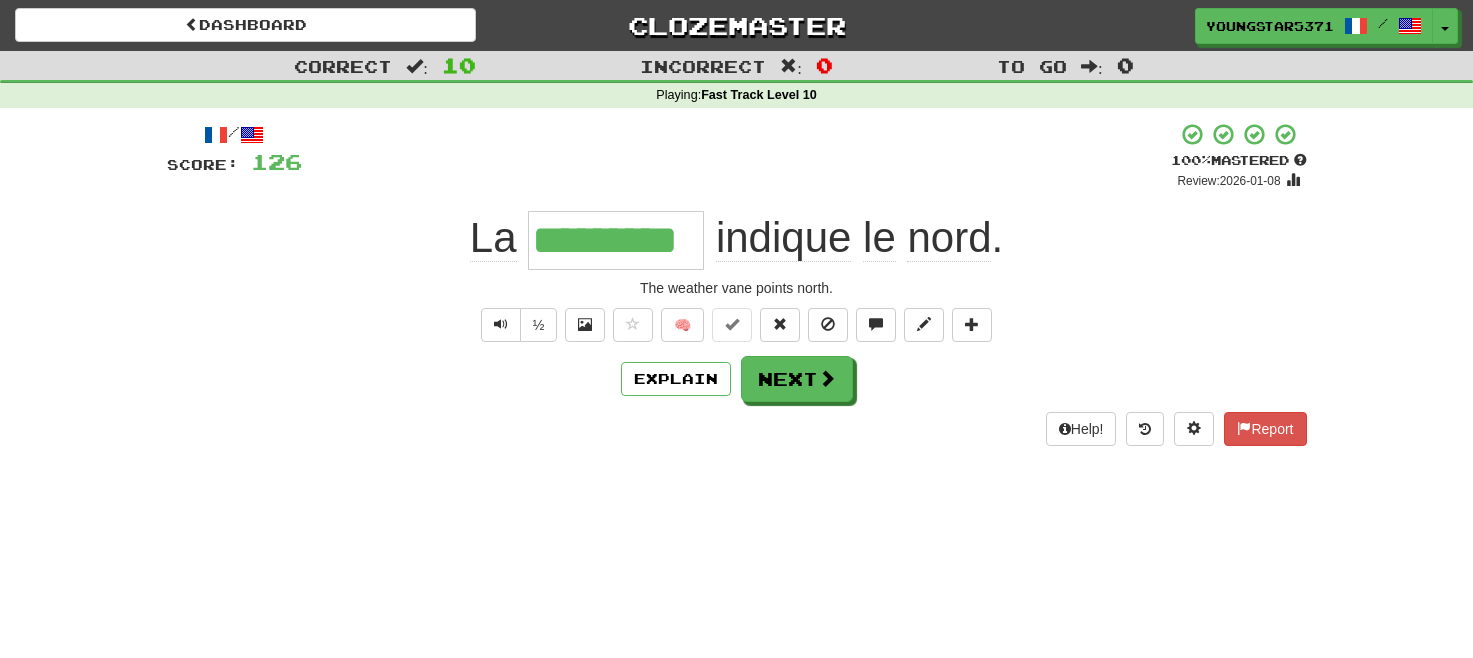 click on "indique" at bounding box center [783, 238] 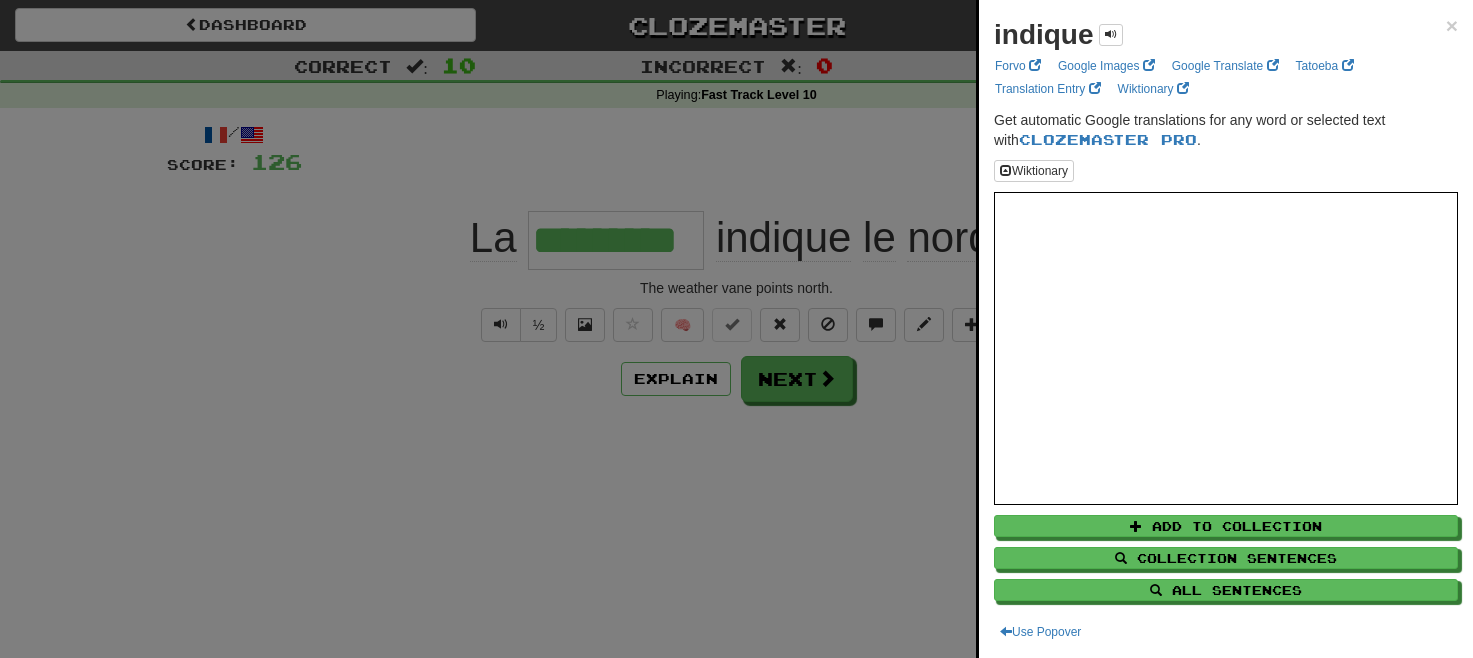 click at bounding box center (736, 329) 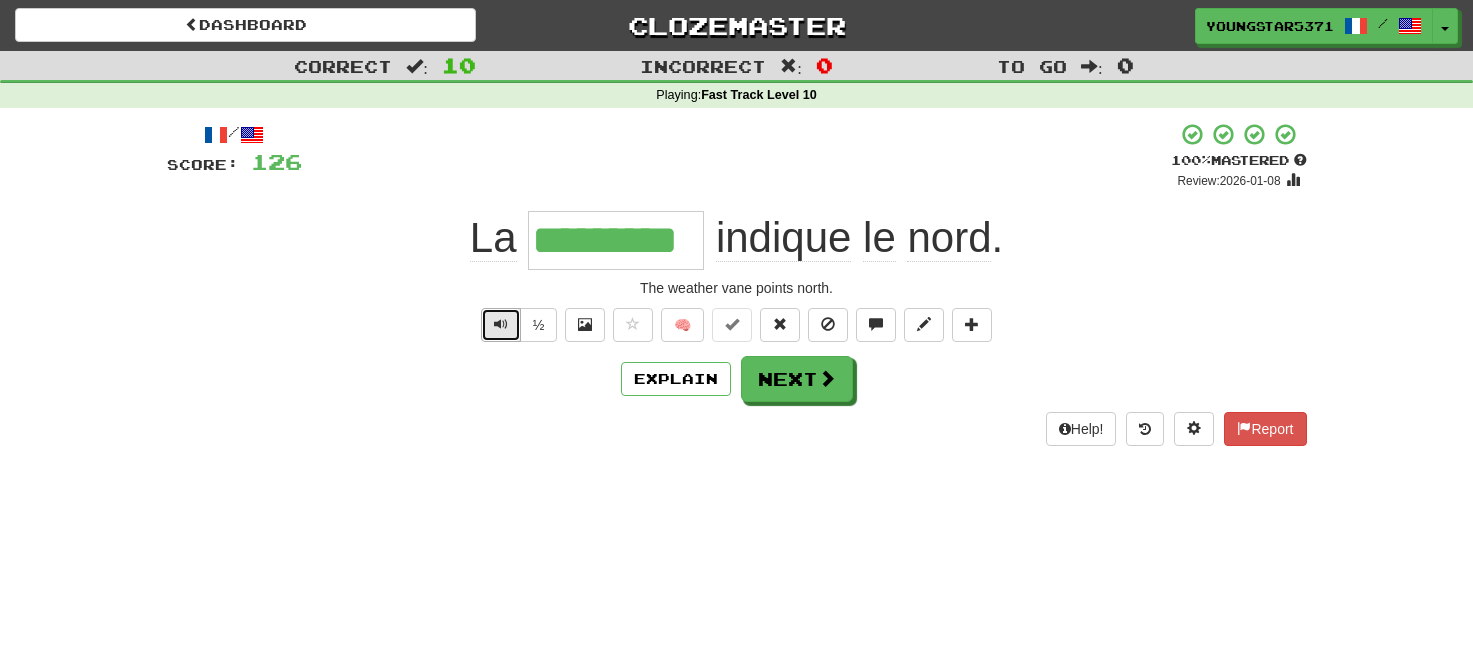 click at bounding box center (501, 324) 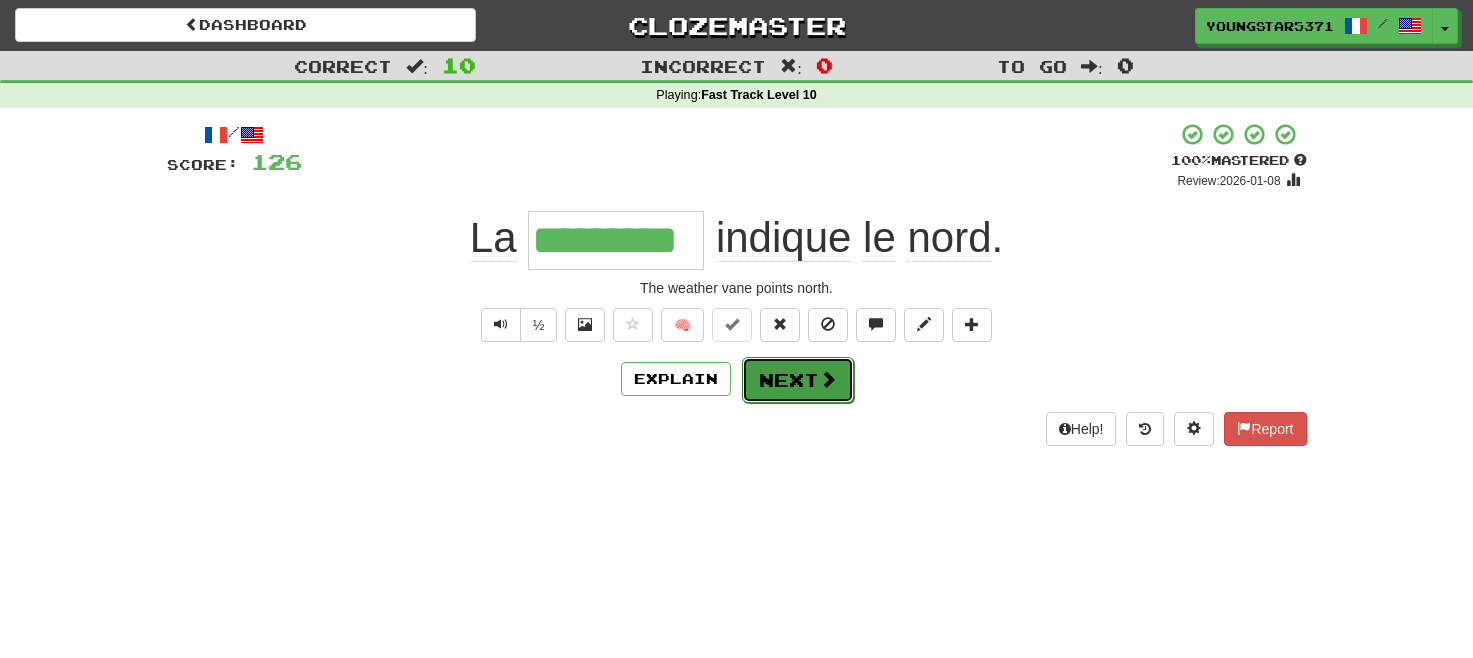 click on "Next" at bounding box center (798, 380) 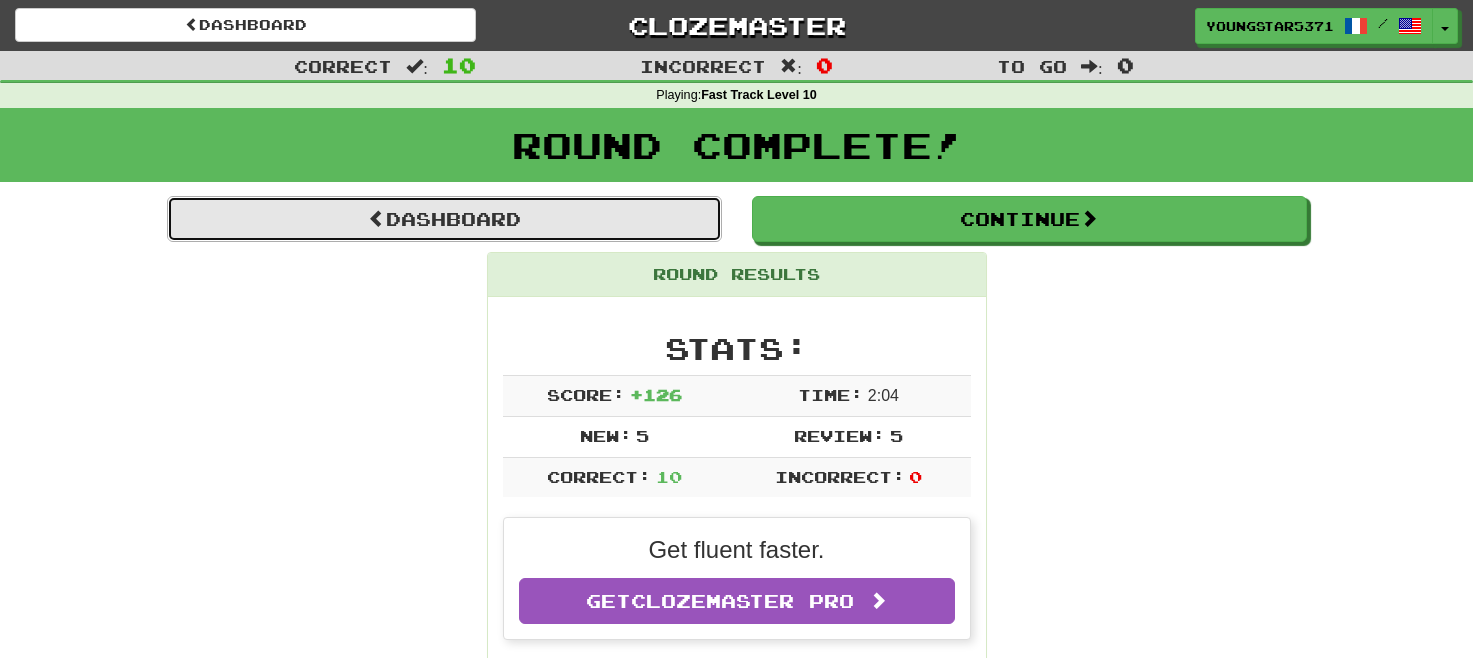 click on "Dashboard" at bounding box center [444, 219] 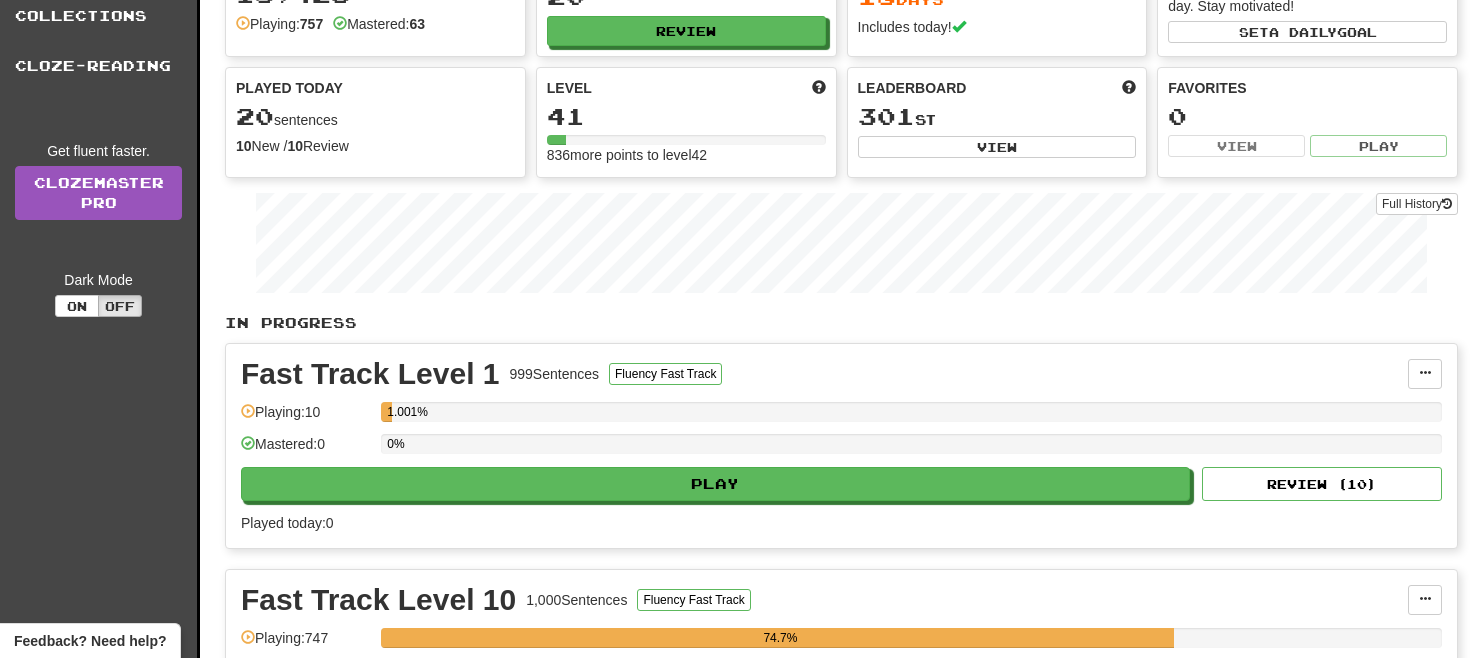 scroll, scrollTop: 0, scrollLeft: 0, axis: both 